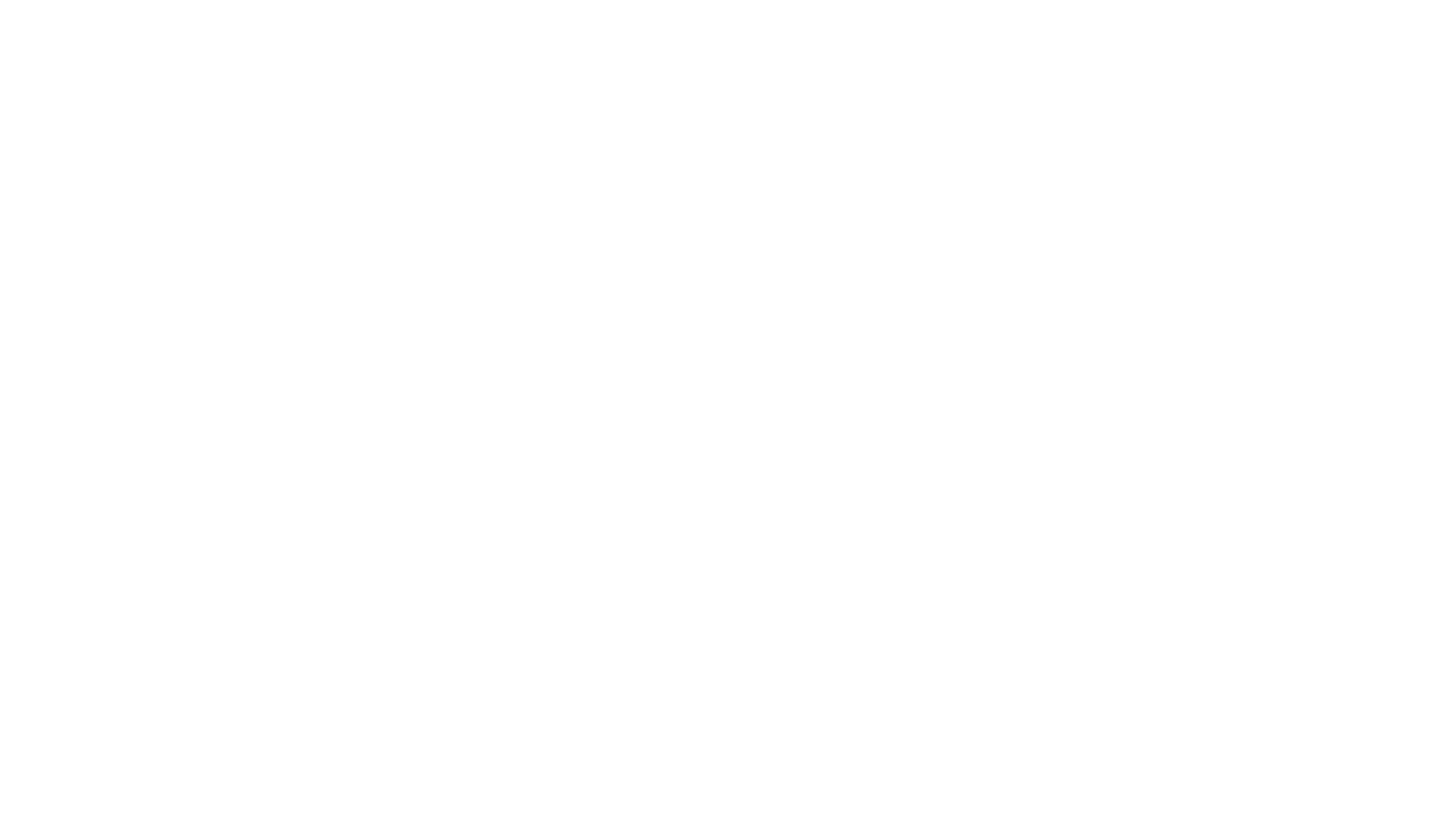 scroll, scrollTop: 0, scrollLeft: 0, axis: both 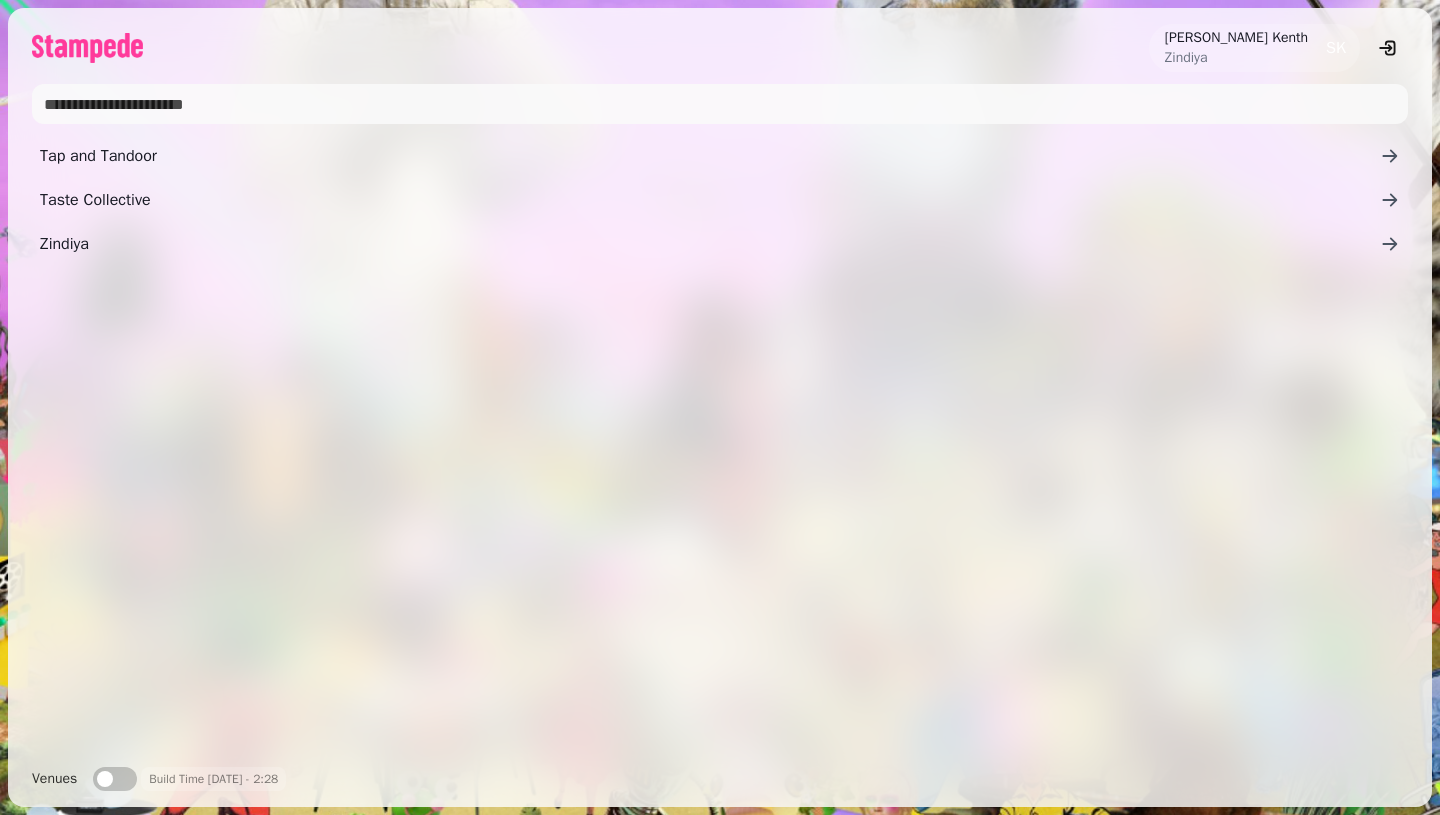 click on "Zindiya" at bounding box center (710, 244) 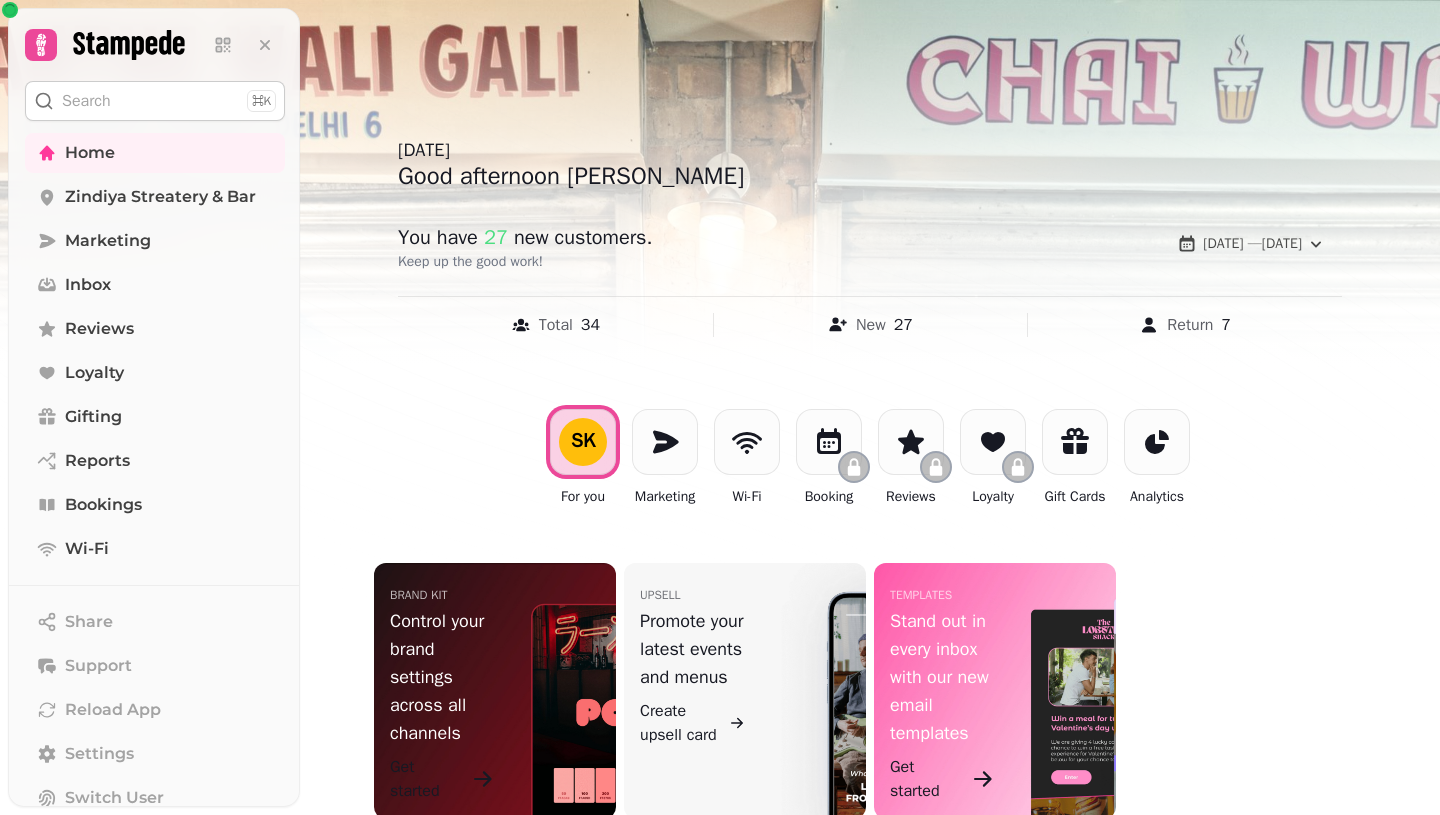 click at bounding box center [665, 442] 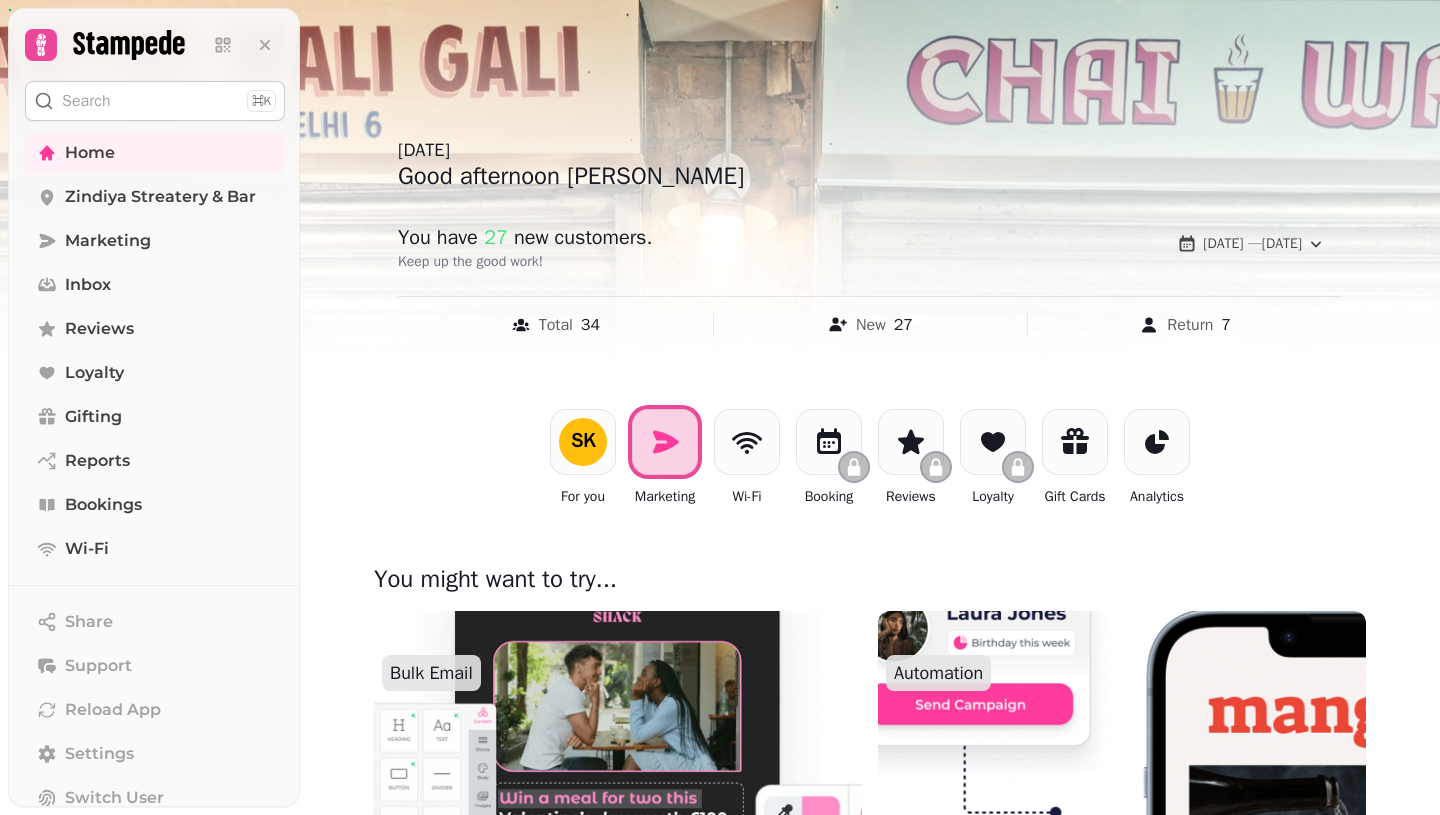click at bounding box center (618, 633) 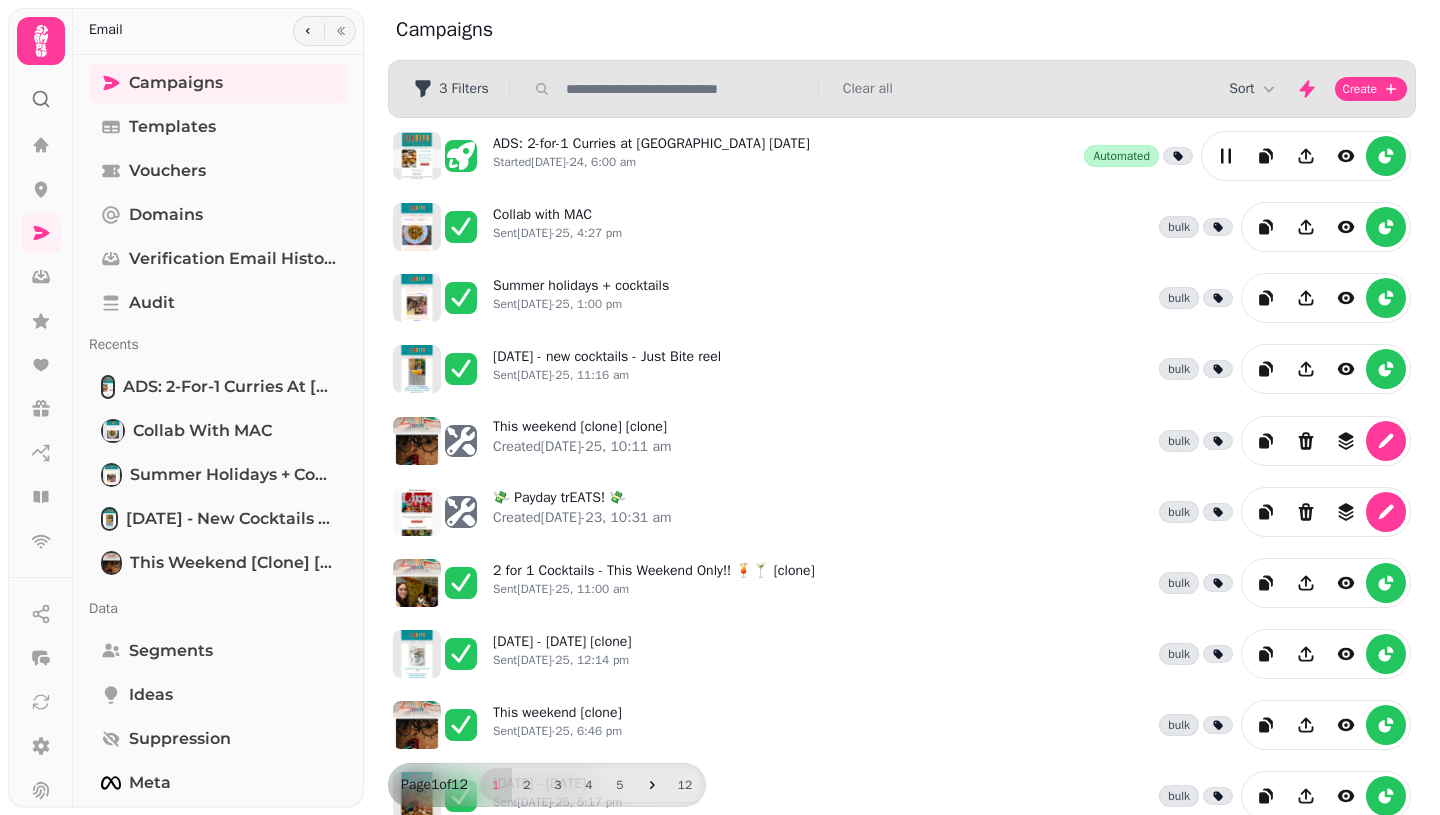 click on "This weekend [clone] [clone] Created  [DATE]-25, 10:11 am" at bounding box center [582, 441] 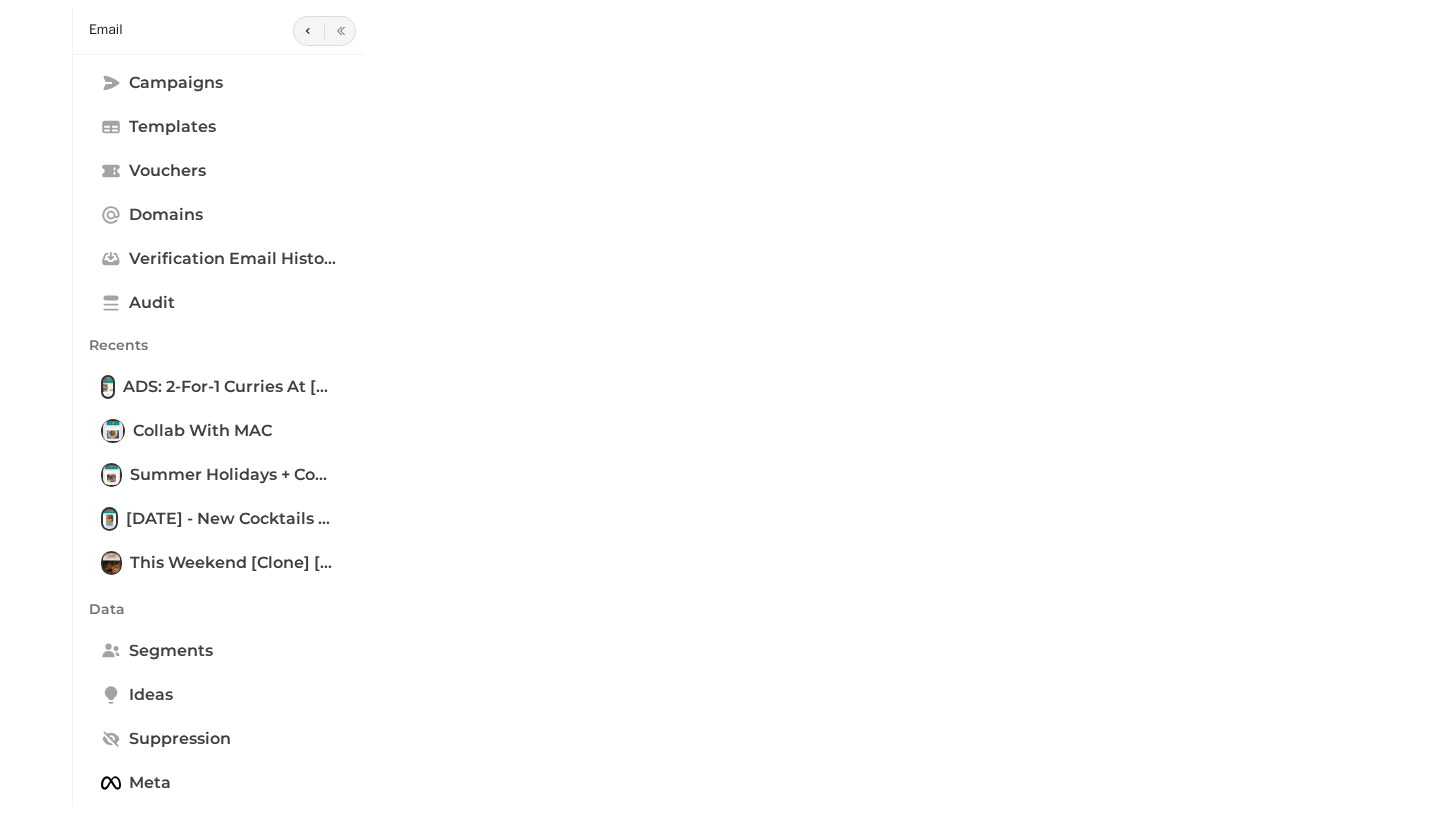 type on "**********" 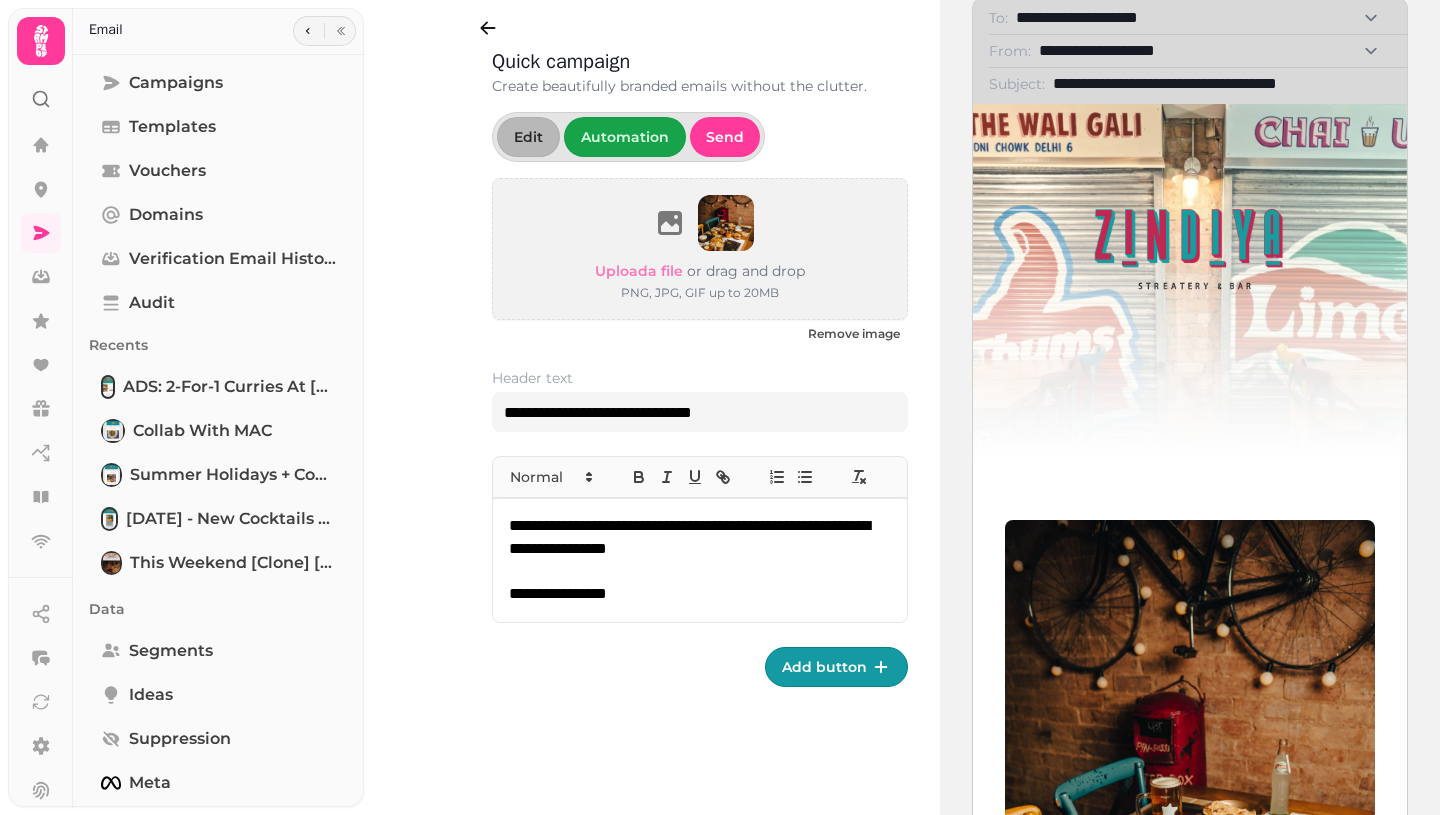 scroll, scrollTop: 160, scrollLeft: 0, axis: vertical 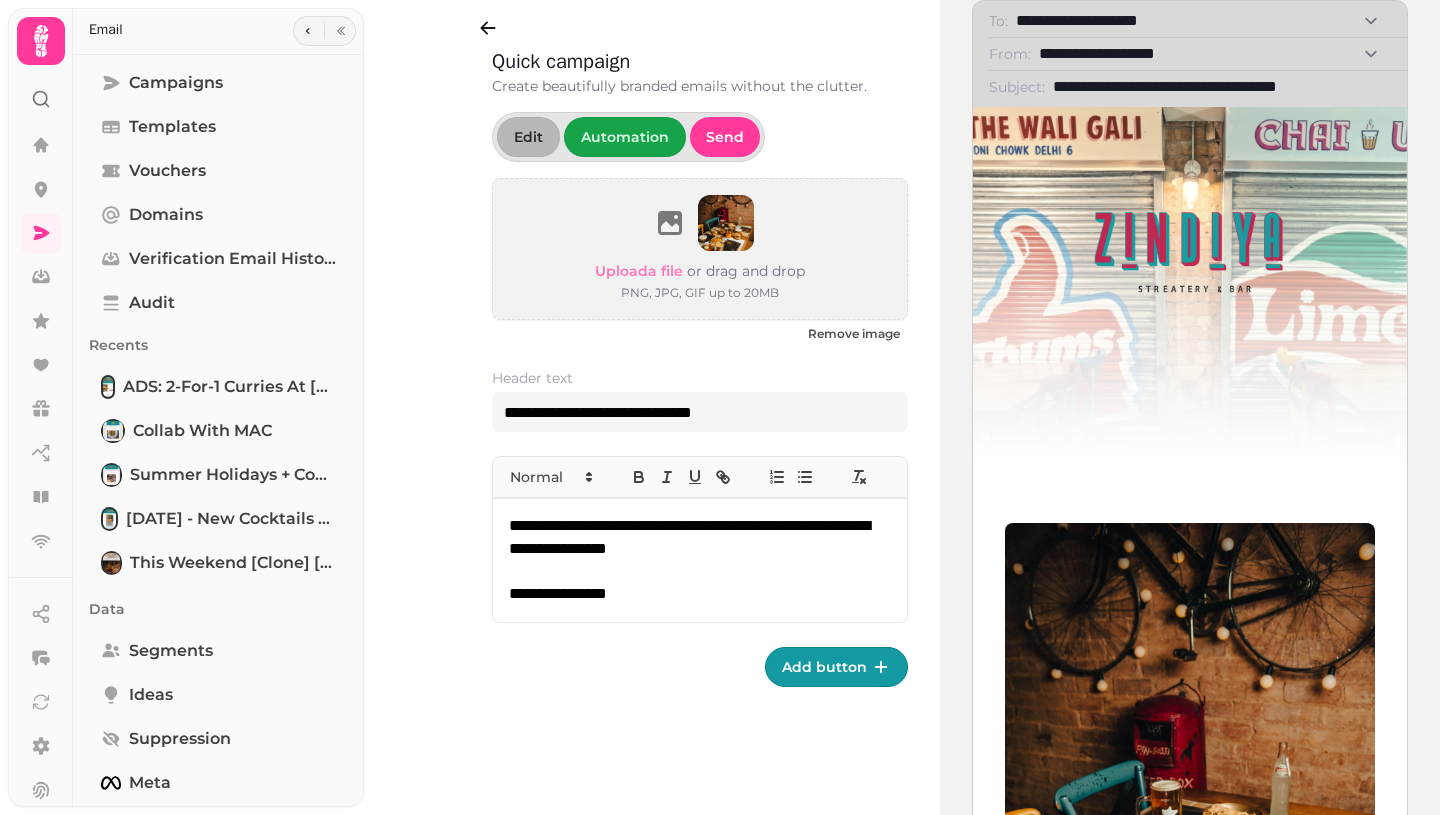 click 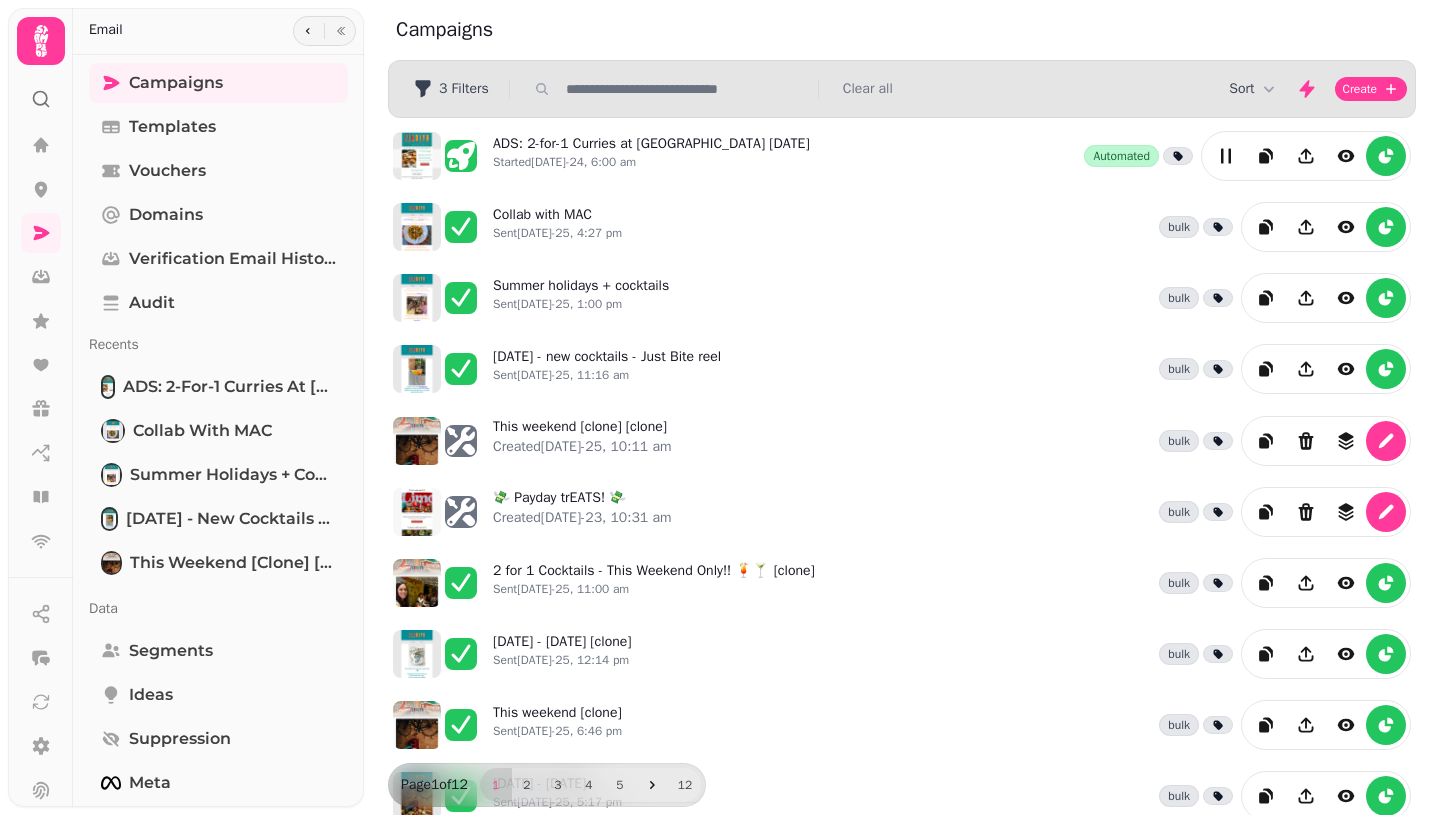 click on "💸 Payday trEATS! 💸 Created  [DATE]-23, 10:31 am" at bounding box center [582, 512] 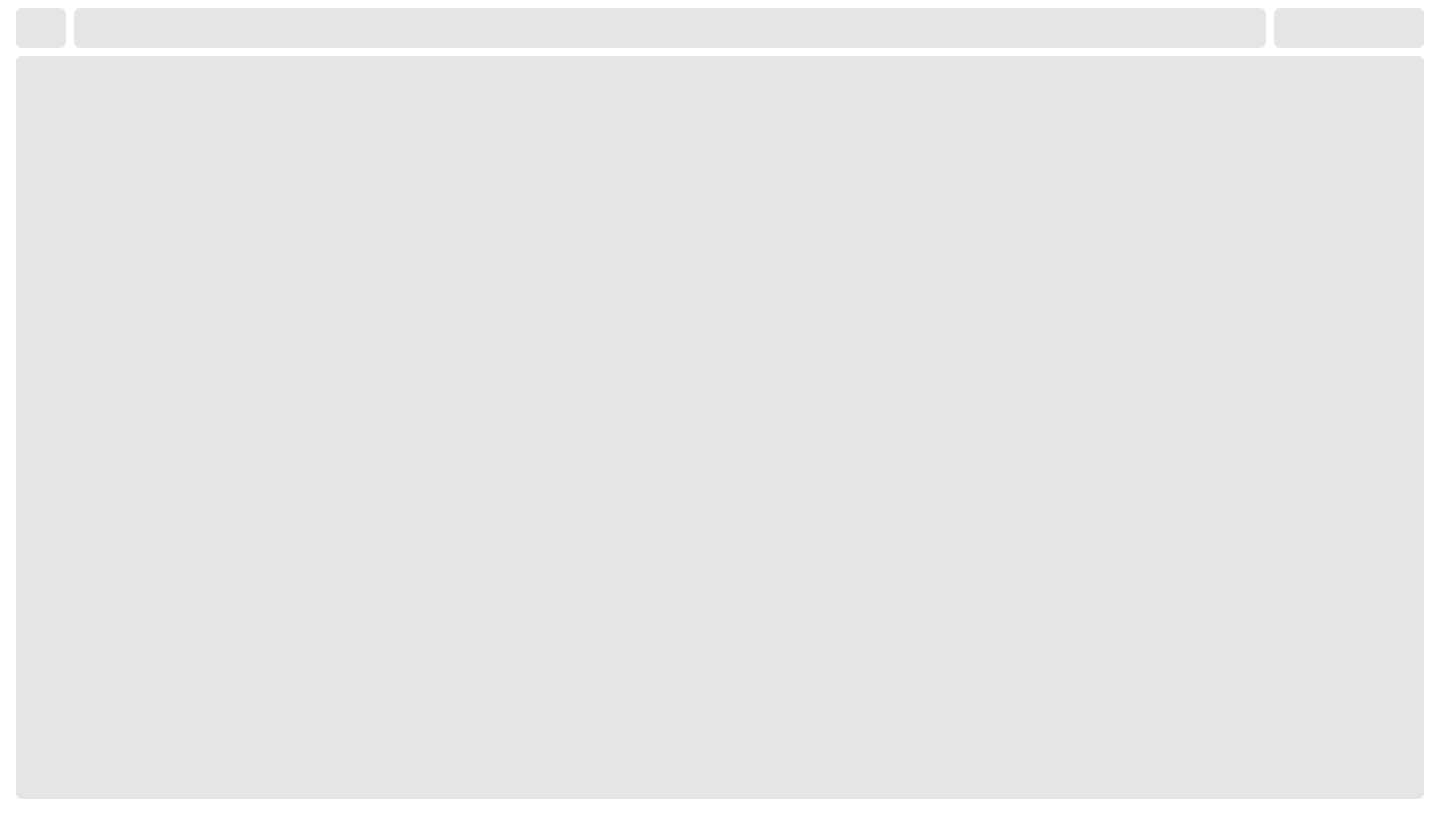 select on "**********" 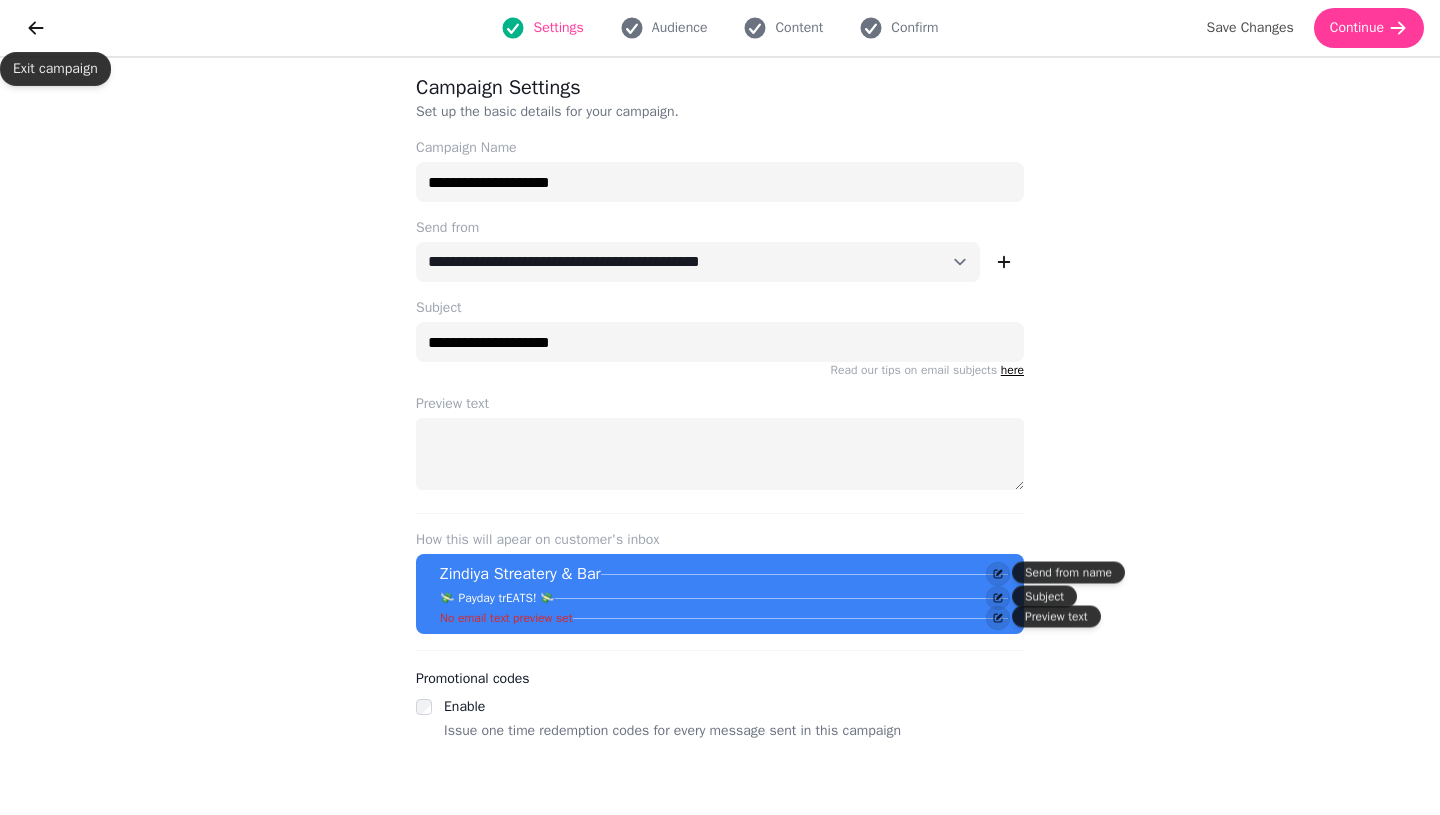 click at bounding box center (36, 28) 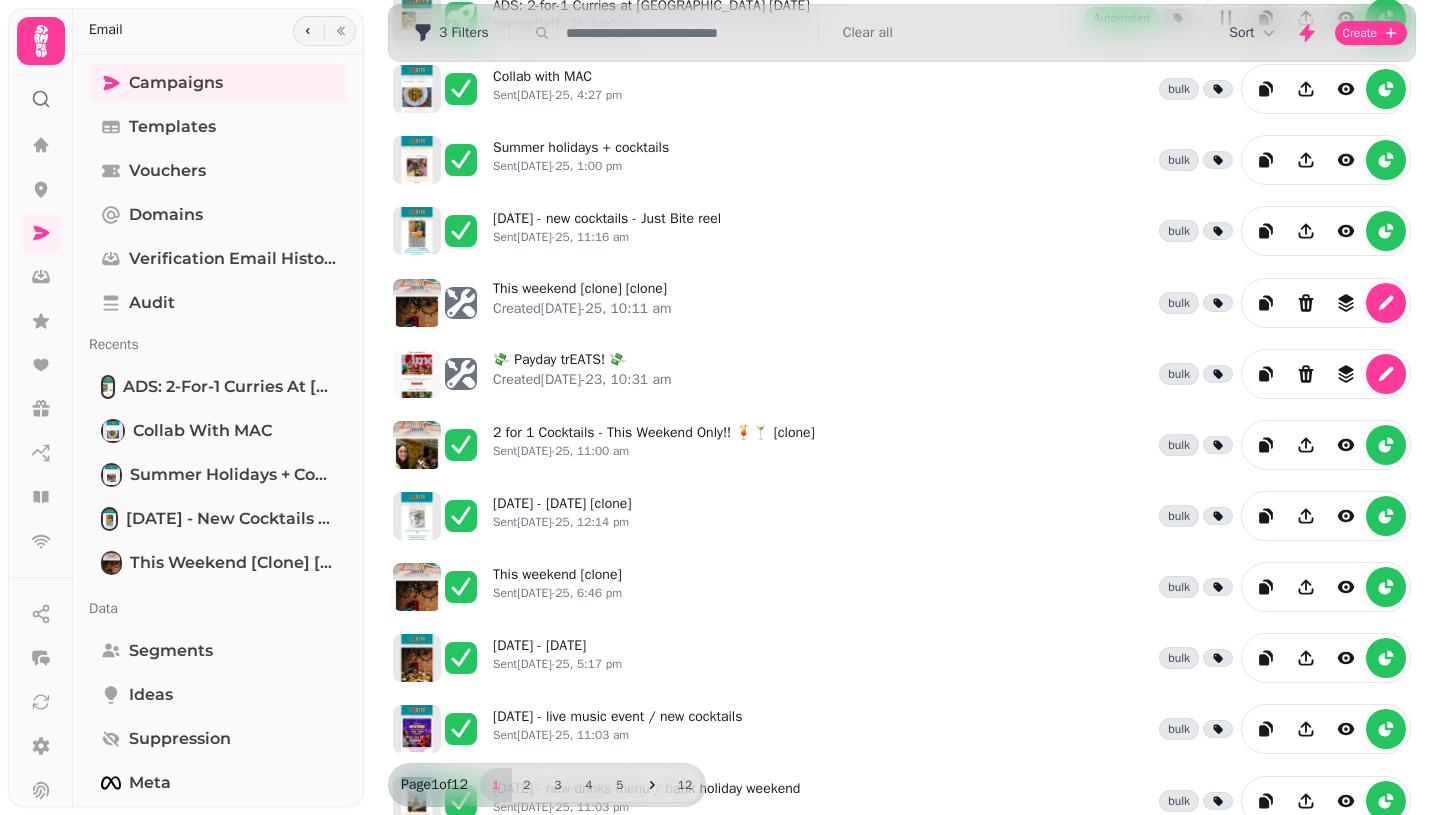scroll, scrollTop: 229, scrollLeft: 0, axis: vertical 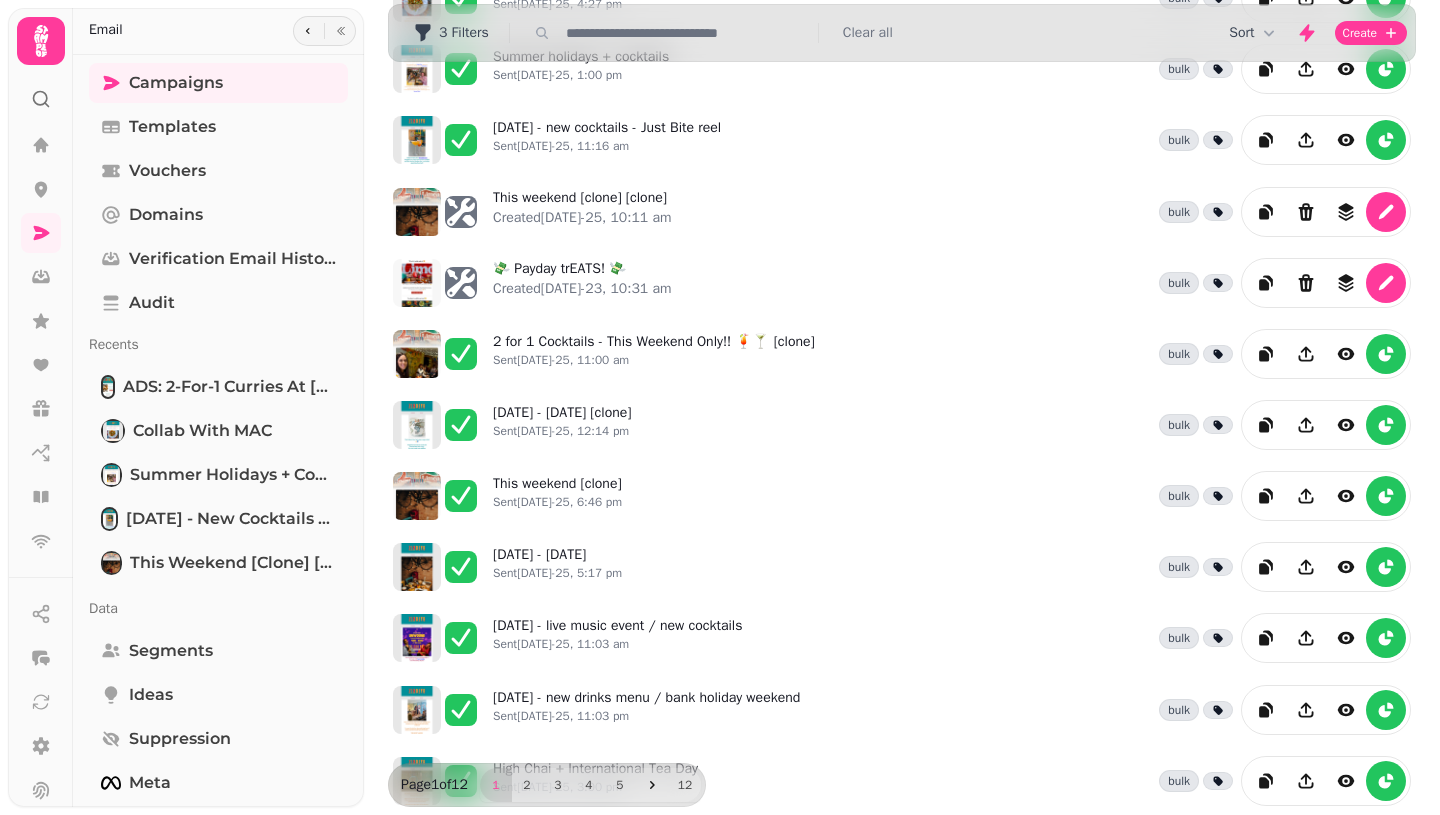 click on "This weekend [clone] Sent  [DATE]-25, 6:46 pm" at bounding box center [557, 496] 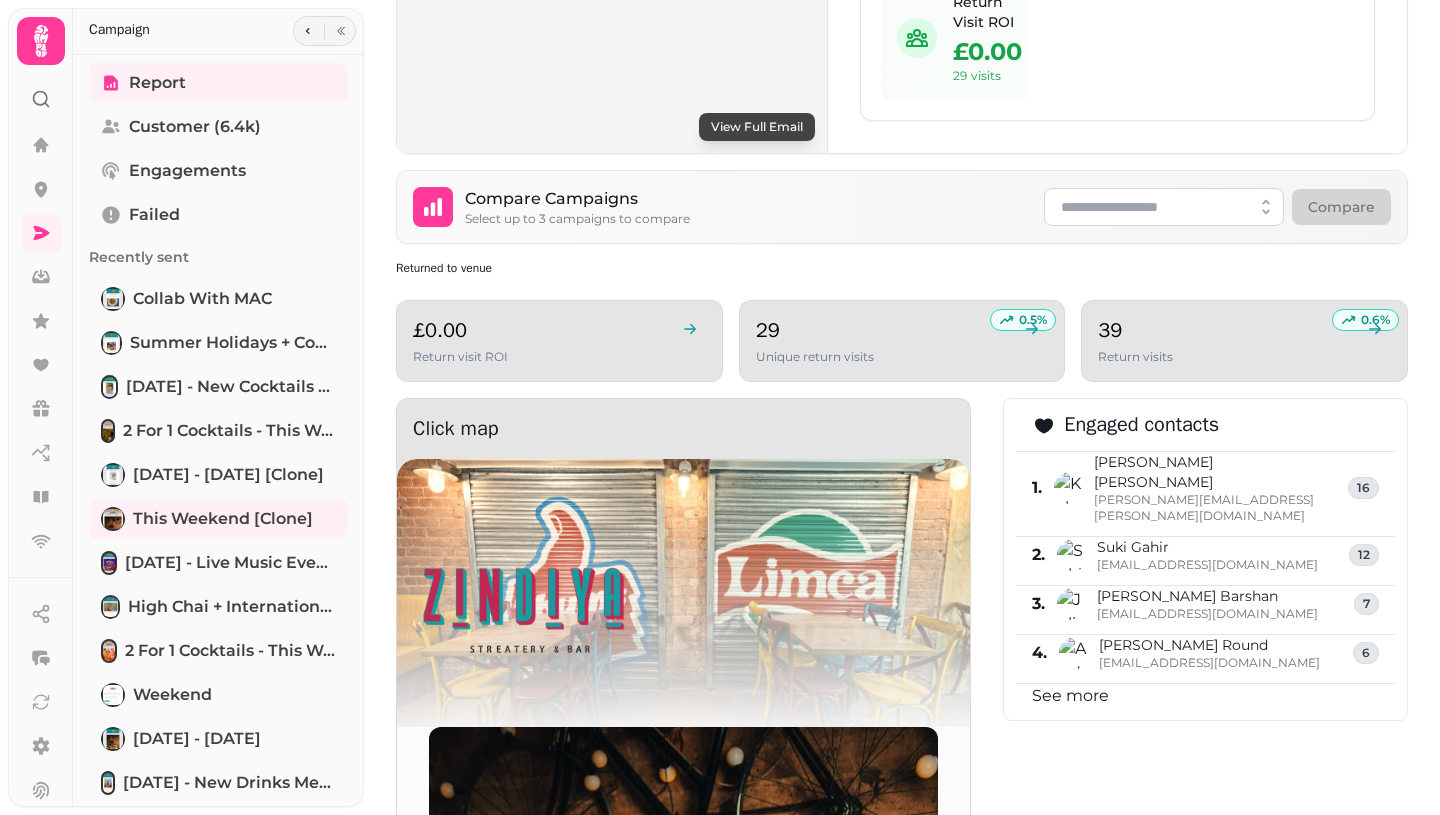 scroll, scrollTop: 1140, scrollLeft: 0, axis: vertical 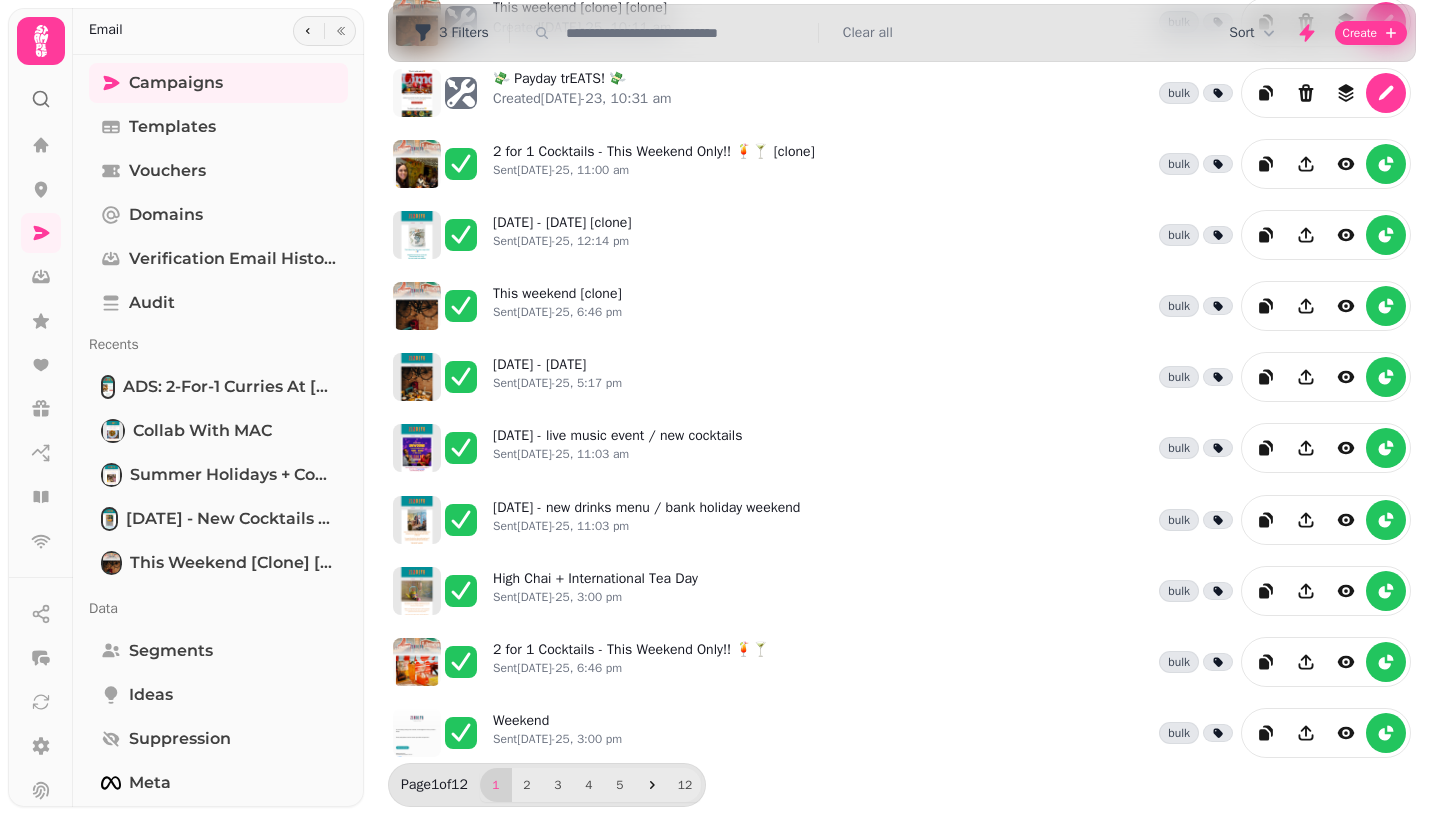 click 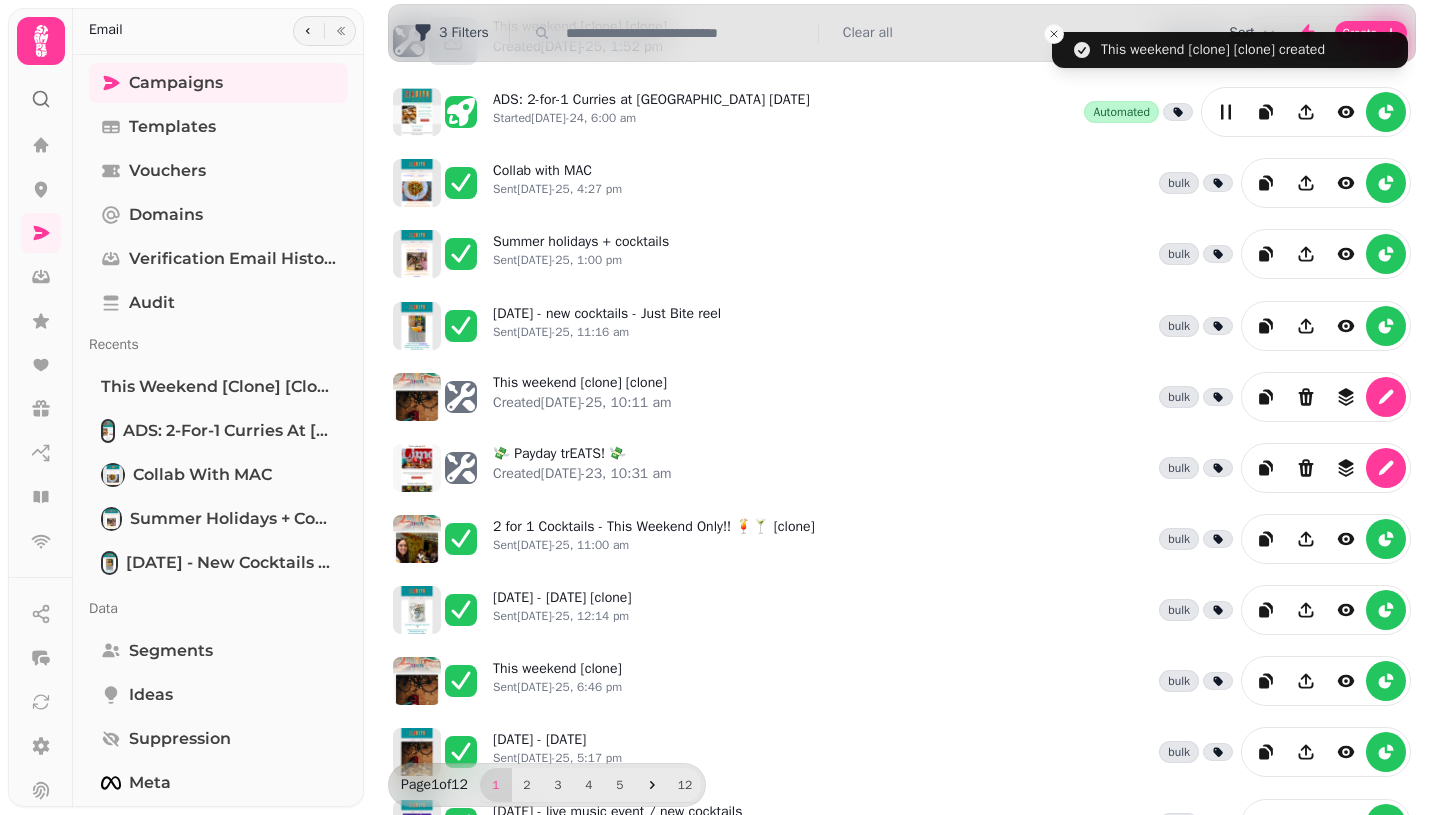 scroll, scrollTop: 0, scrollLeft: 0, axis: both 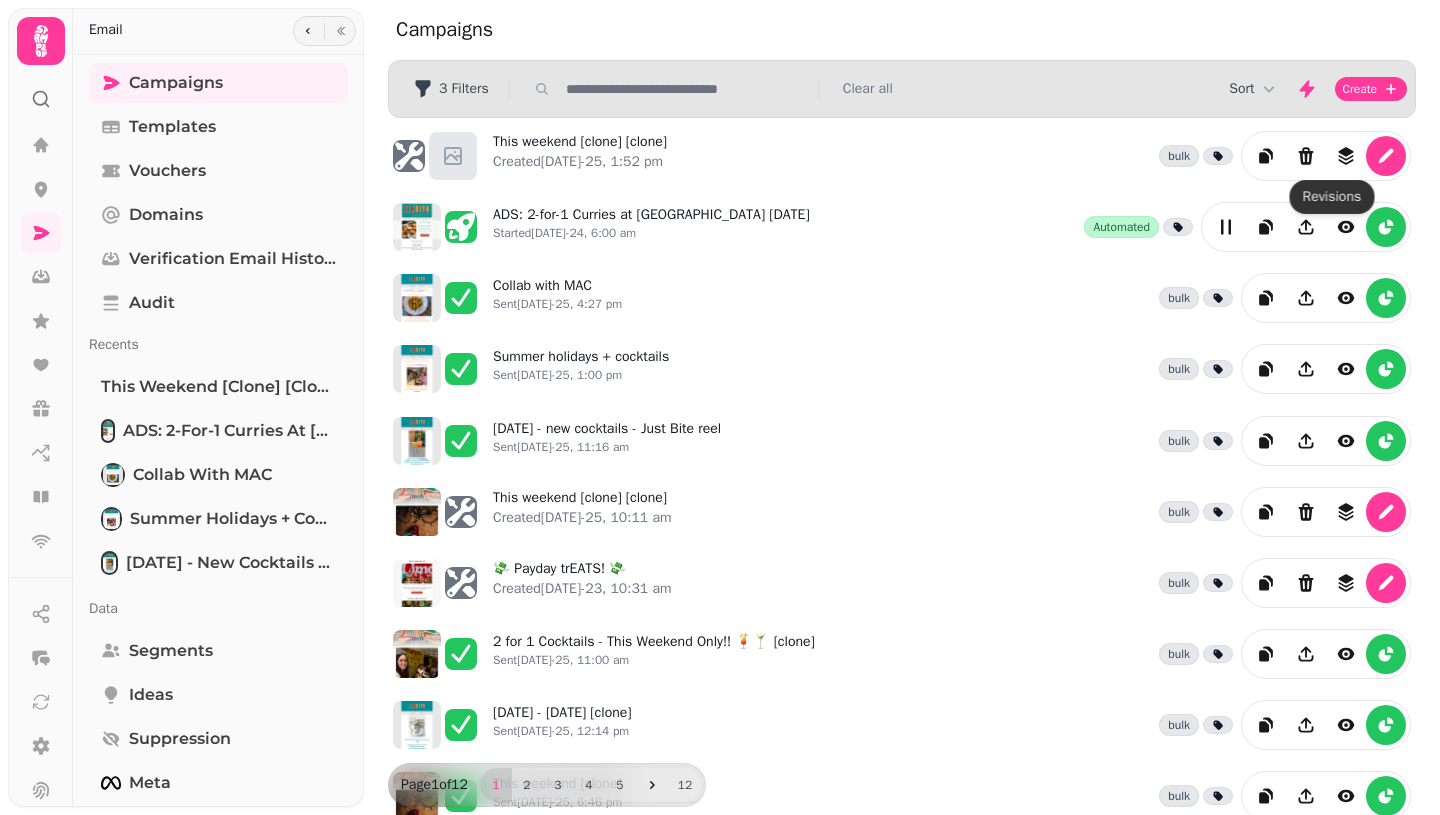 click at bounding box center [1326, 156] 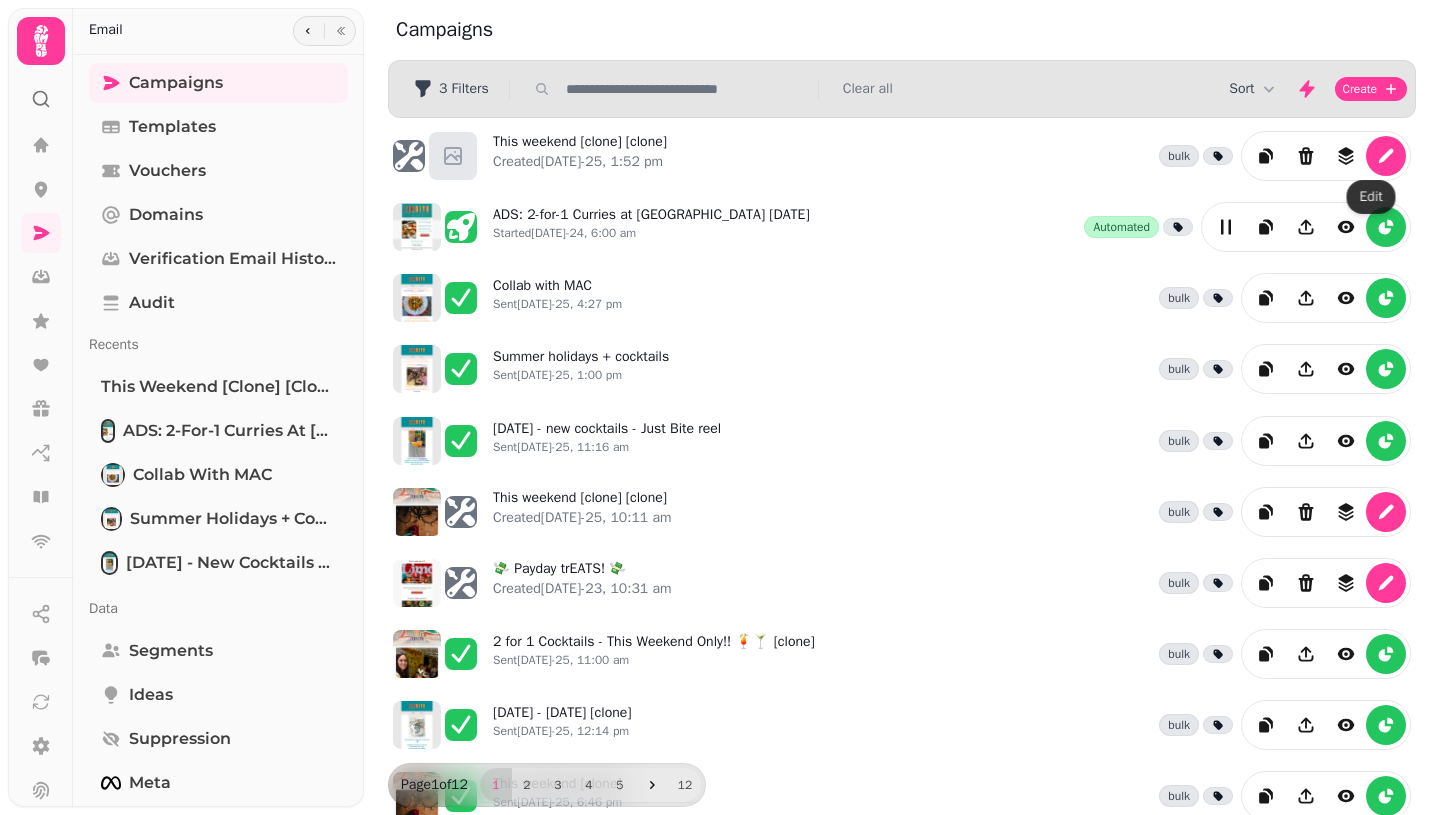 click 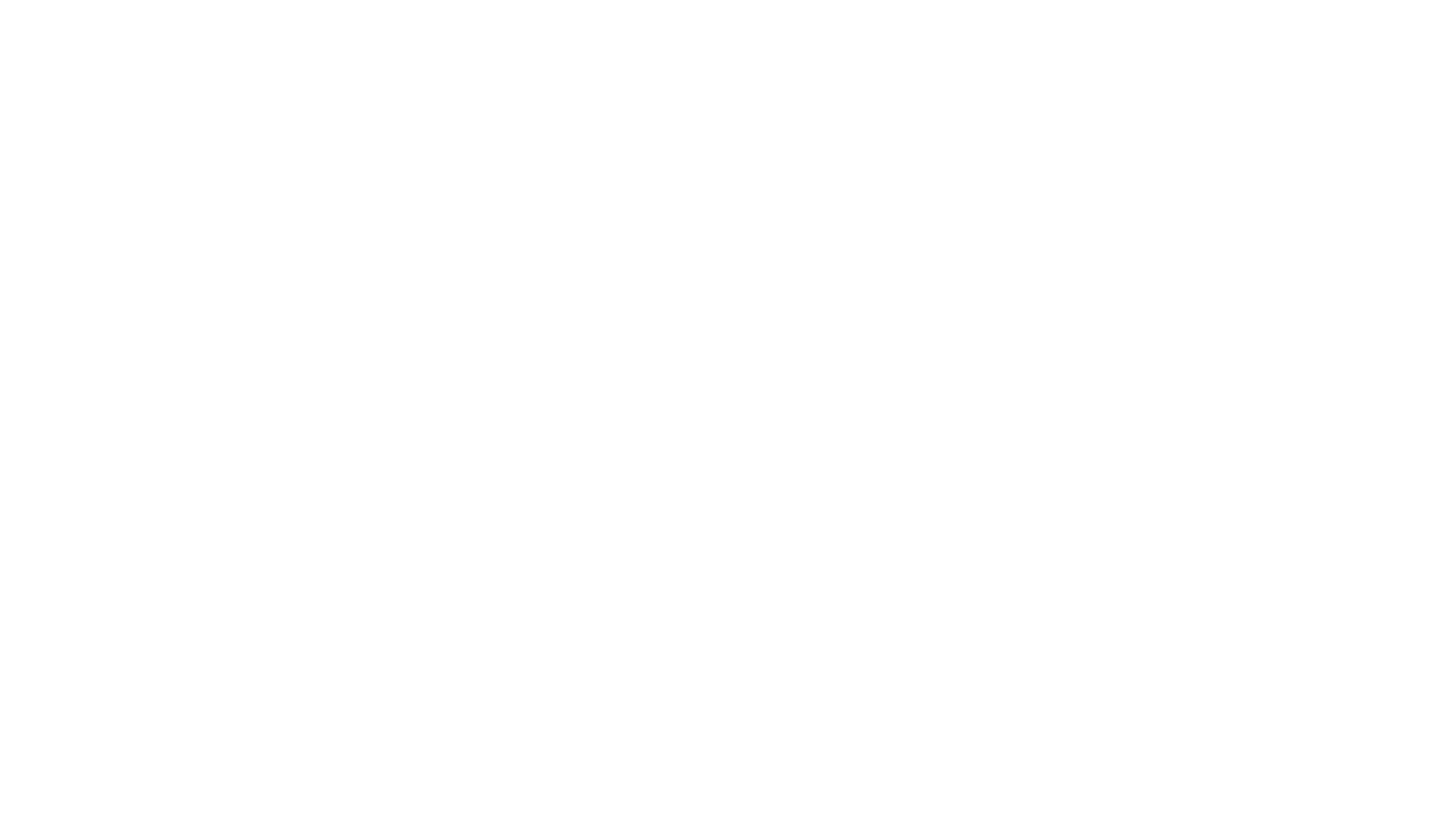 select on "**********" 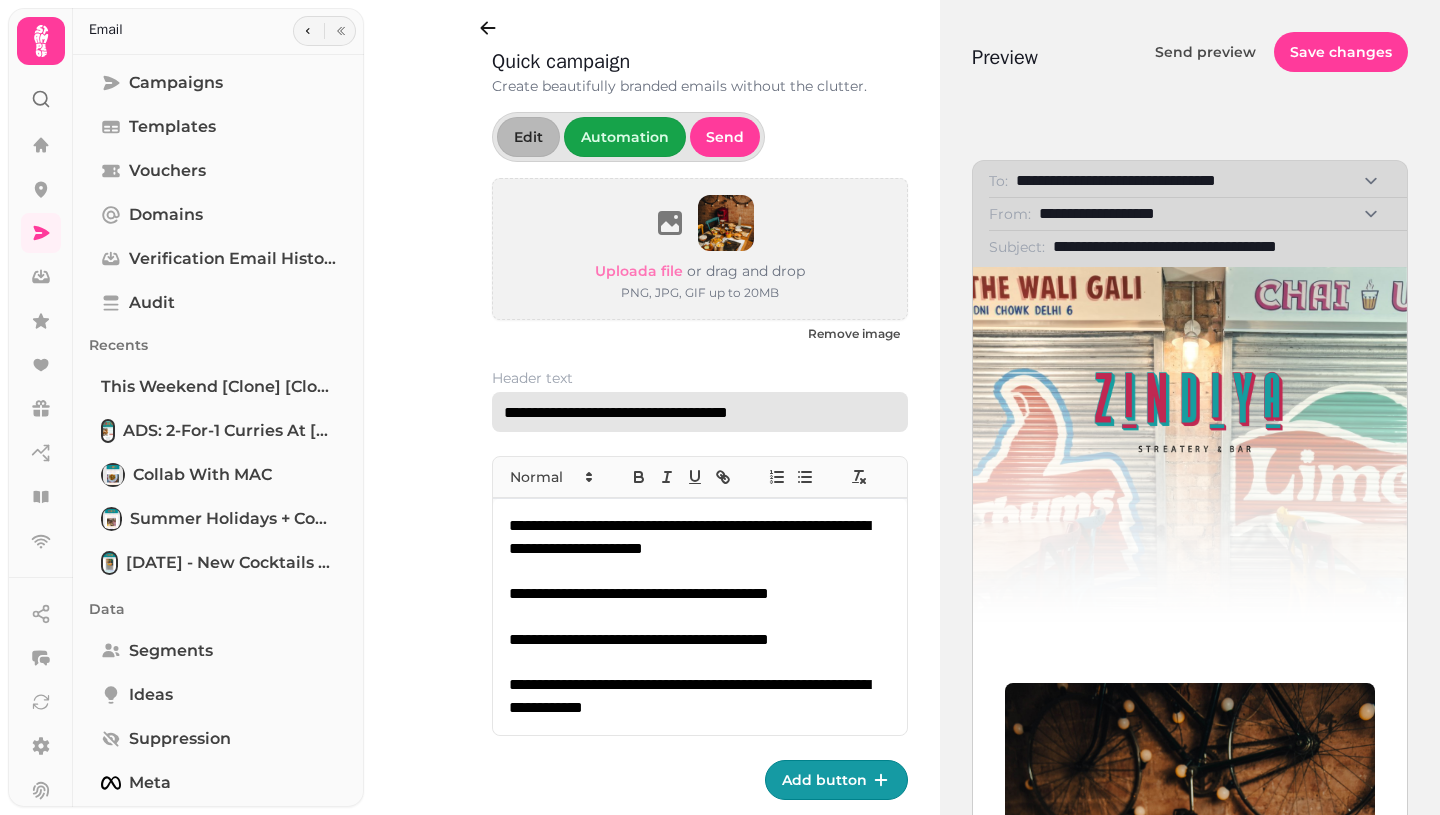 click on "**********" at bounding box center (700, 412) 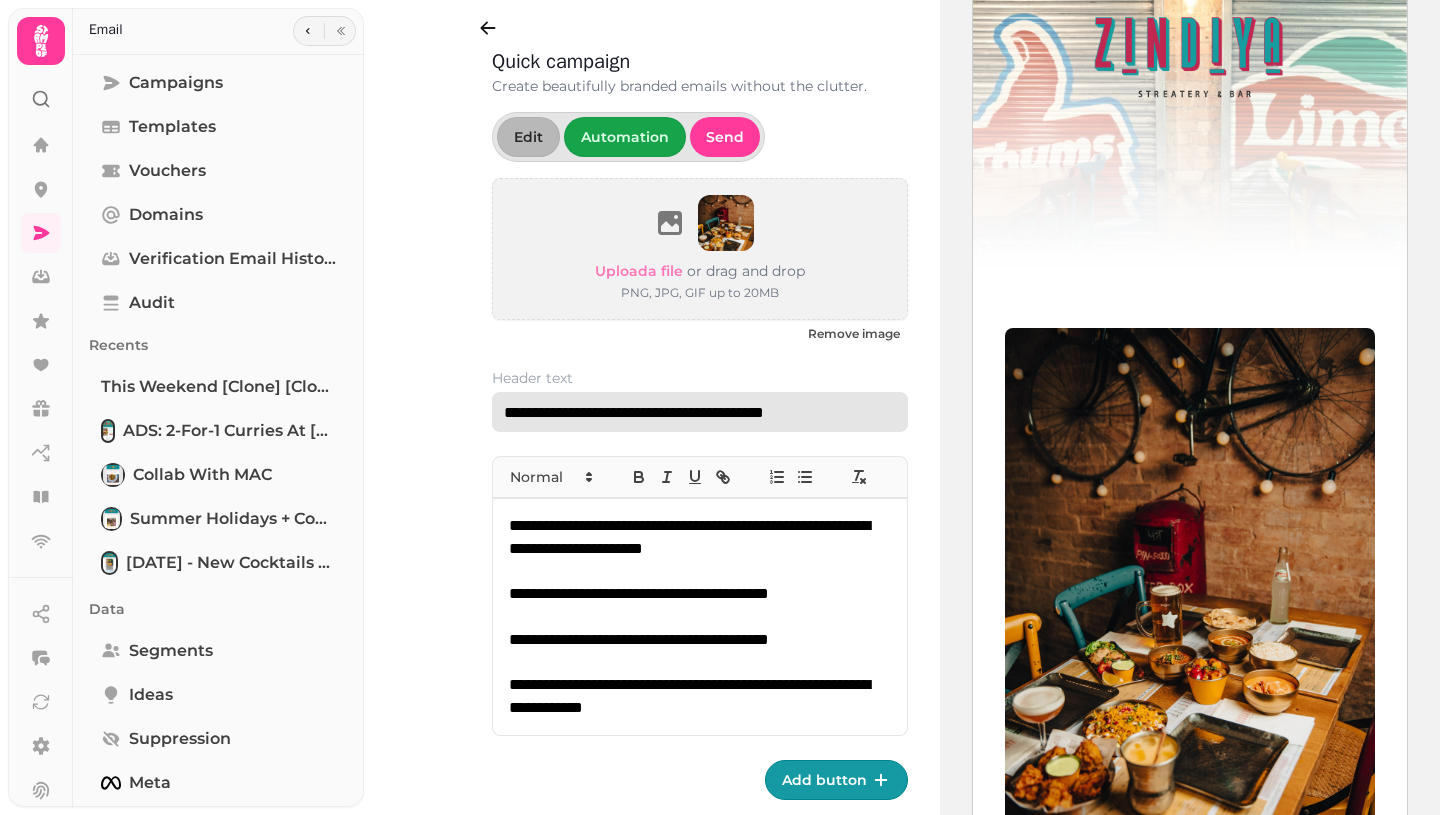 scroll, scrollTop: 0, scrollLeft: 0, axis: both 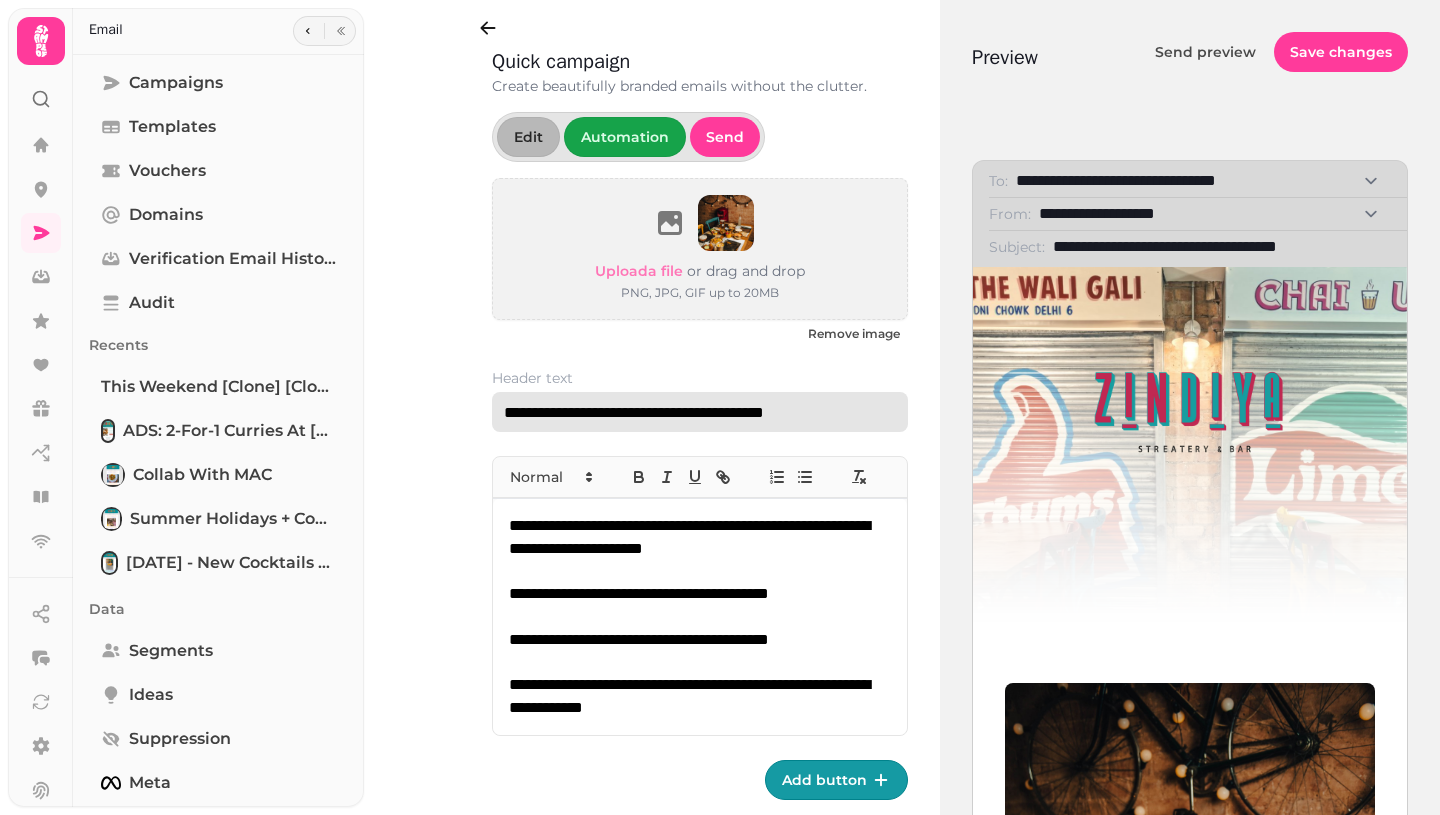 type on "**********" 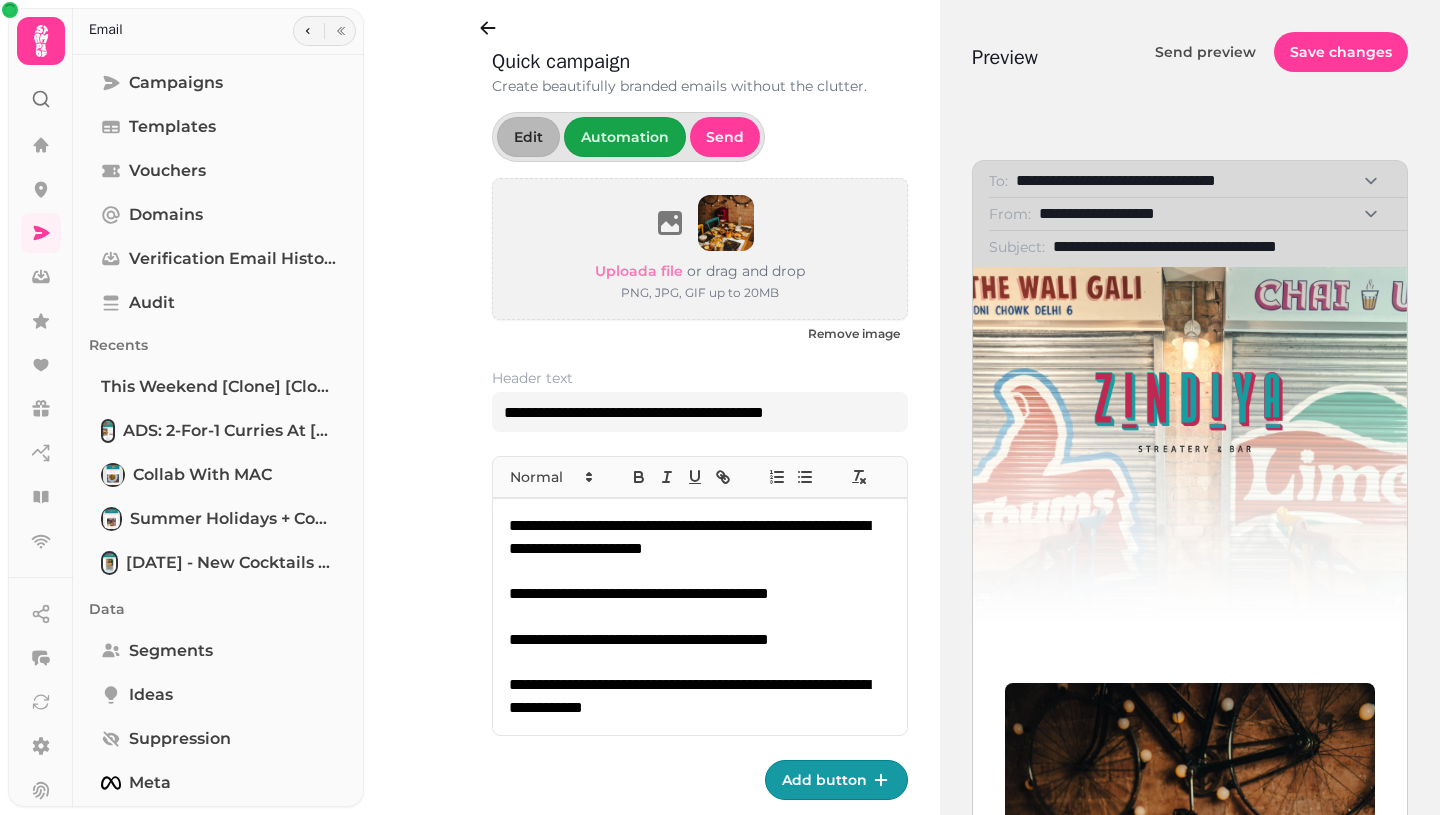 click on "Add button" at bounding box center [836, 780] 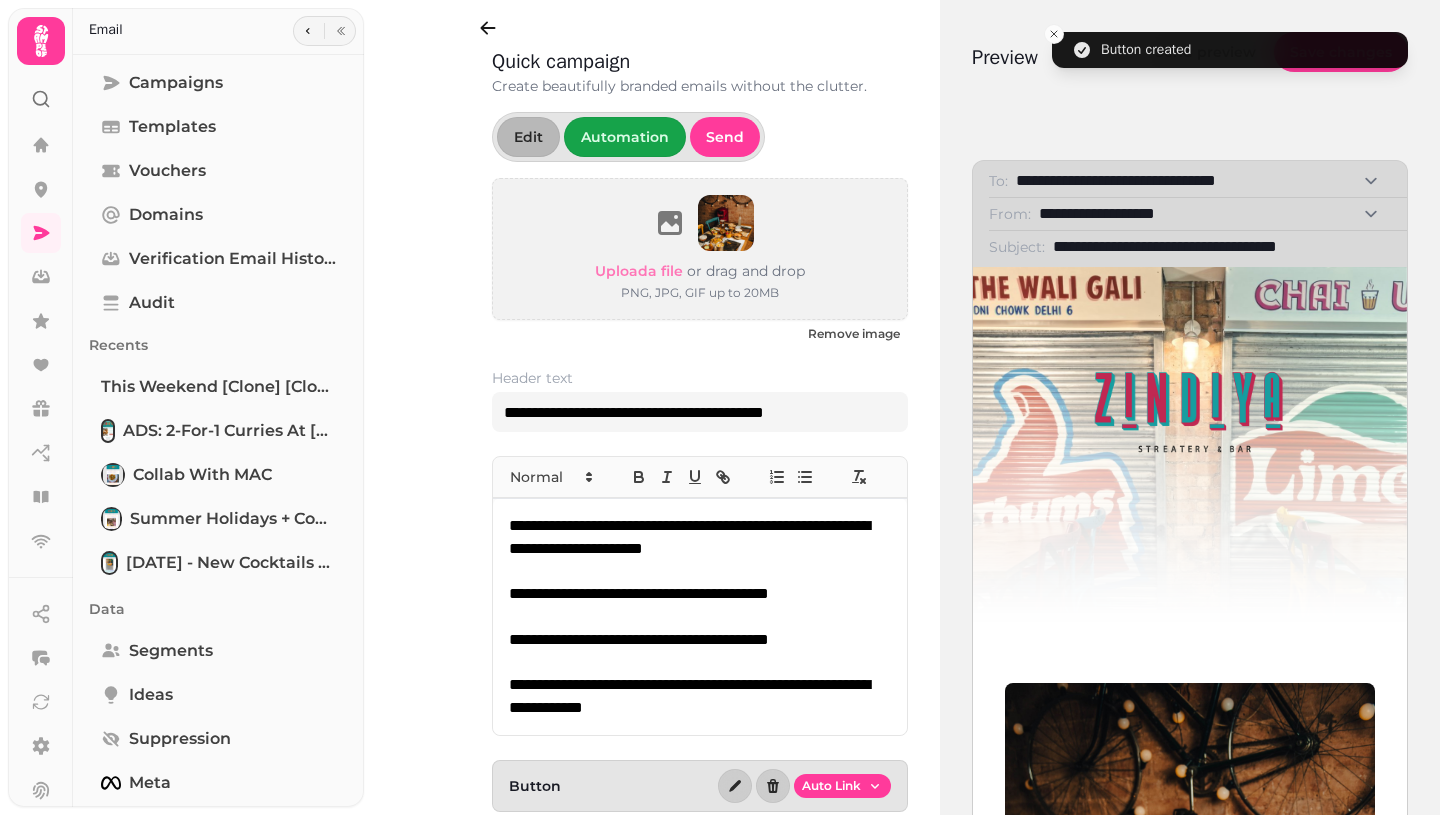 scroll, scrollTop: 53, scrollLeft: 0, axis: vertical 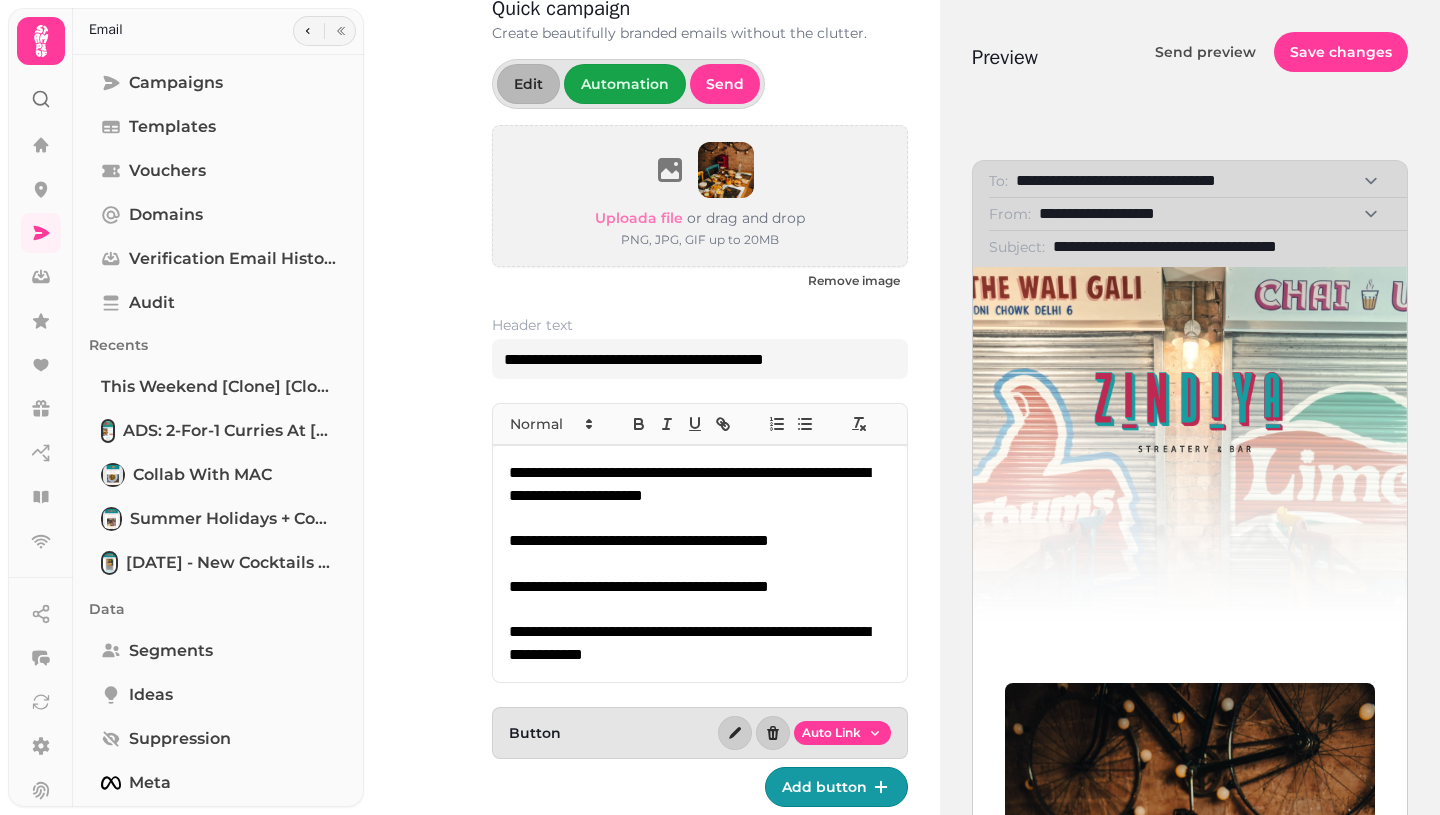 click 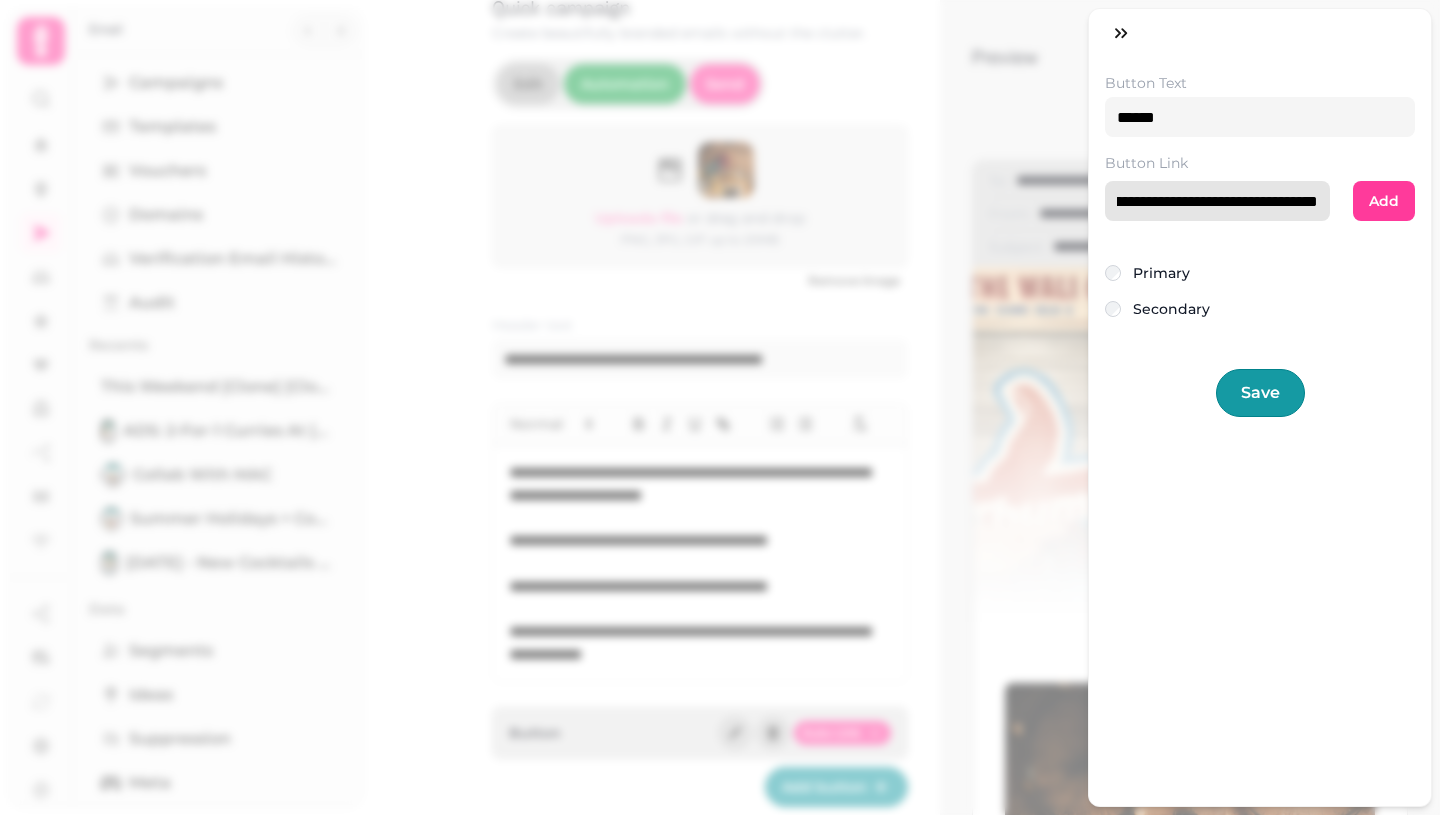 drag, startPoint x: 1109, startPoint y: 203, endPoint x: 1439, endPoint y: 230, distance: 331.1027 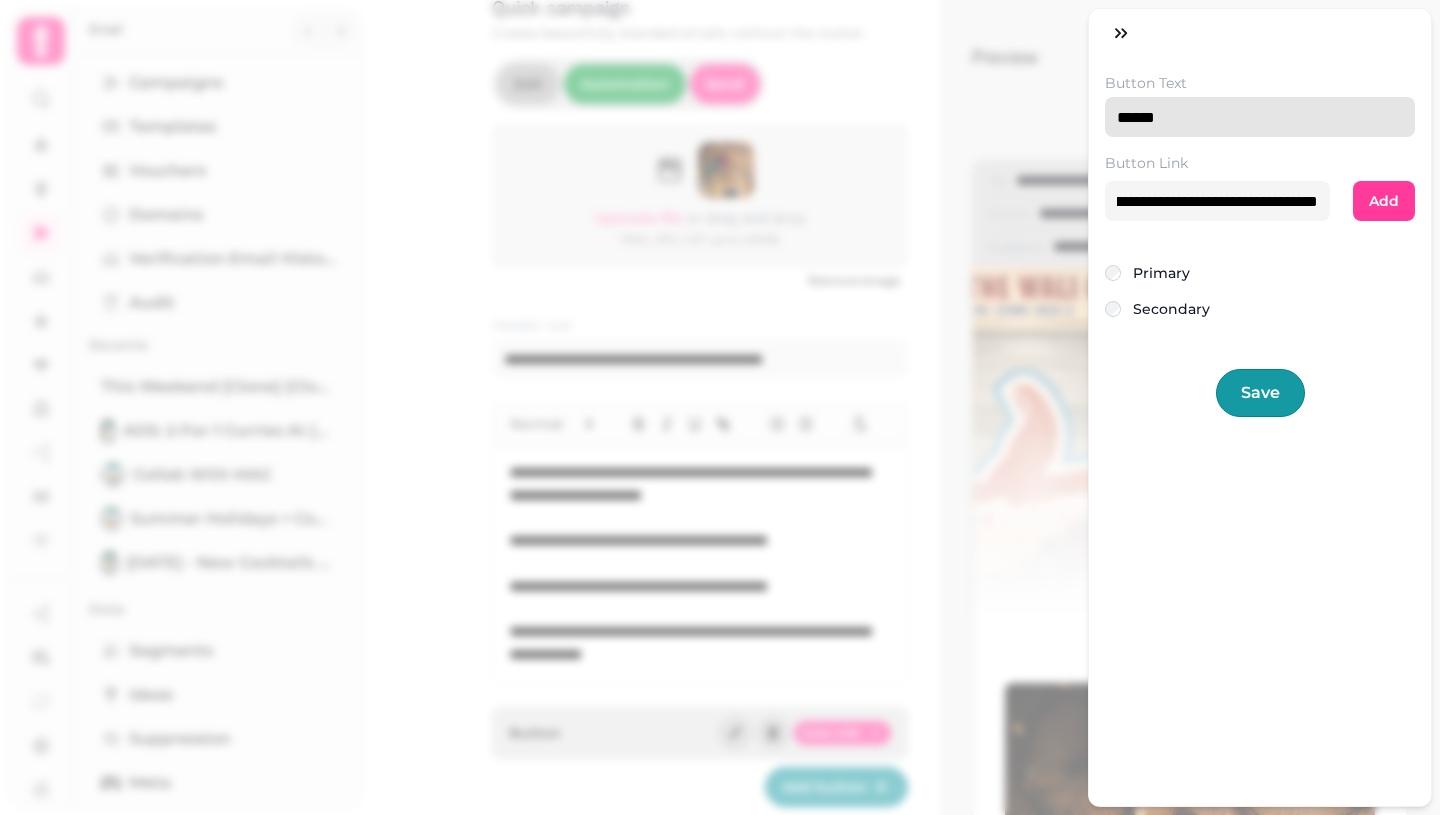 scroll, scrollTop: 0, scrollLeft: 0, axis: both 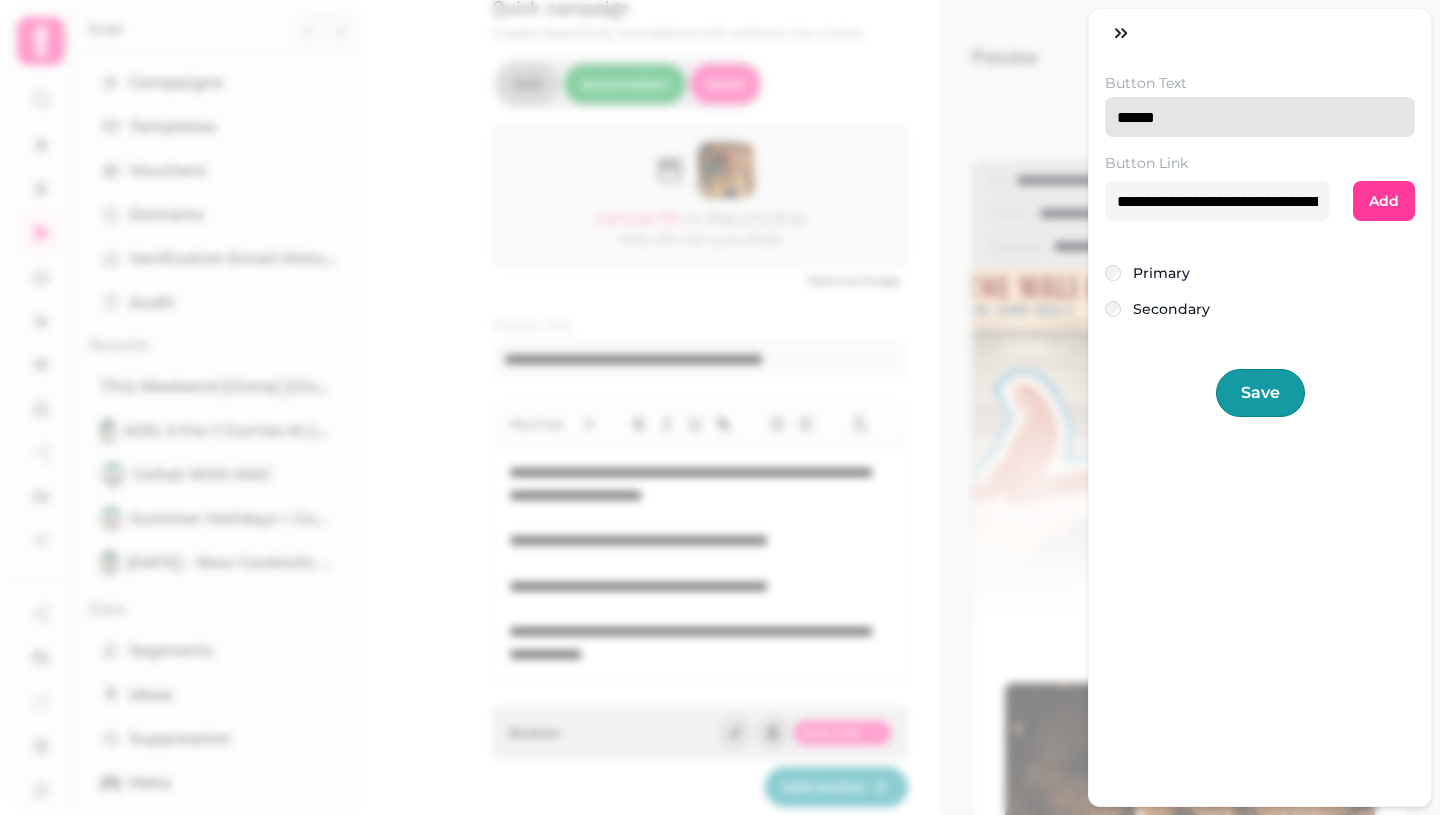 drag, startPoint x: 1258, startPoint y: 112, endPoint x: 1050, endPoint y: 113, distance: 208.00241 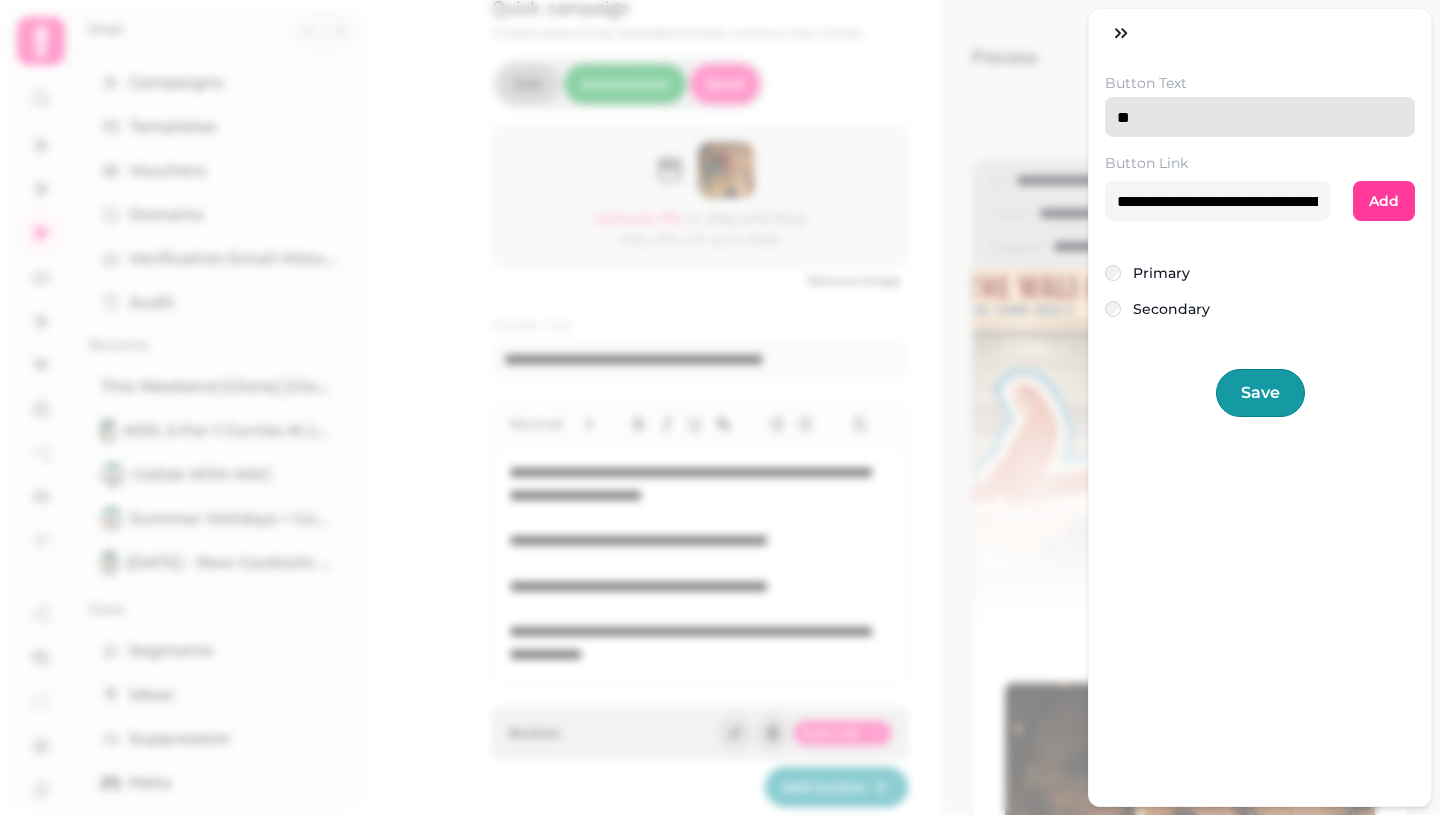 type on "*" 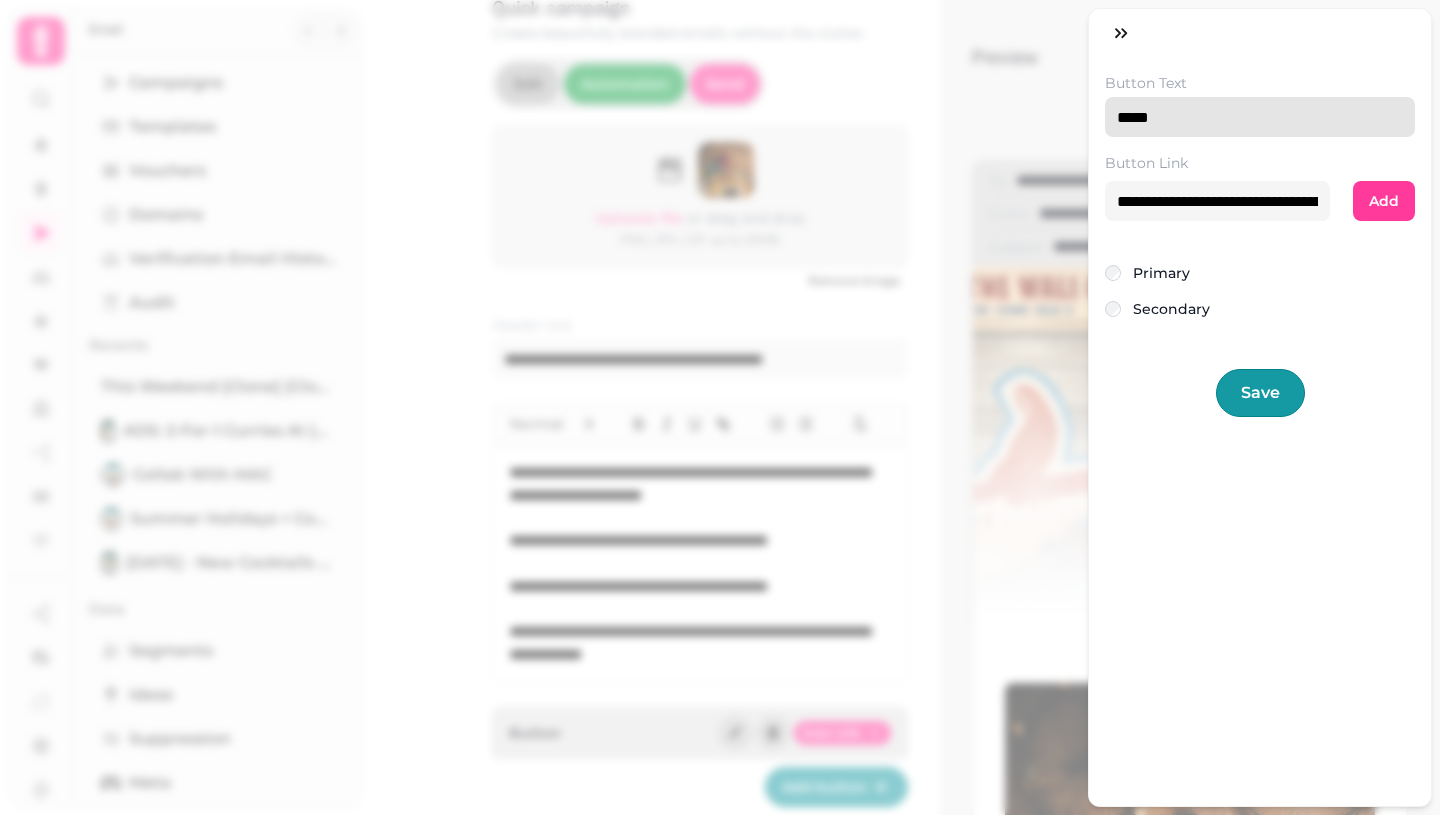 drag, startPoint x: 1281, startPoint y: 118, endPoint x: 972, endPoint y: 122, distance: 309.02588 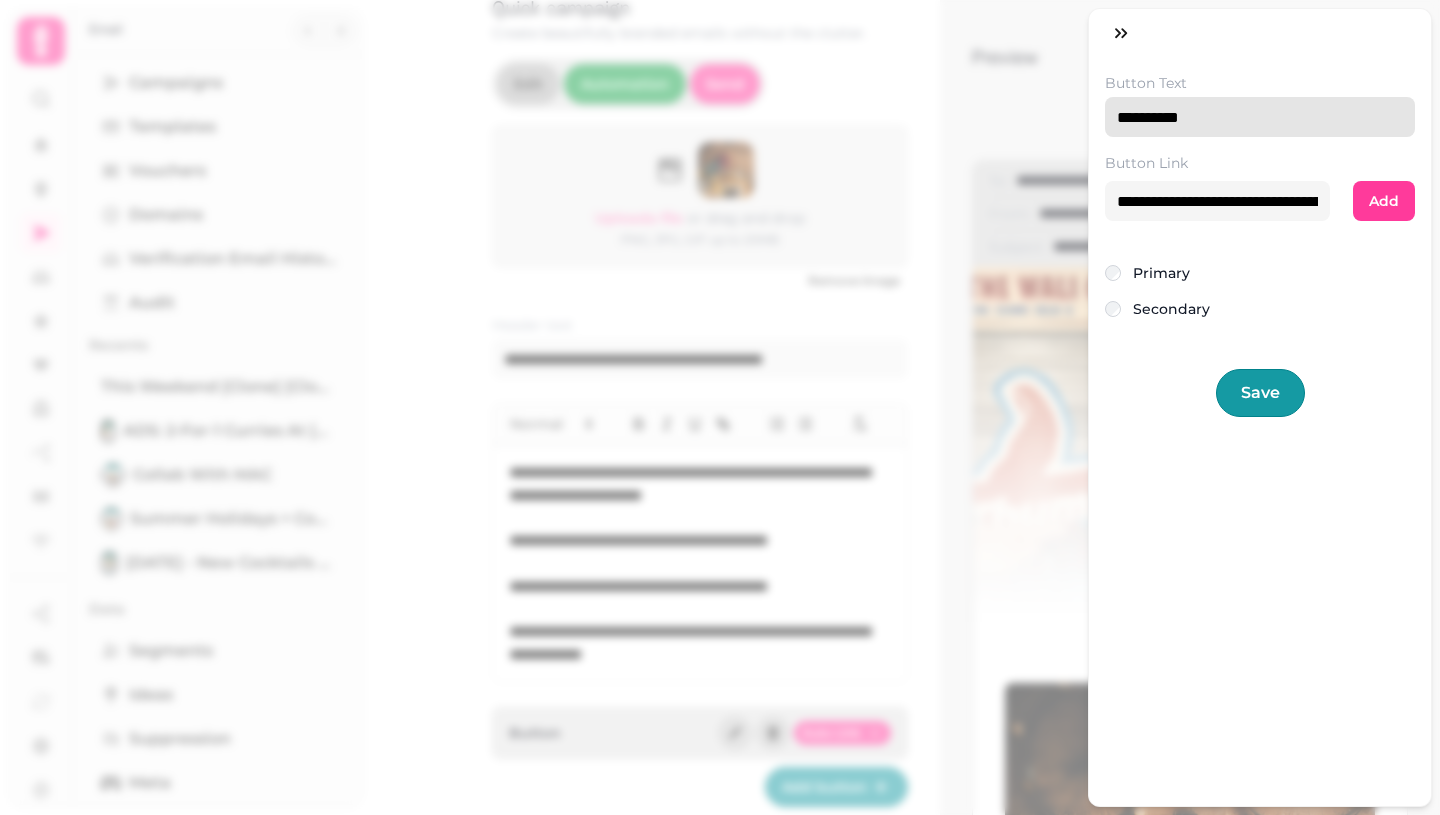 type on "**********" 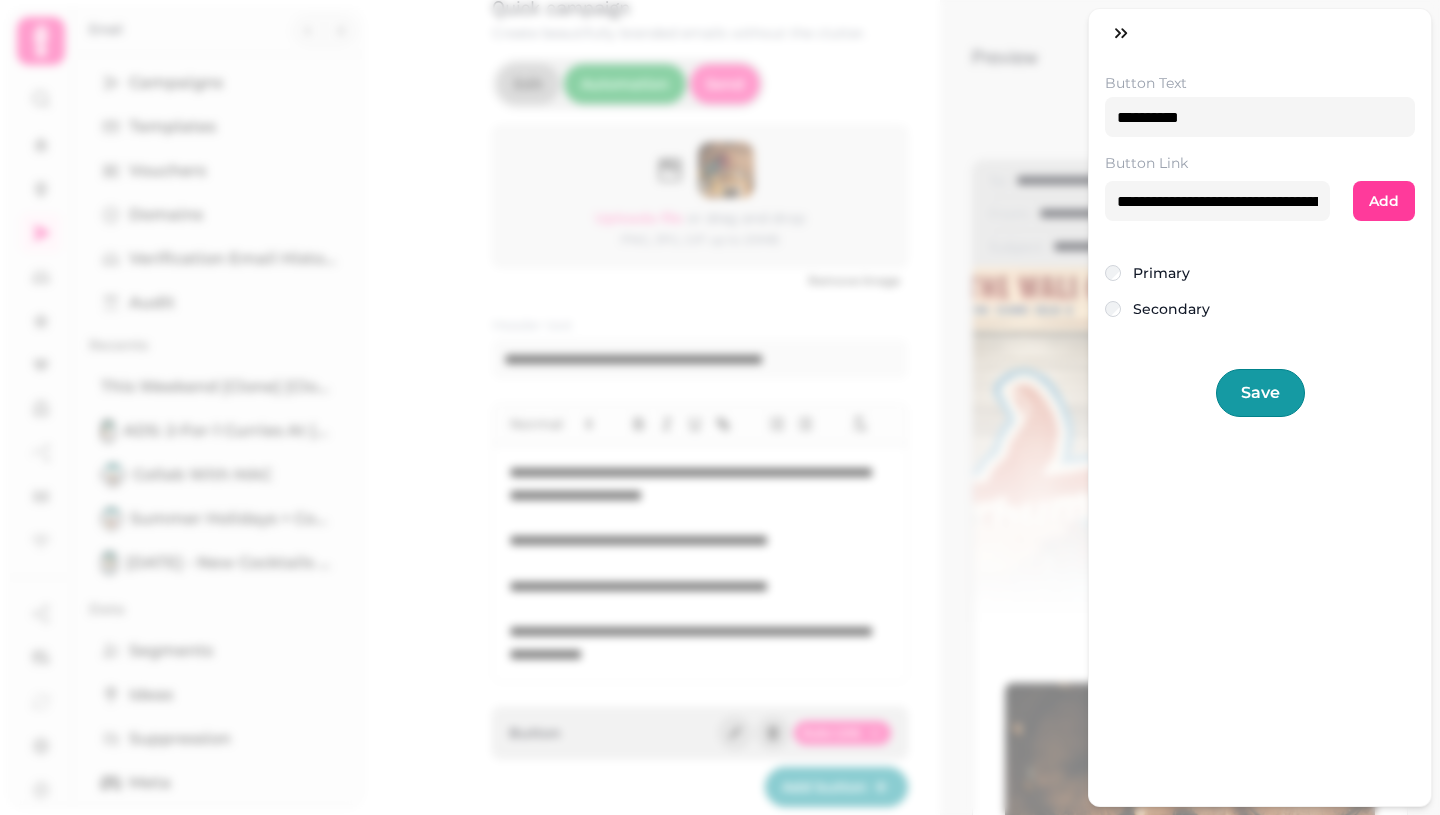 click on "Add" at bounding box center (1384, 201) 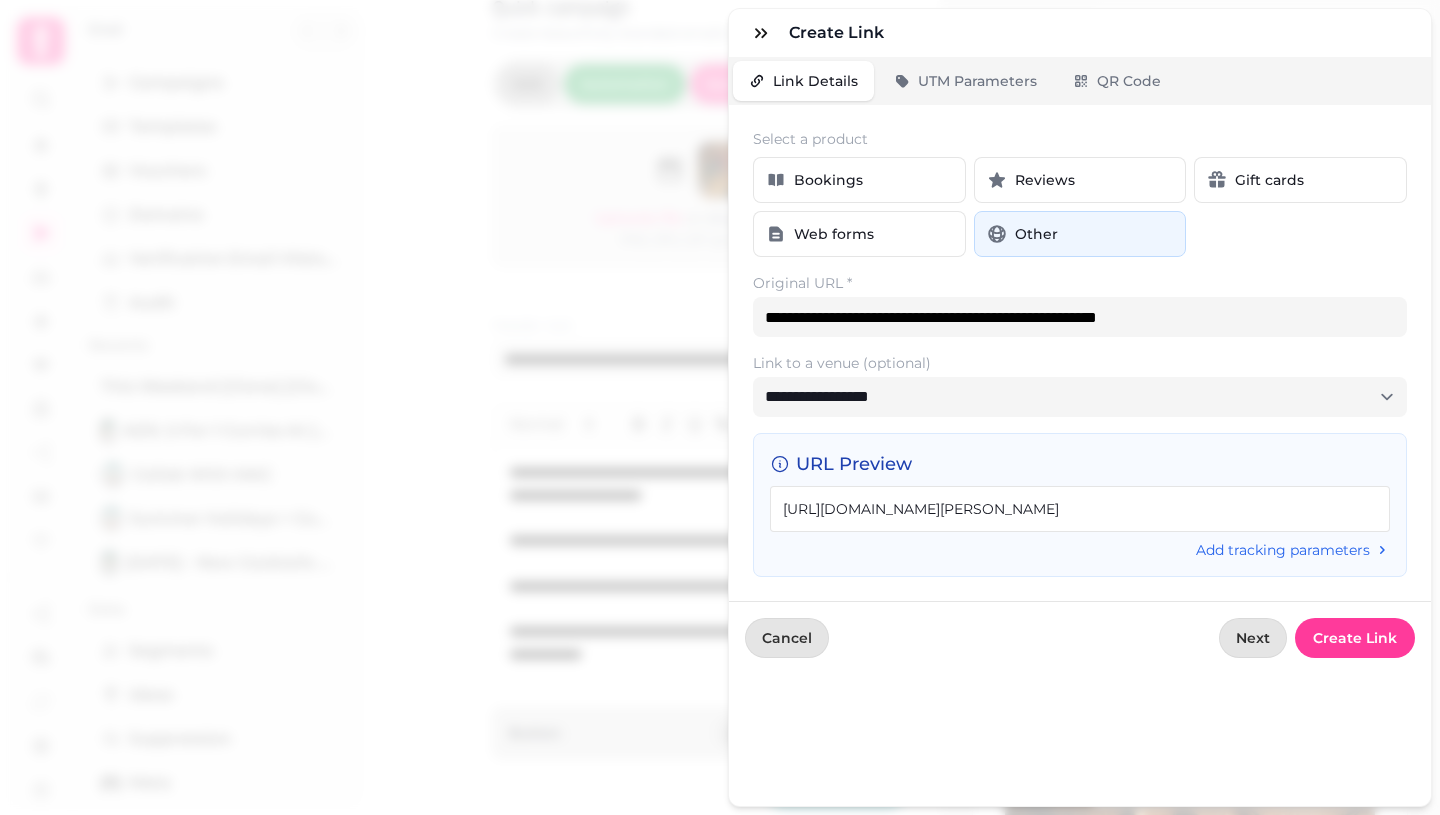 click on "Cancel Next Create Link" at bounding box center [1080, 637] 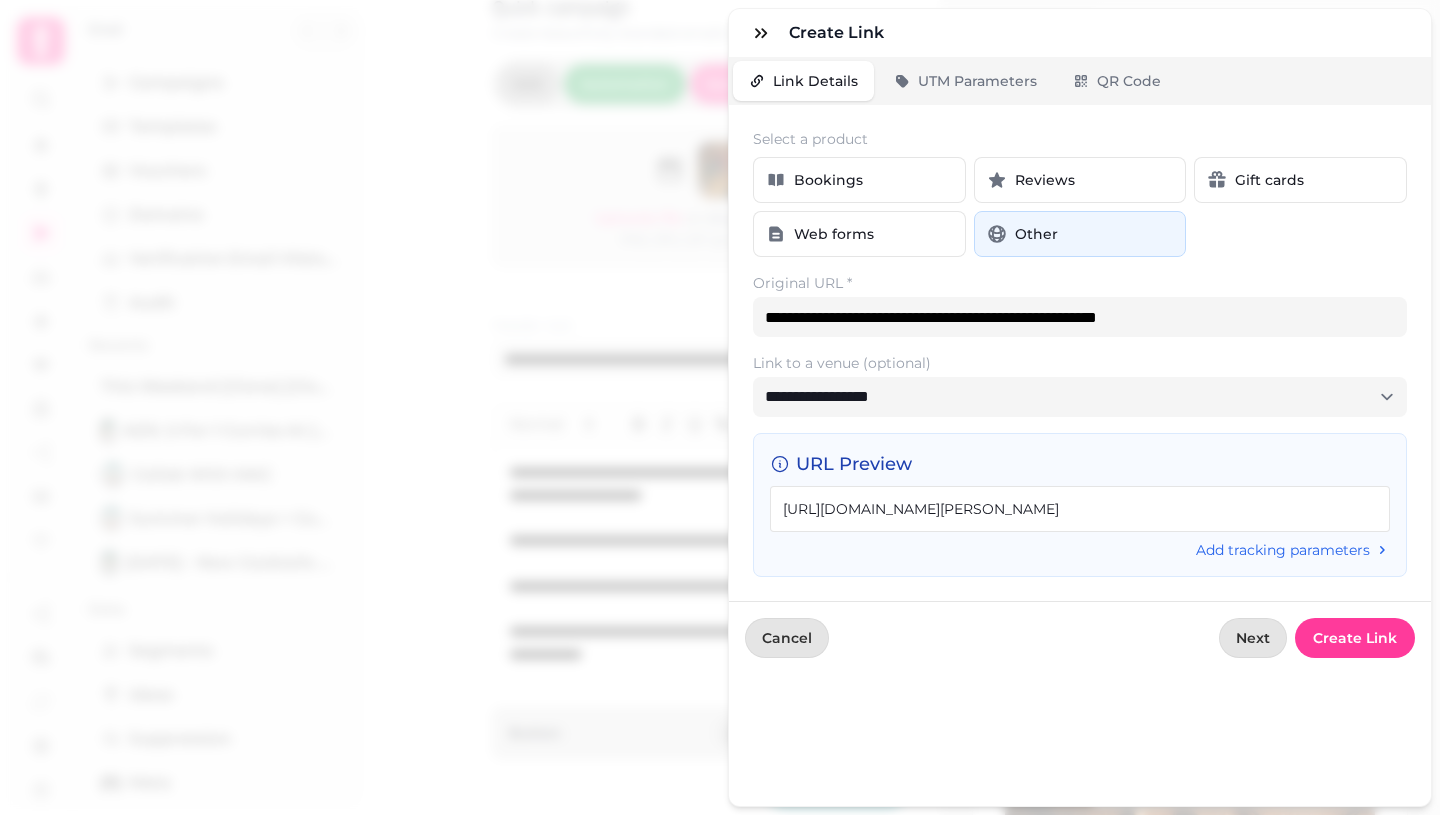 click on "Cancel" at bounding box center (787, 638) 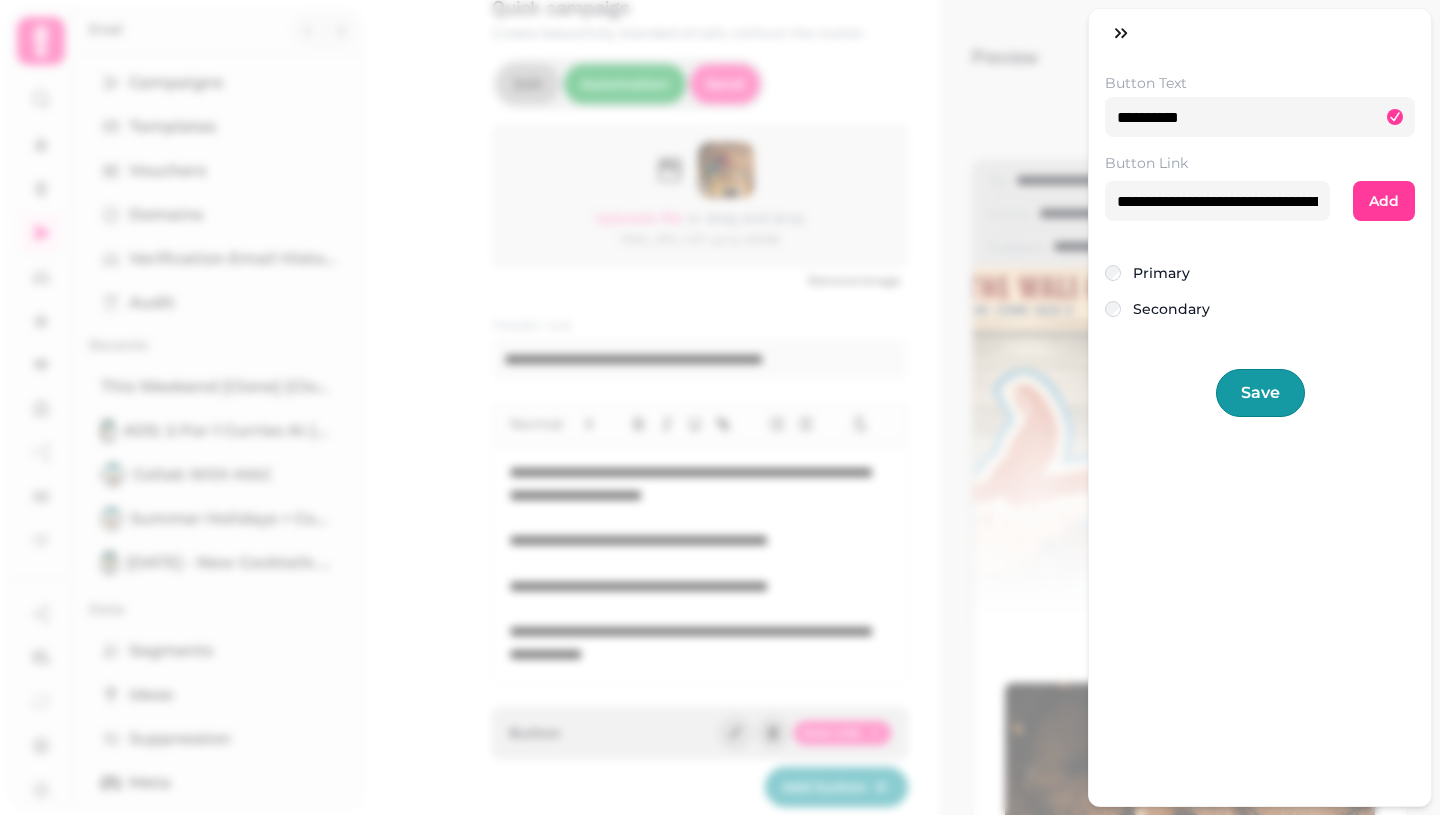 click on "Save" at bounding box center (1260, 393) 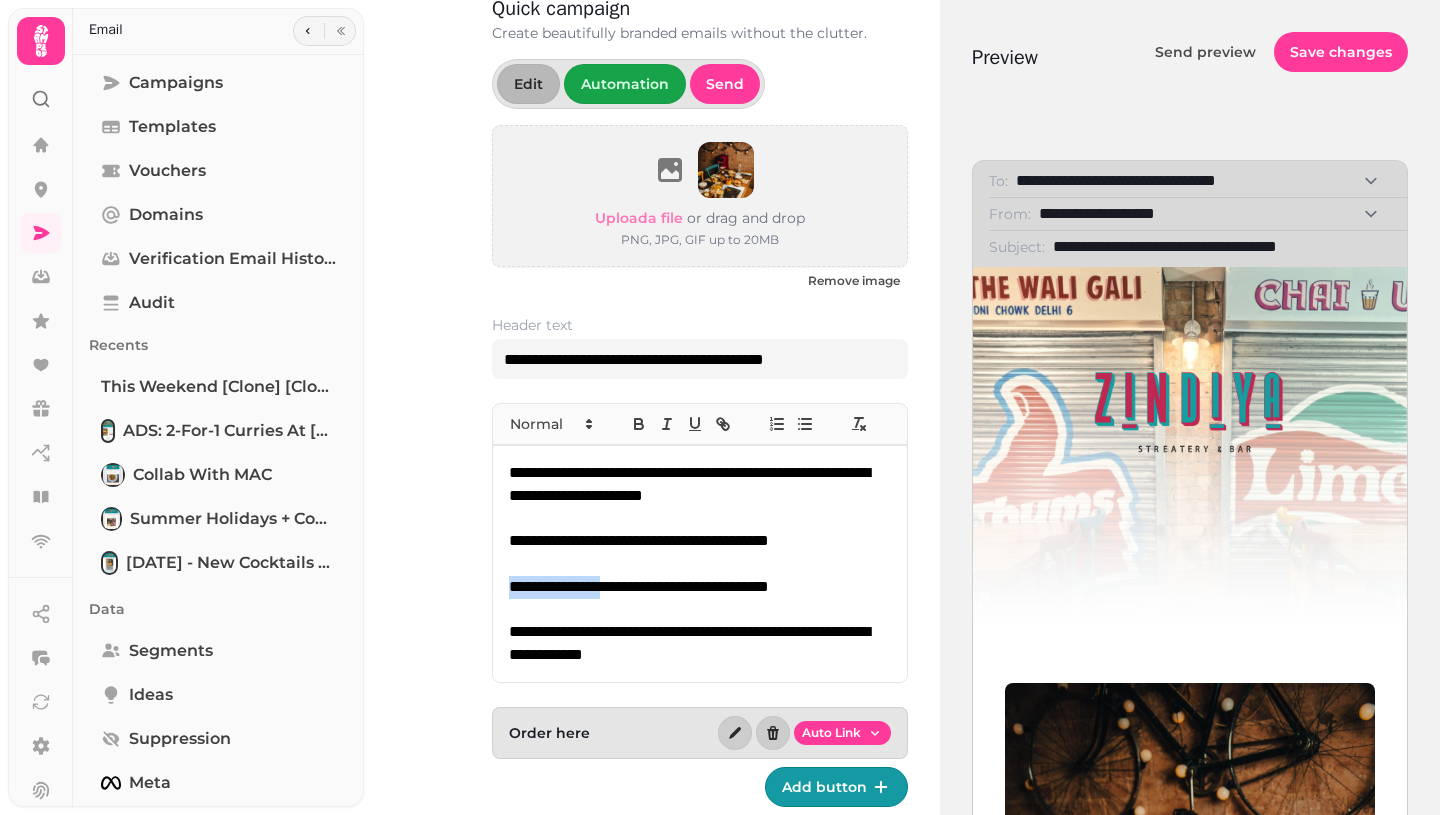 drag, startPoint x: 633, startPoint y: 588, endPoint x: 493, endPoint y: 582, distance: 140.12851 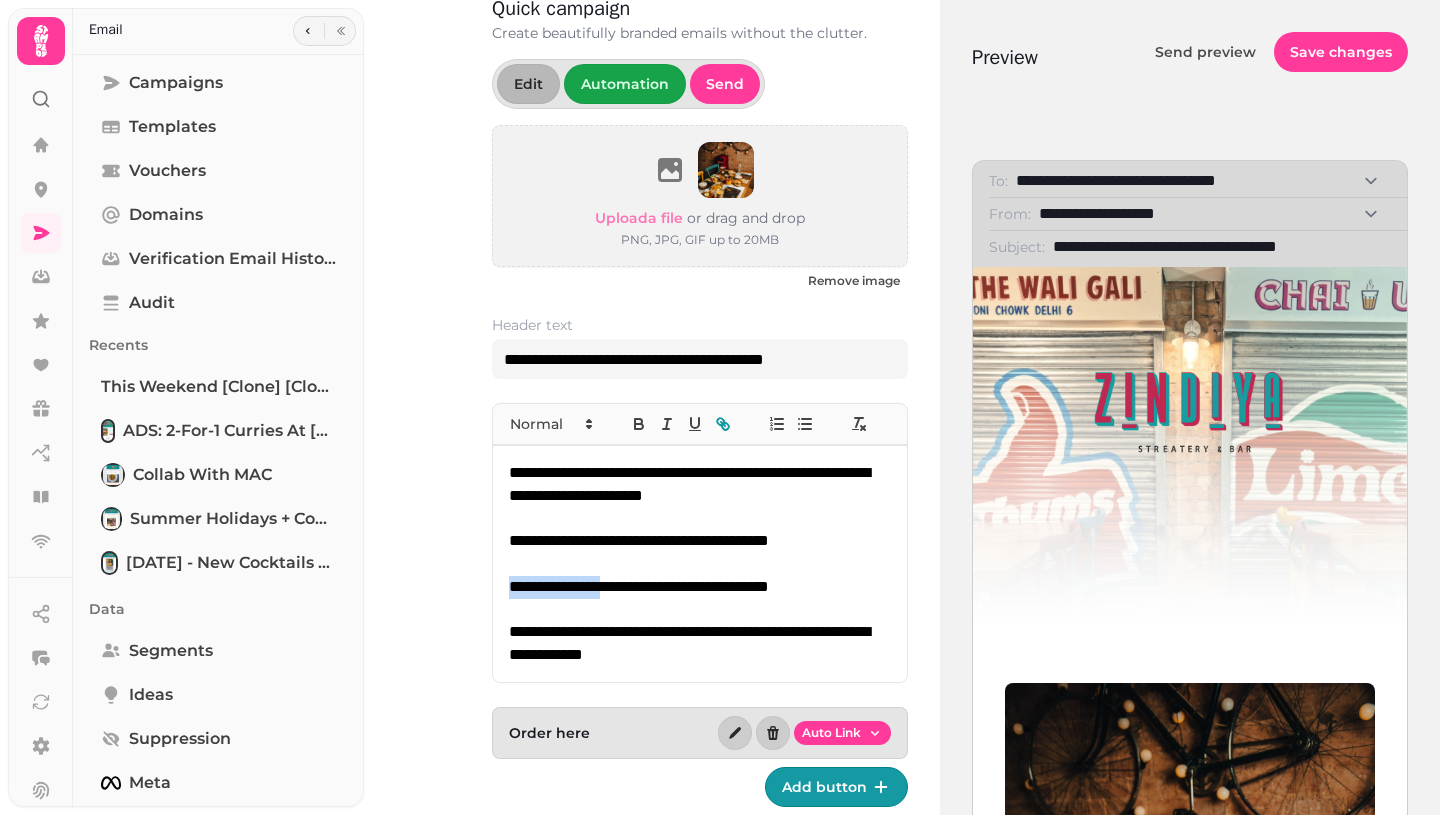 click 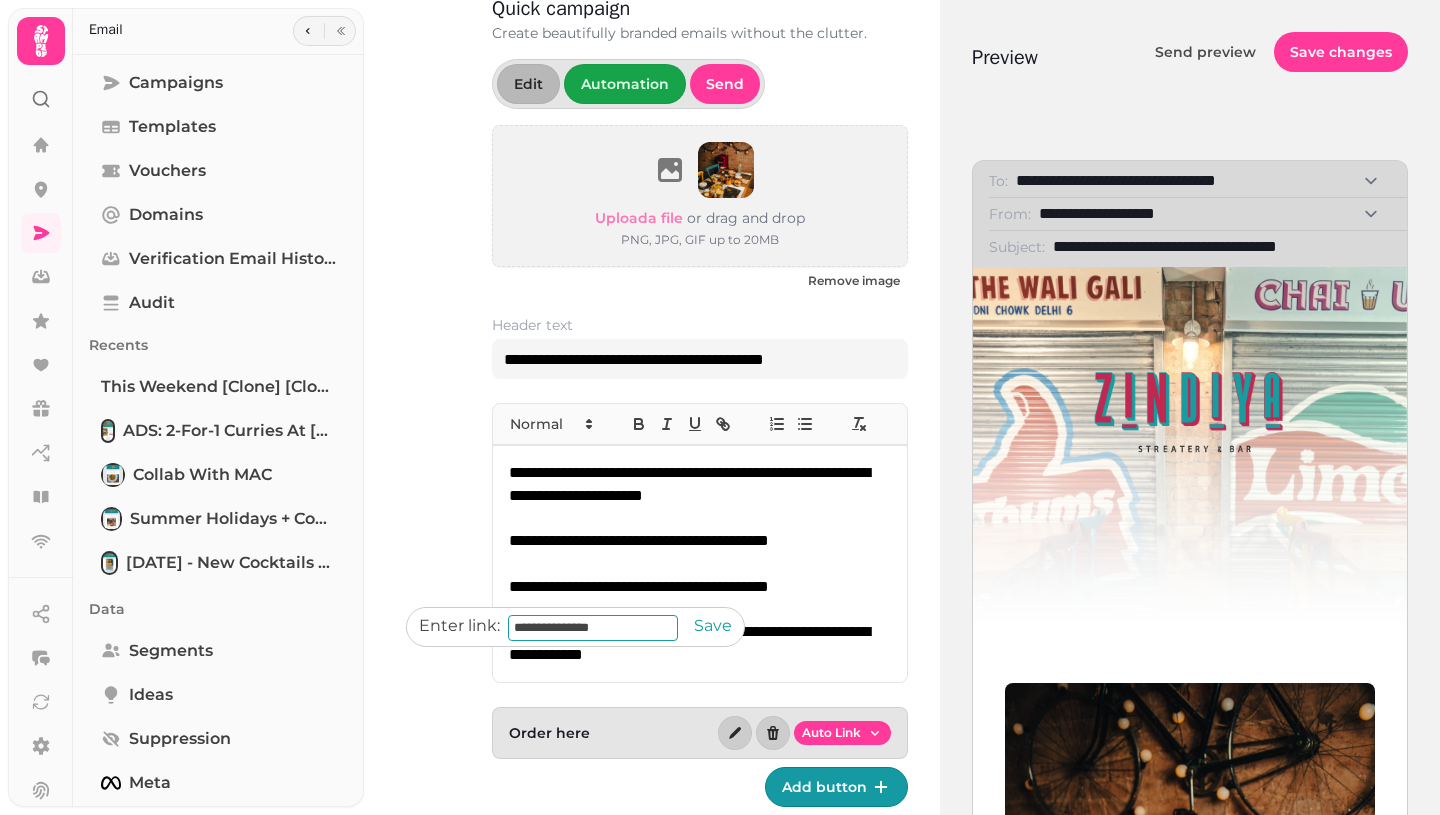 paste on "**********" 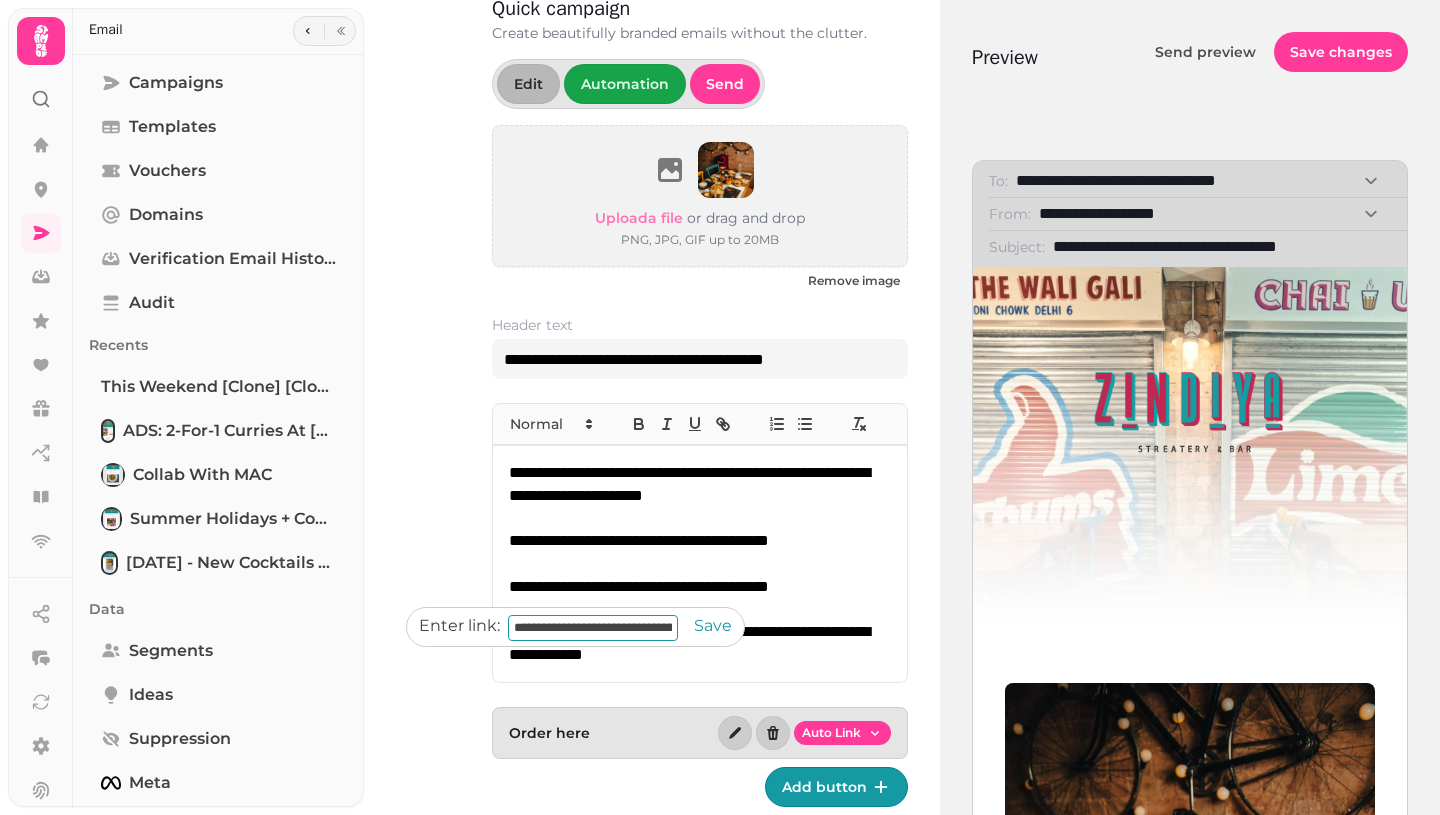 scroll, scrollTop: 0, scrollLeft: 126, axis: horizontal 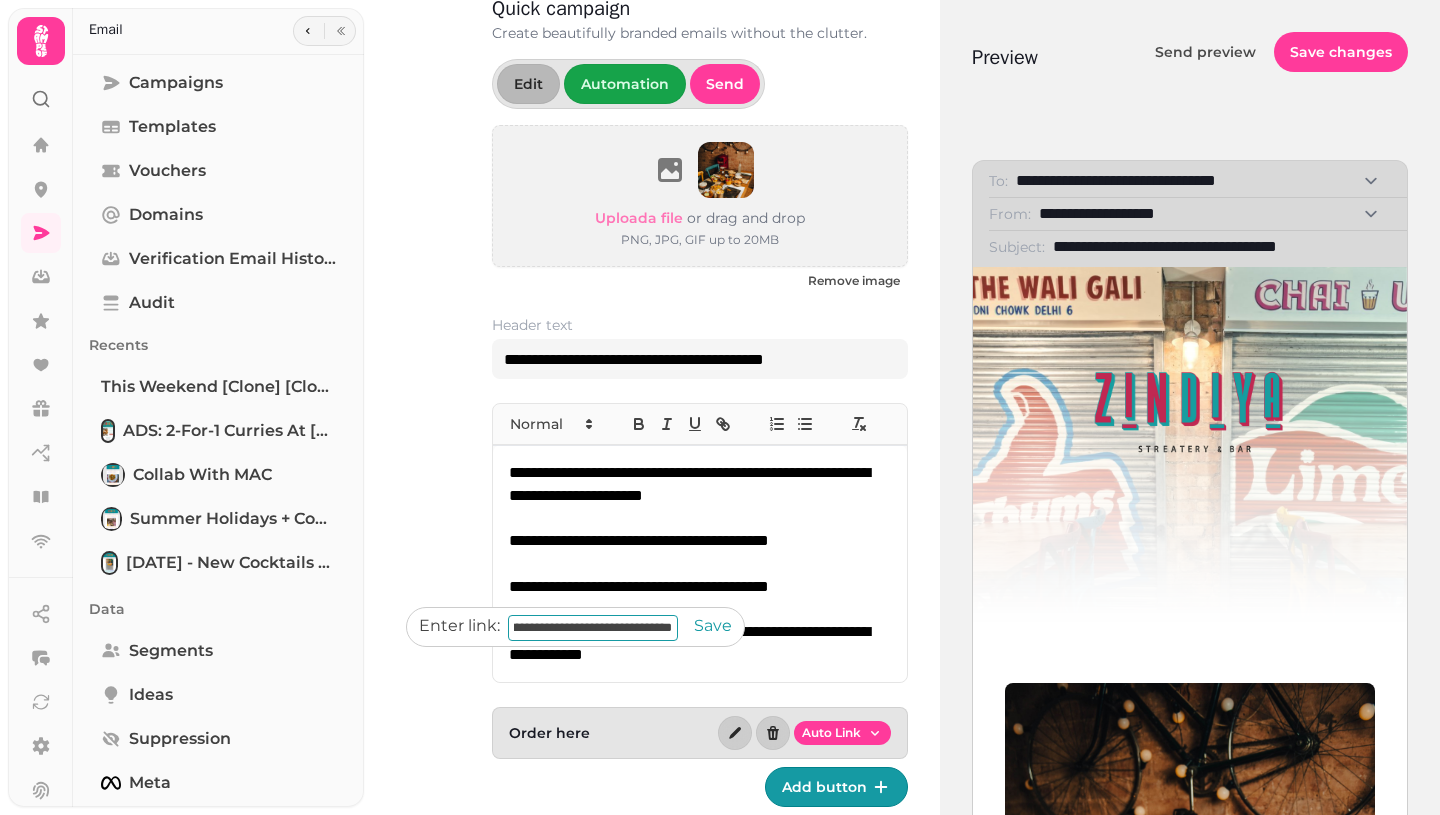 type on "**********" 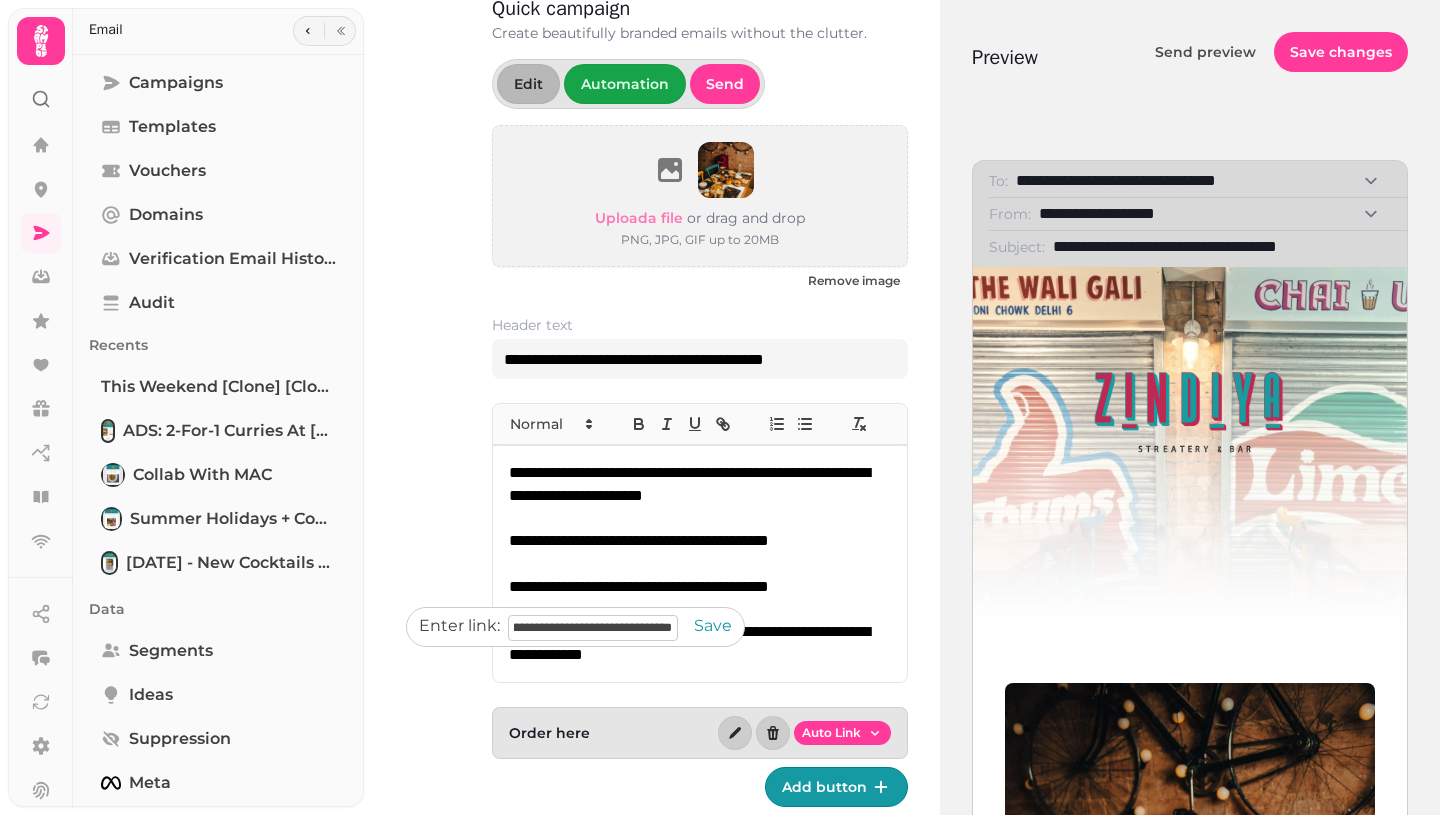 click at bounding box center (705, 625) 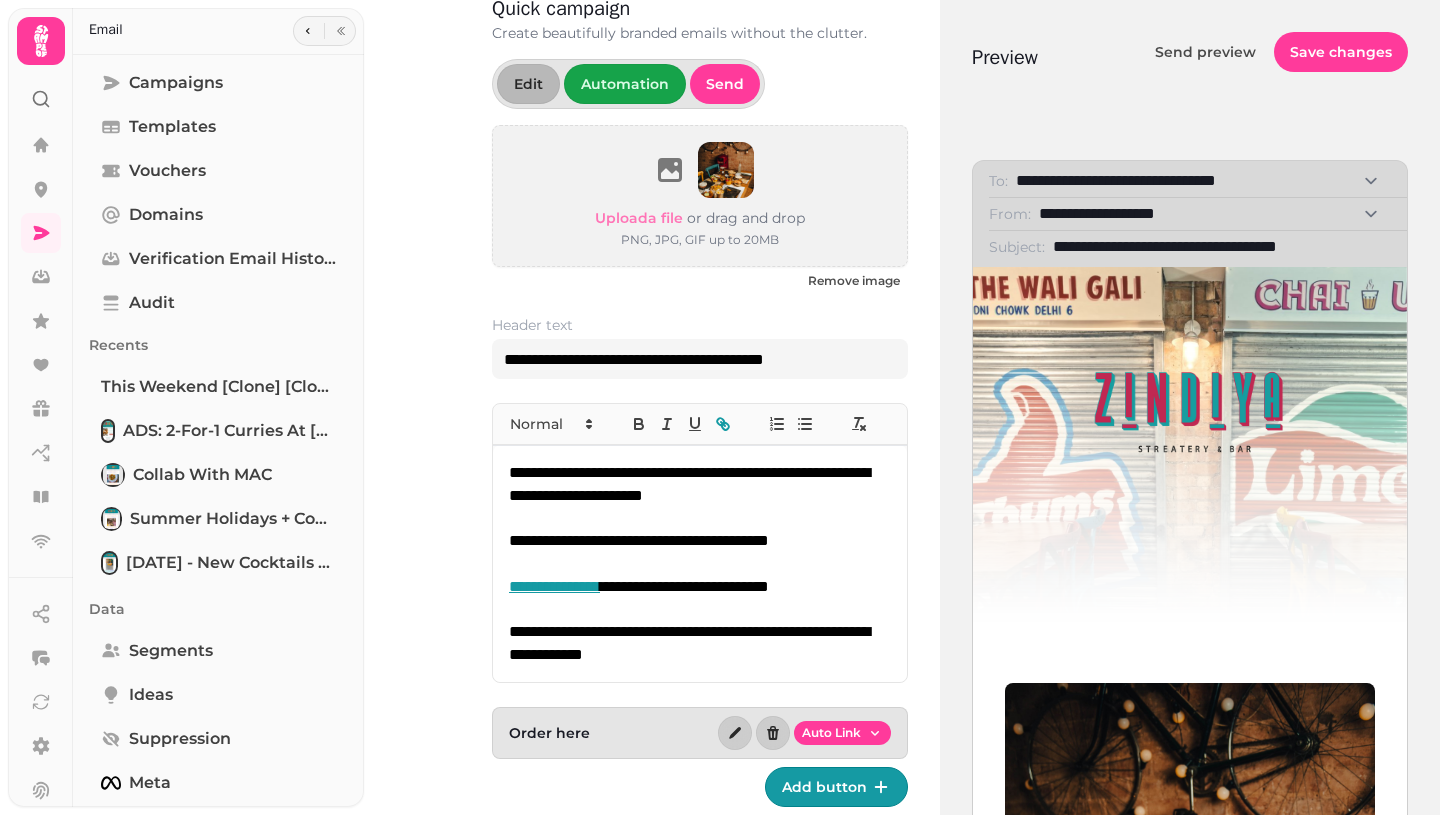 scroll, scrollTop: 0, scrollLeft: 0, axis: both 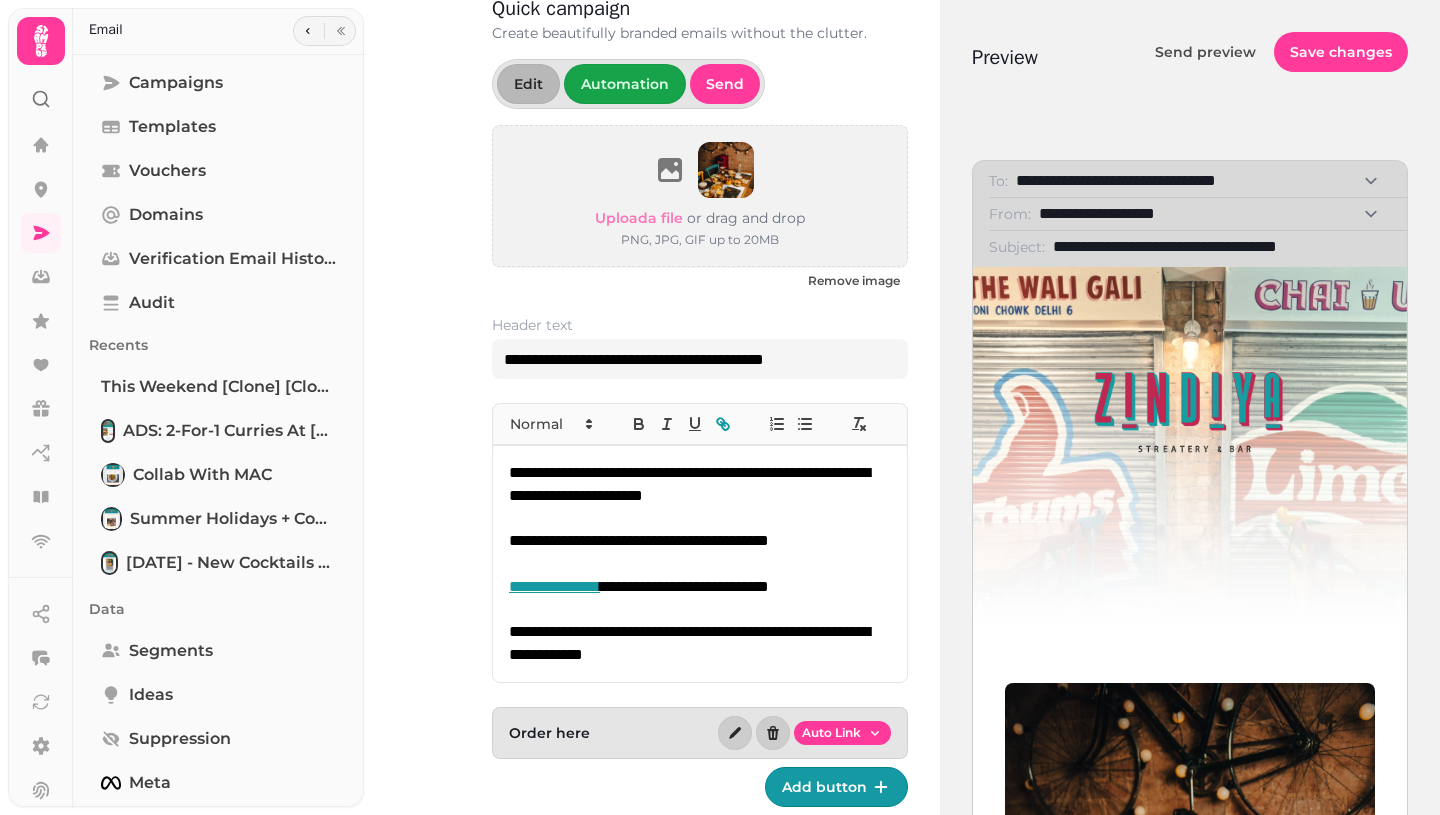 click at bounding box center (700, 609) 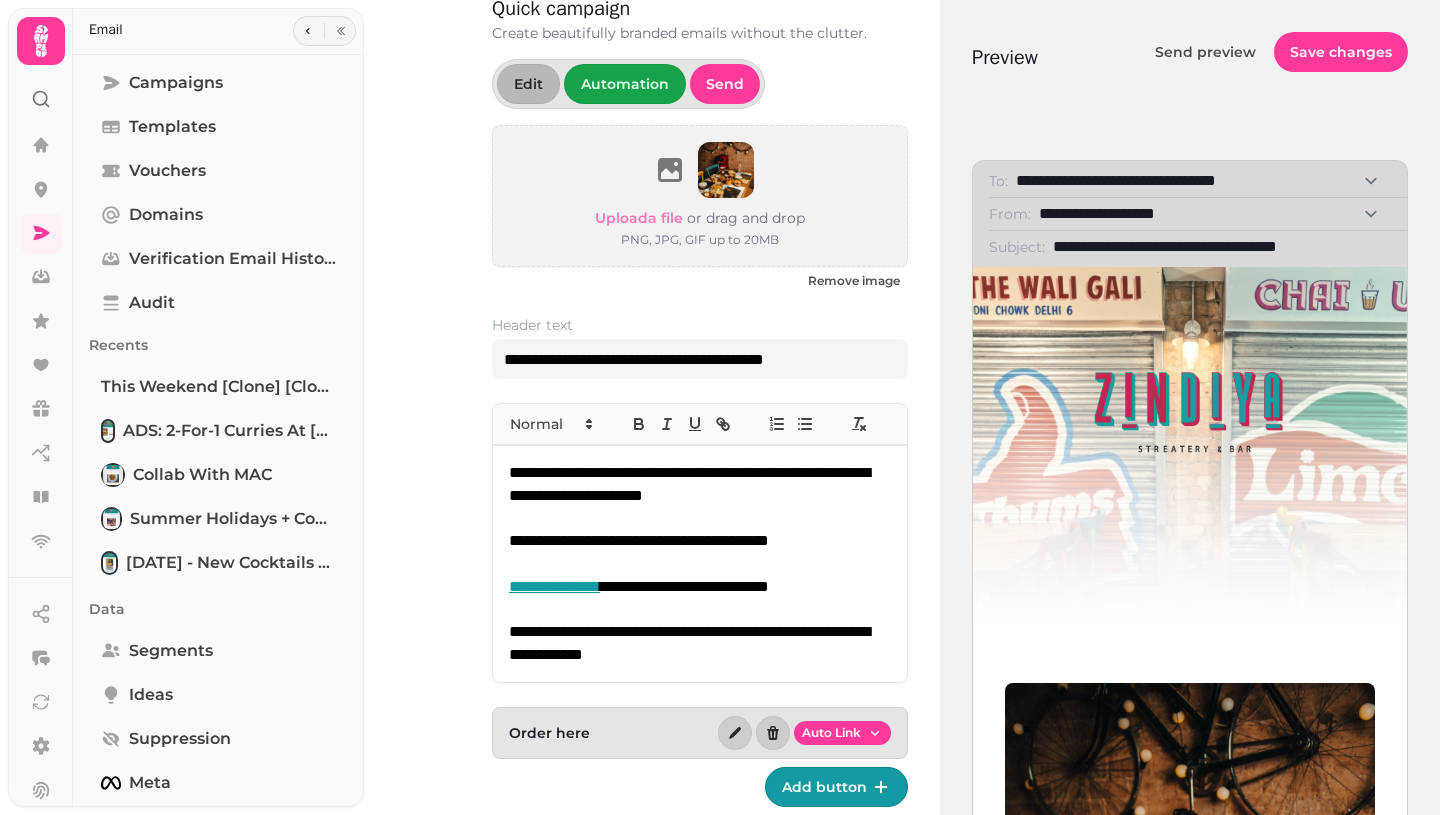 click on "Upload  a file" at bounding box center (639, 218) 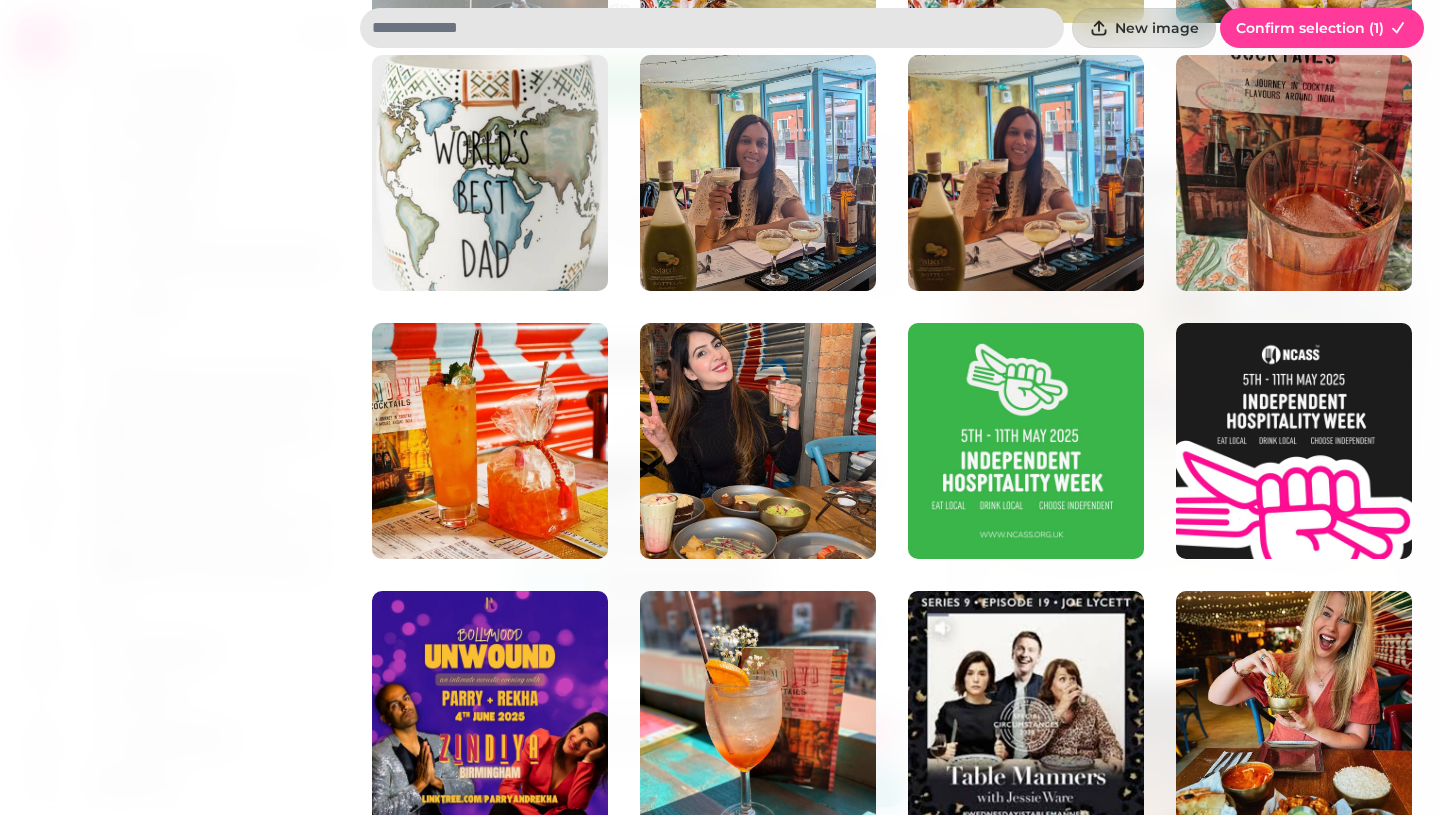scroll, scrollTop: 0, scrollLeft: 0, axis: both 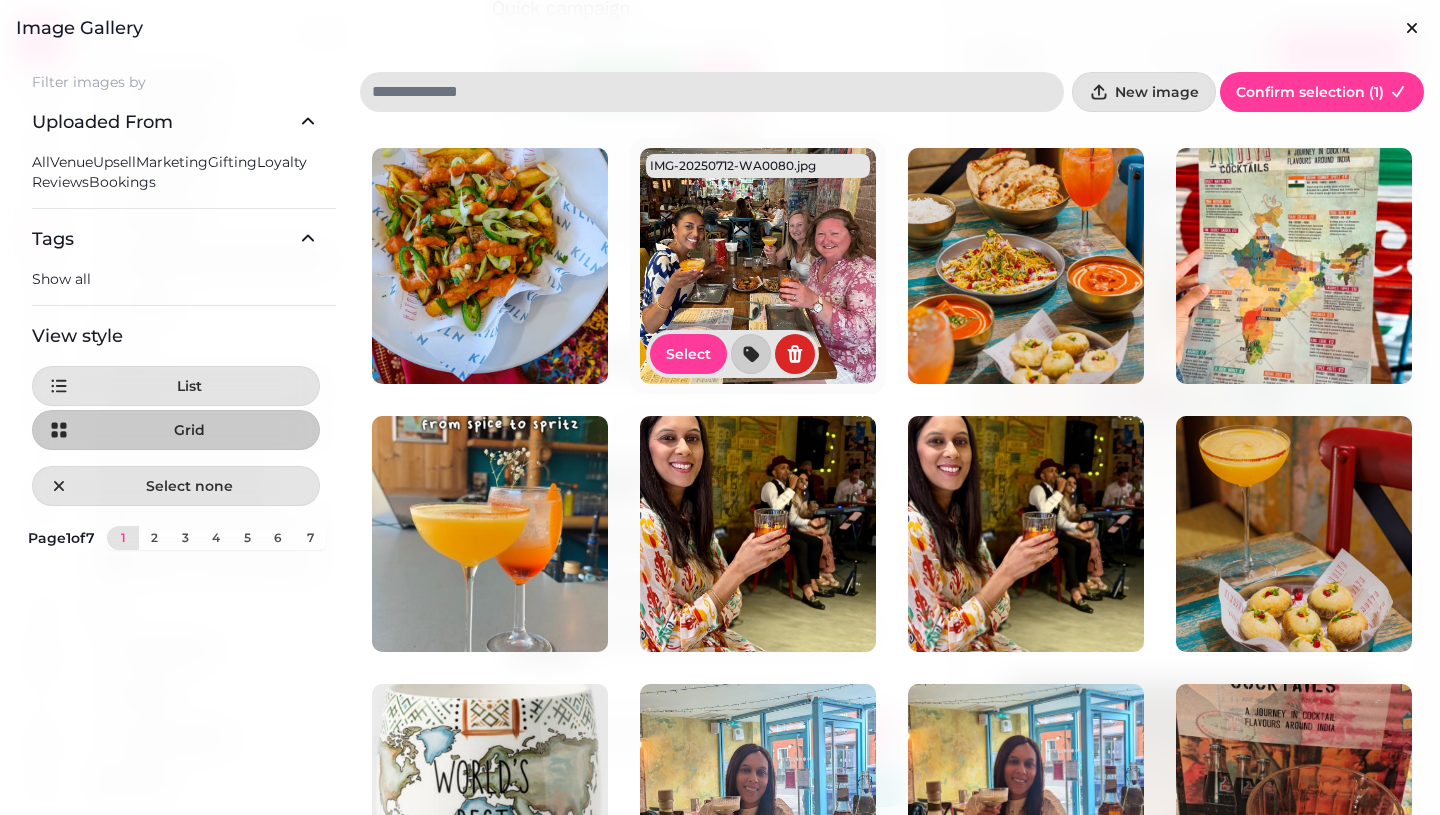 click at bounding box center (758, 266) 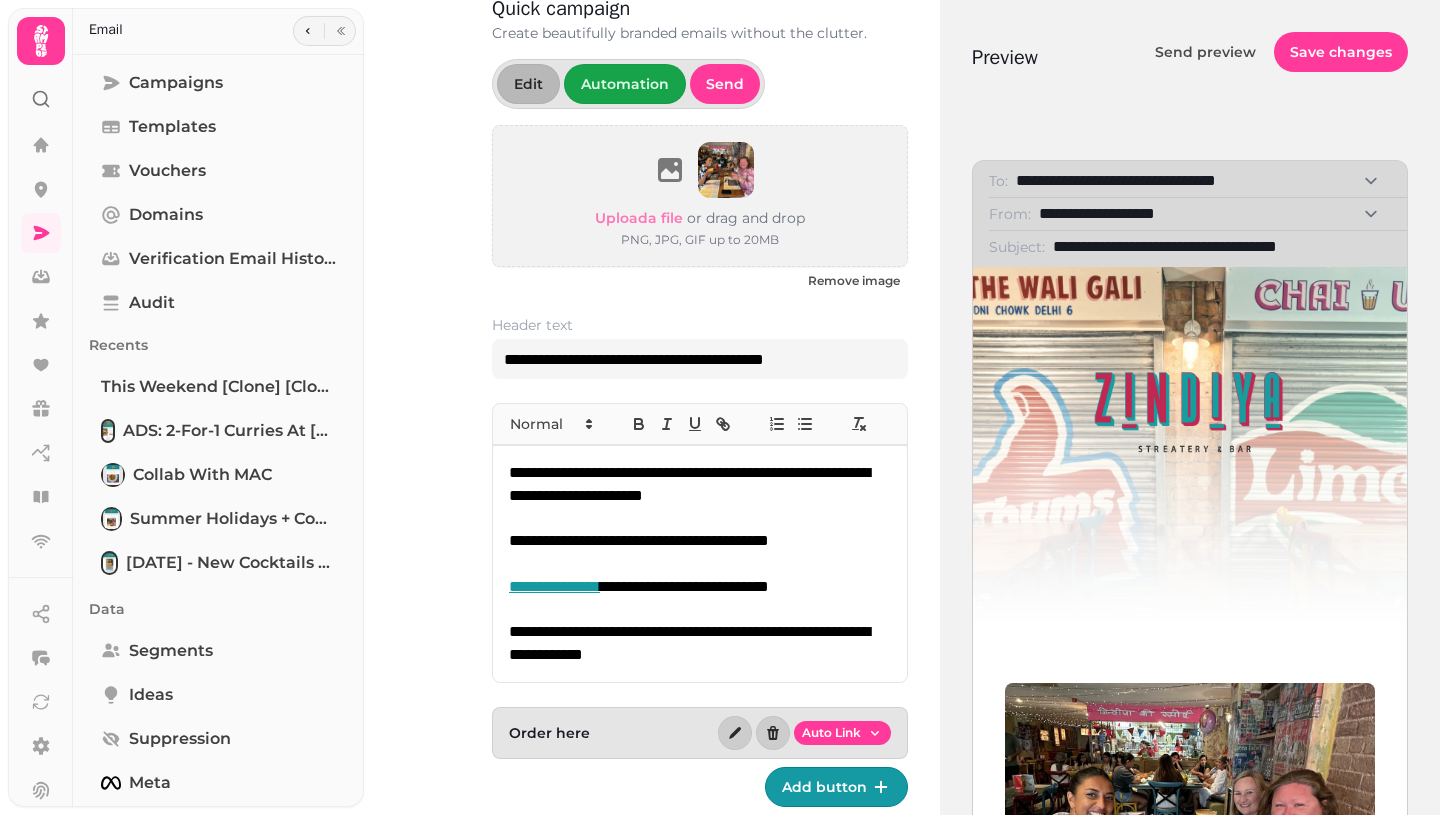 click on "Upload  a file or drag and drop PNG, JPG, GIF up to 20MB" at bounding box center [700, 196] 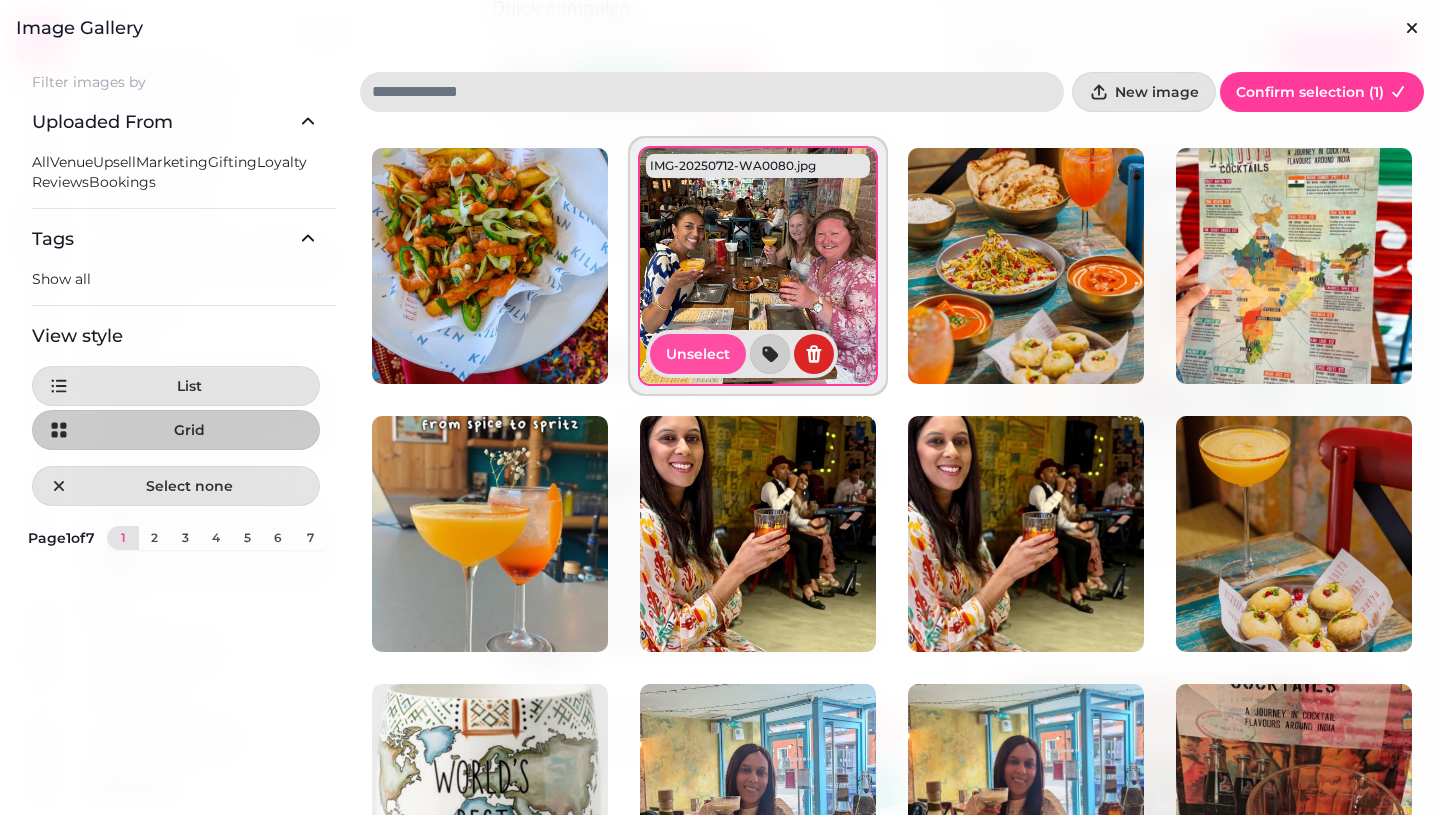 click at bounding box center (1026, 266) 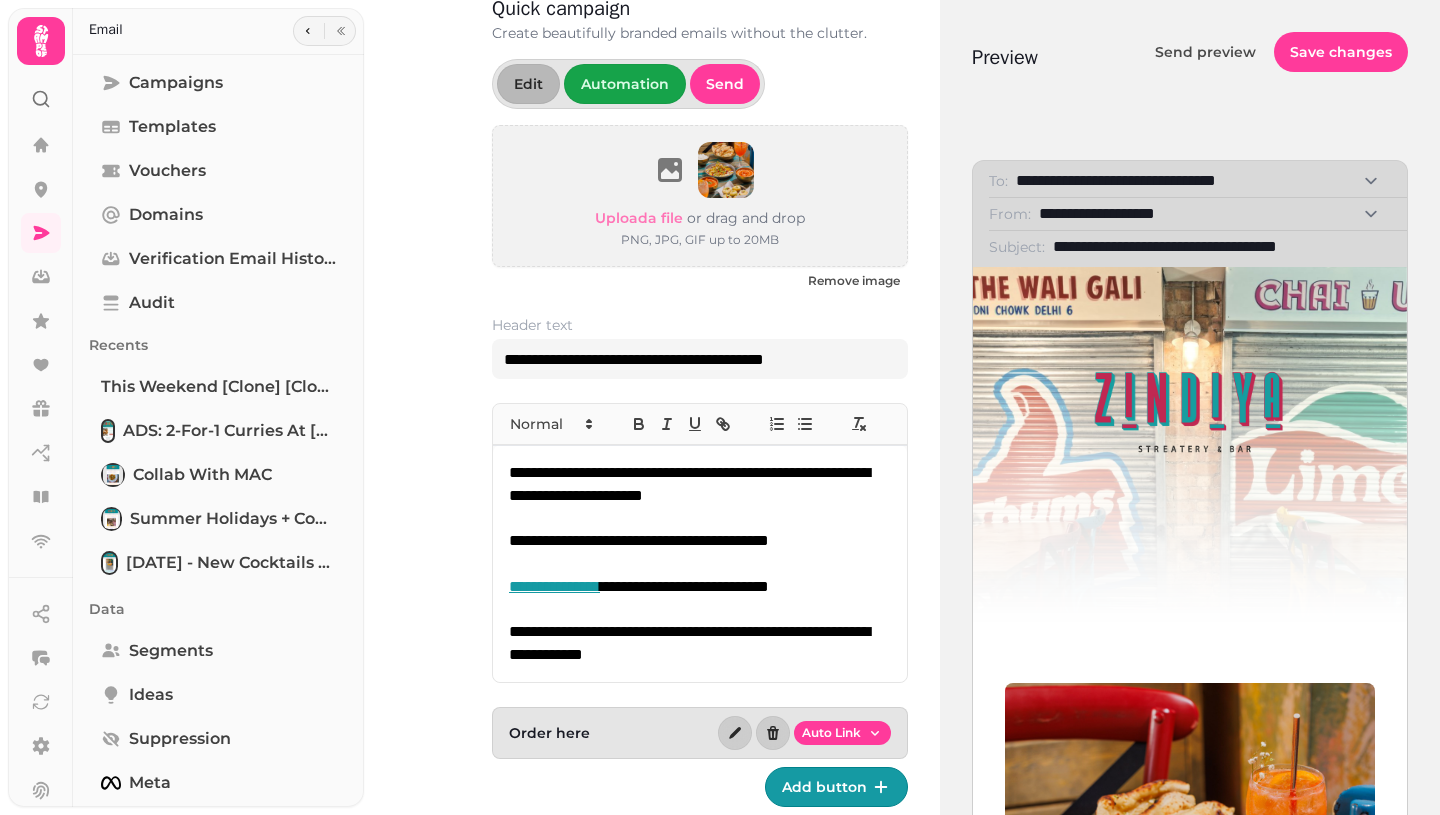 click on "Upload  a file" at bounding box center [639, 218] 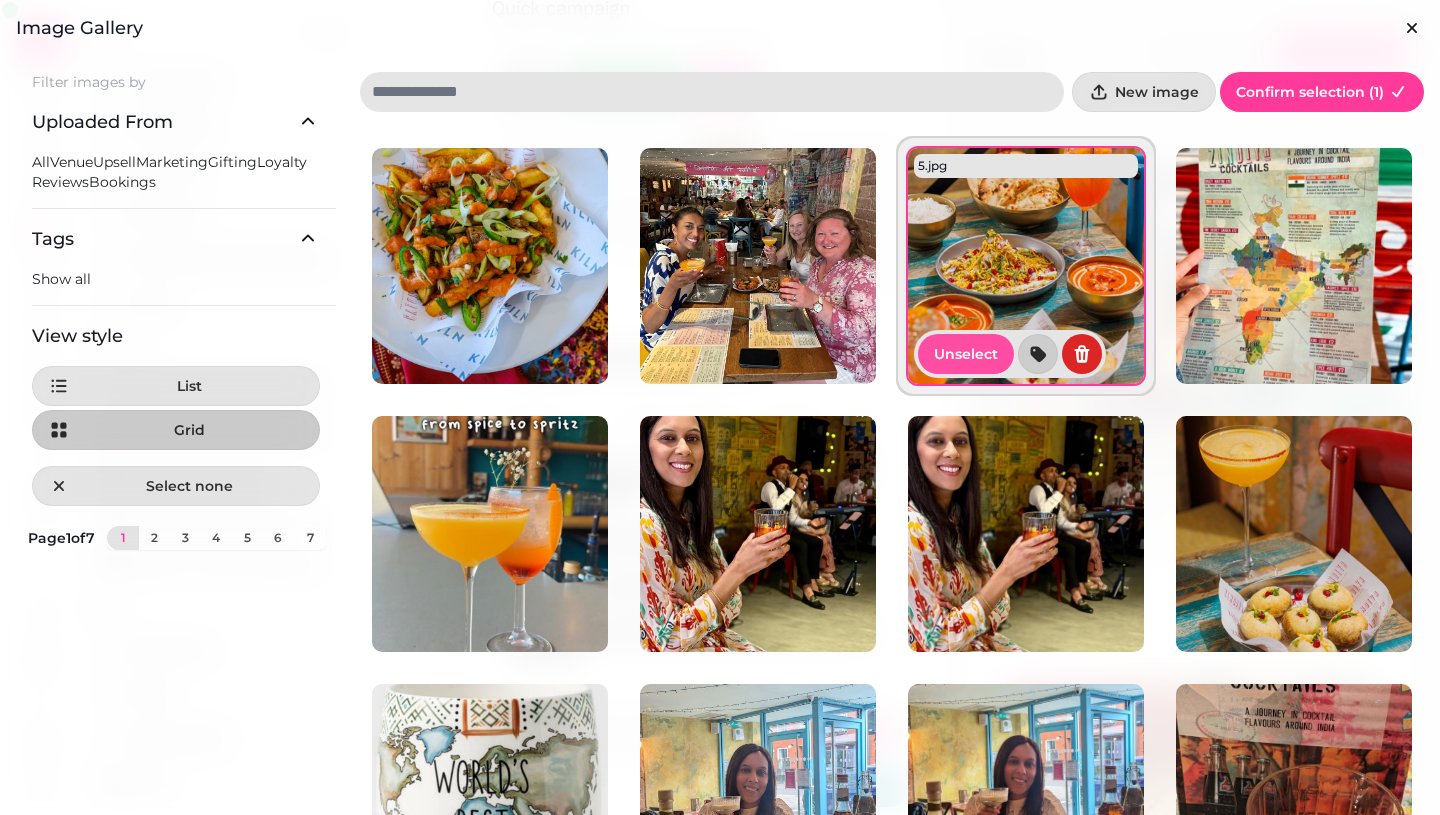 click at bounding box center [1026, 266] 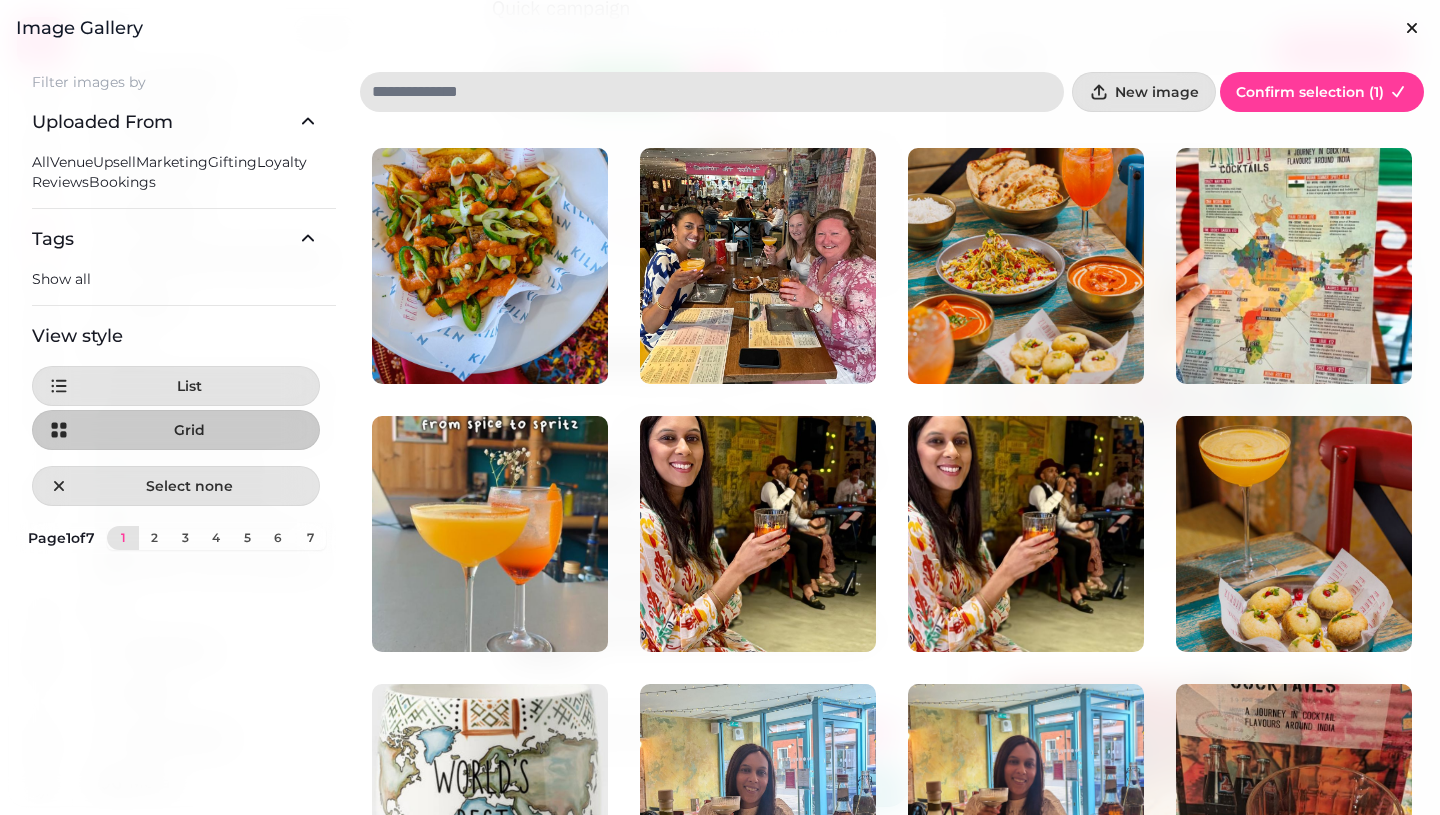 click on "Confirm selection ( 1 )" at bounding box center [1310, 92] 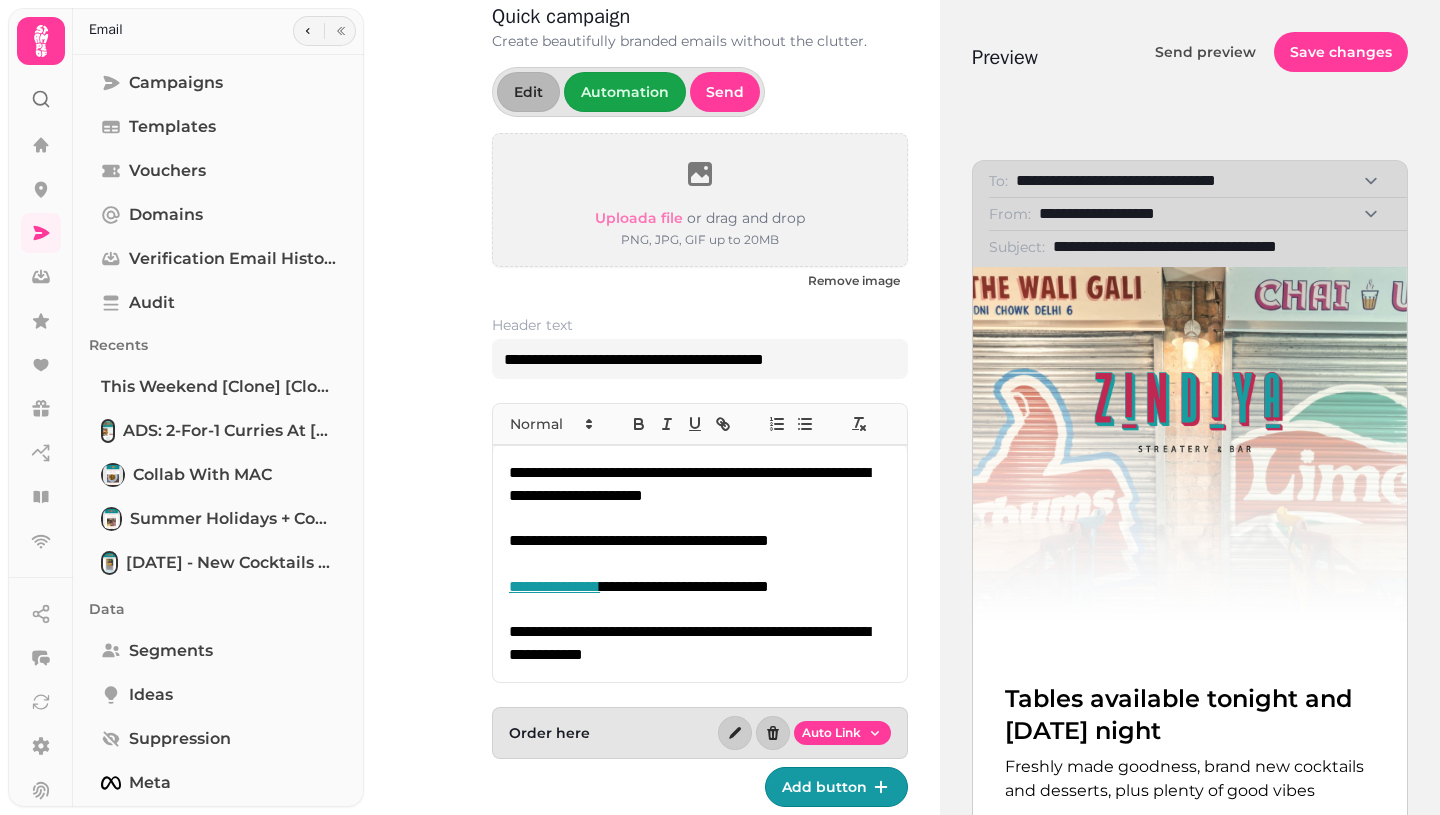 click on "Upload  a file" at bounding box center (639, 218) 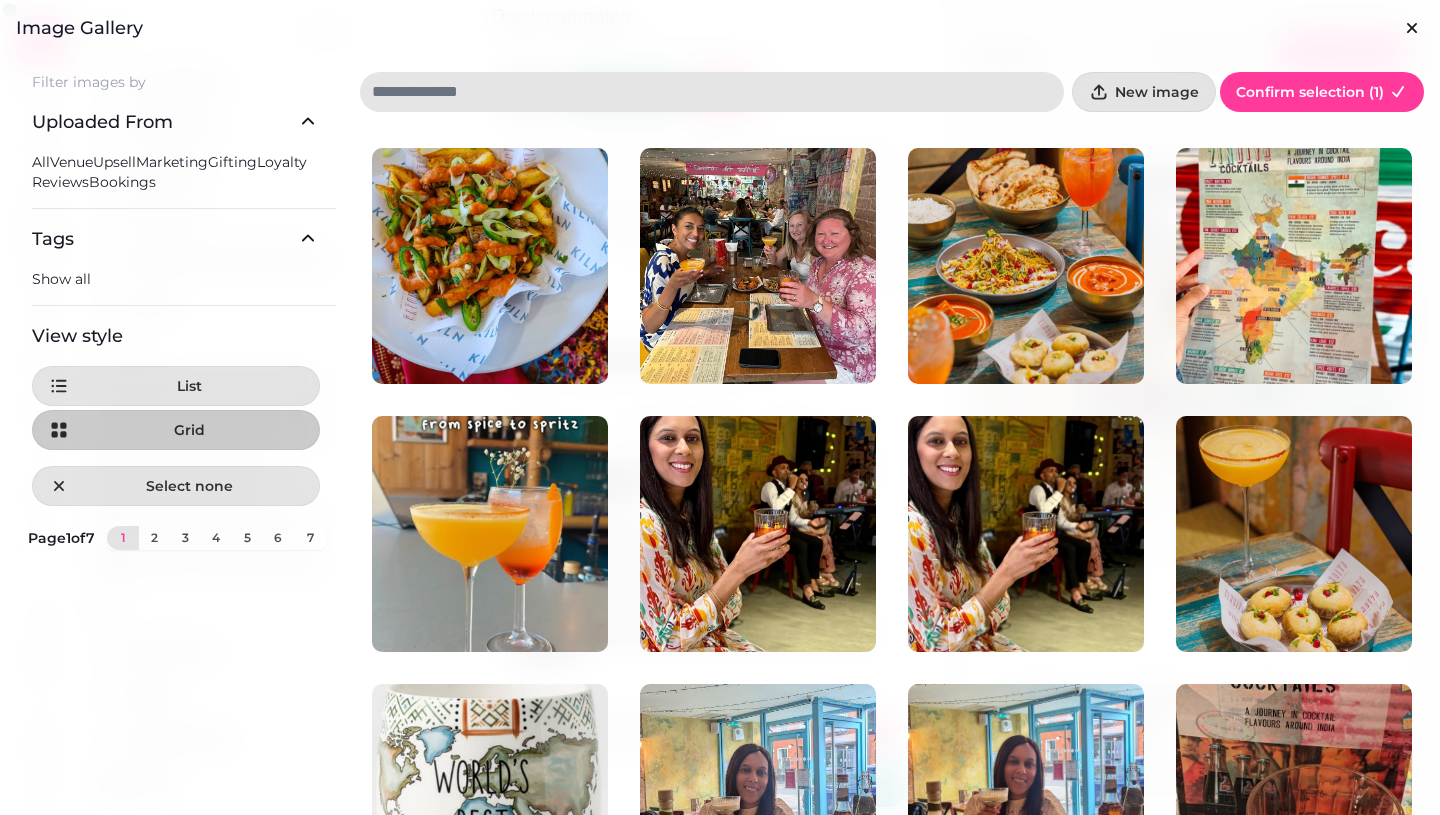 click on "New image" at bounding box center (1157, 92) 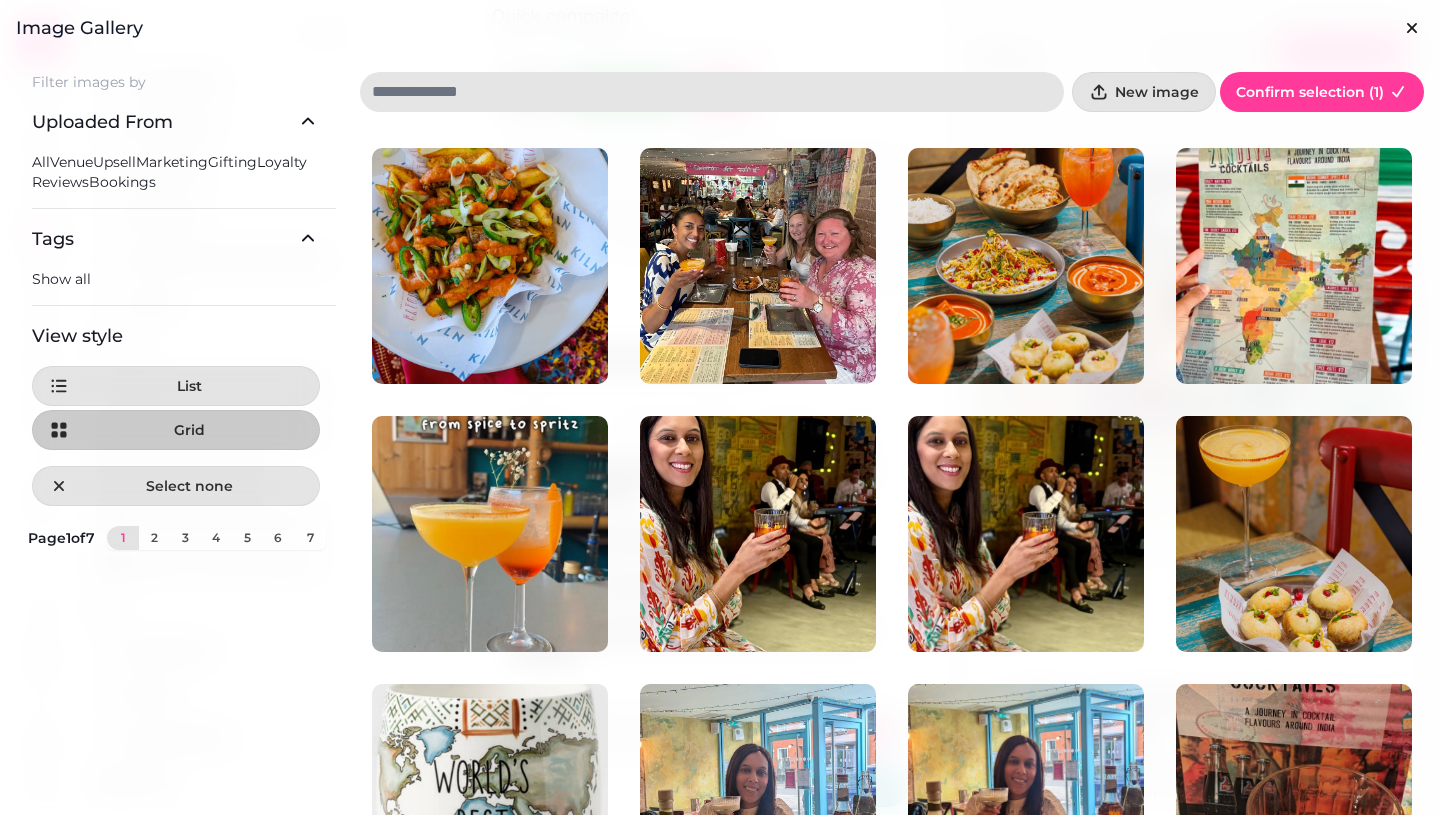 click at bounding box center [1026, 266] 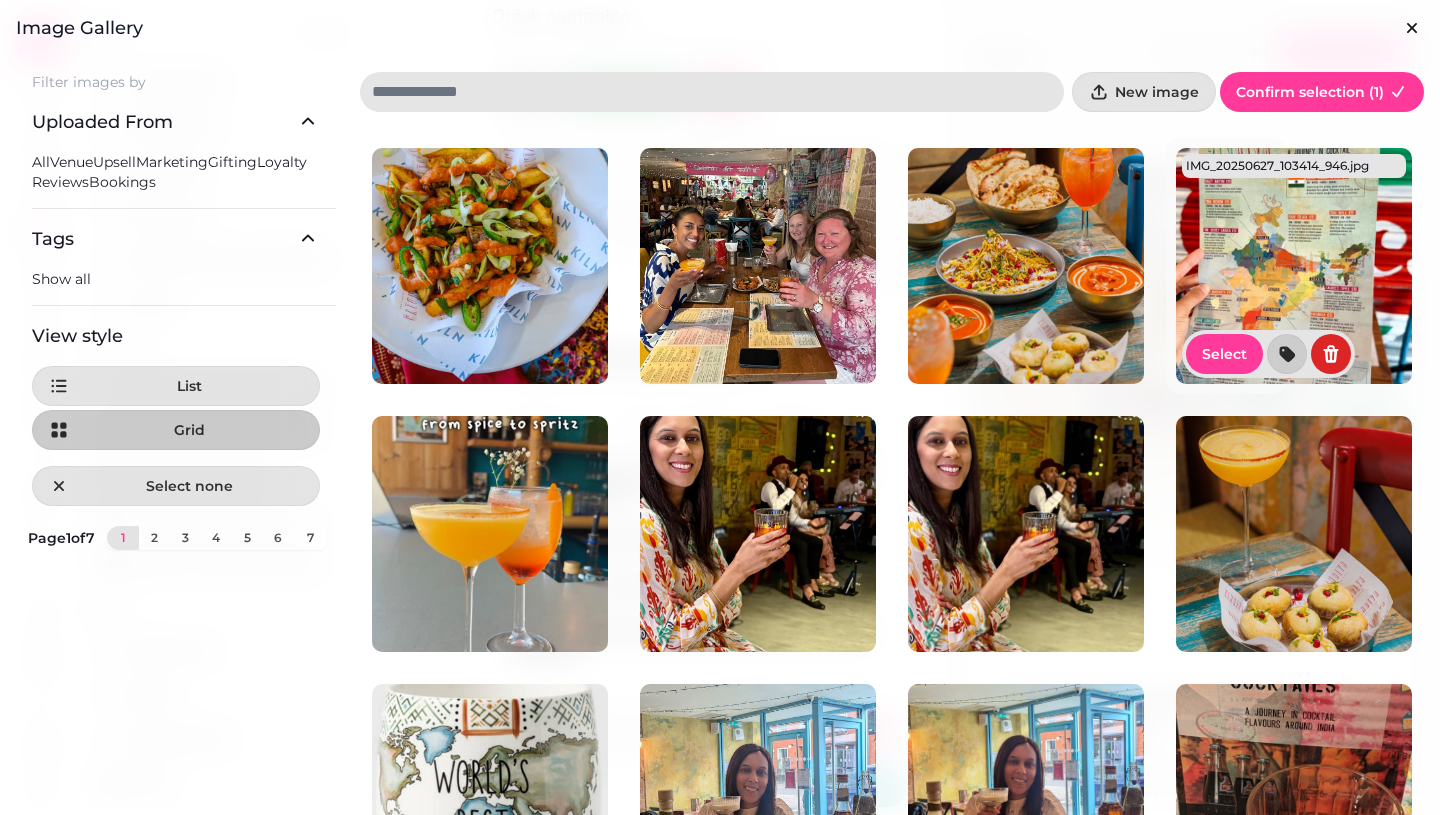 scroll, scrollTop: 53, scrollLeft: 0, axis: vertical 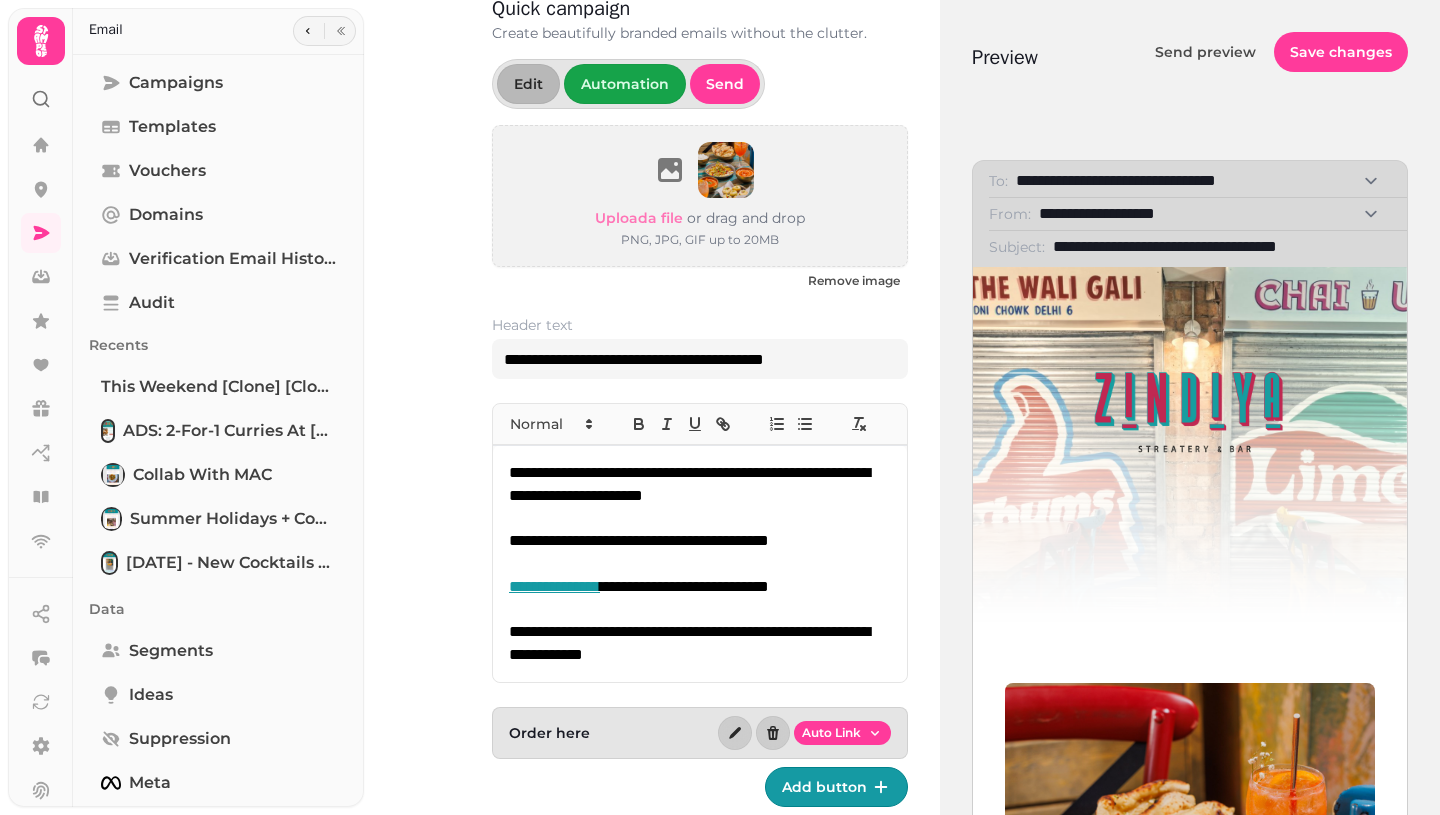 click on "Save changes" at bounding box center [1341, 52] 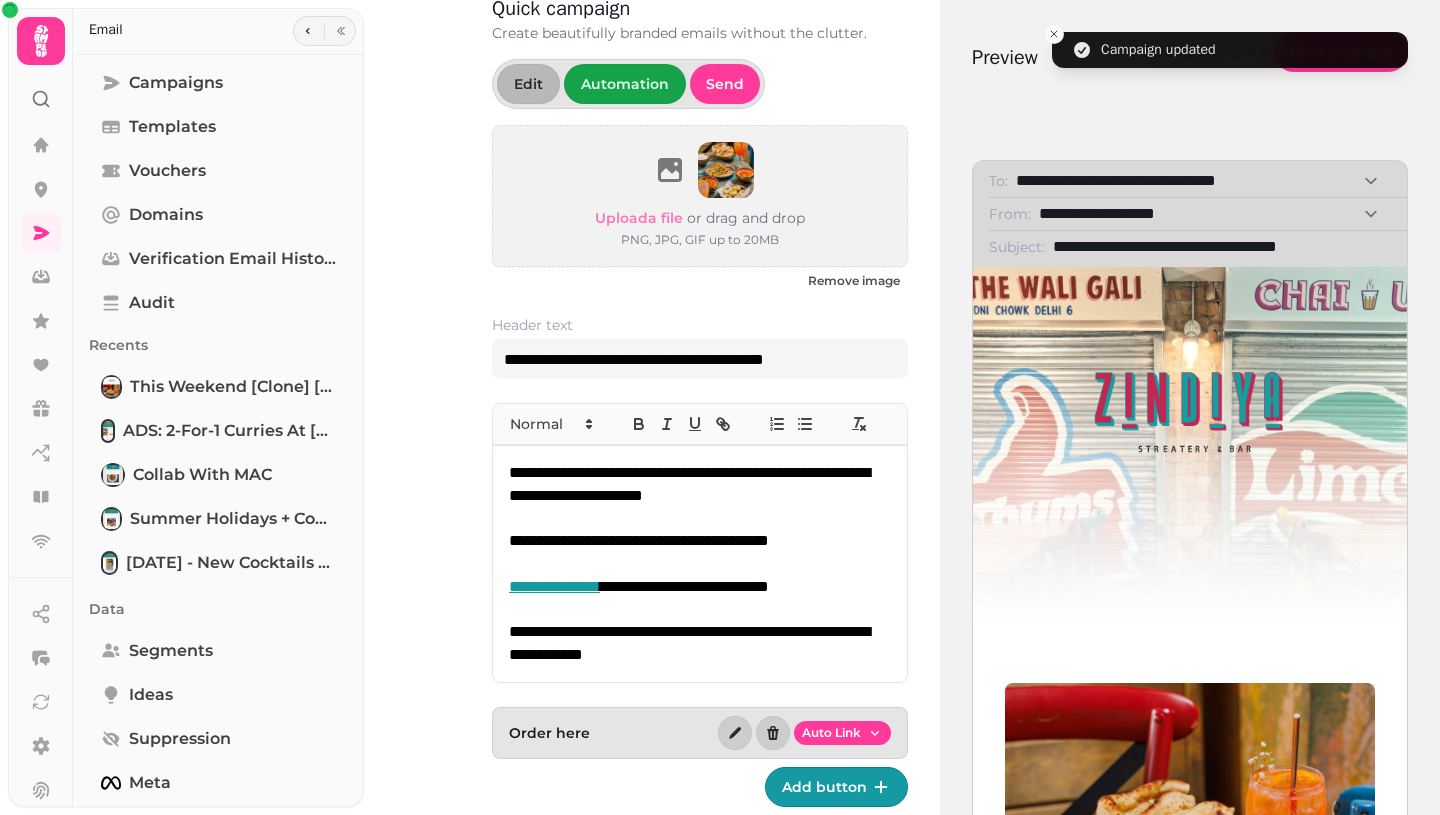 click on "**********" at bounding box center [1222, 247] 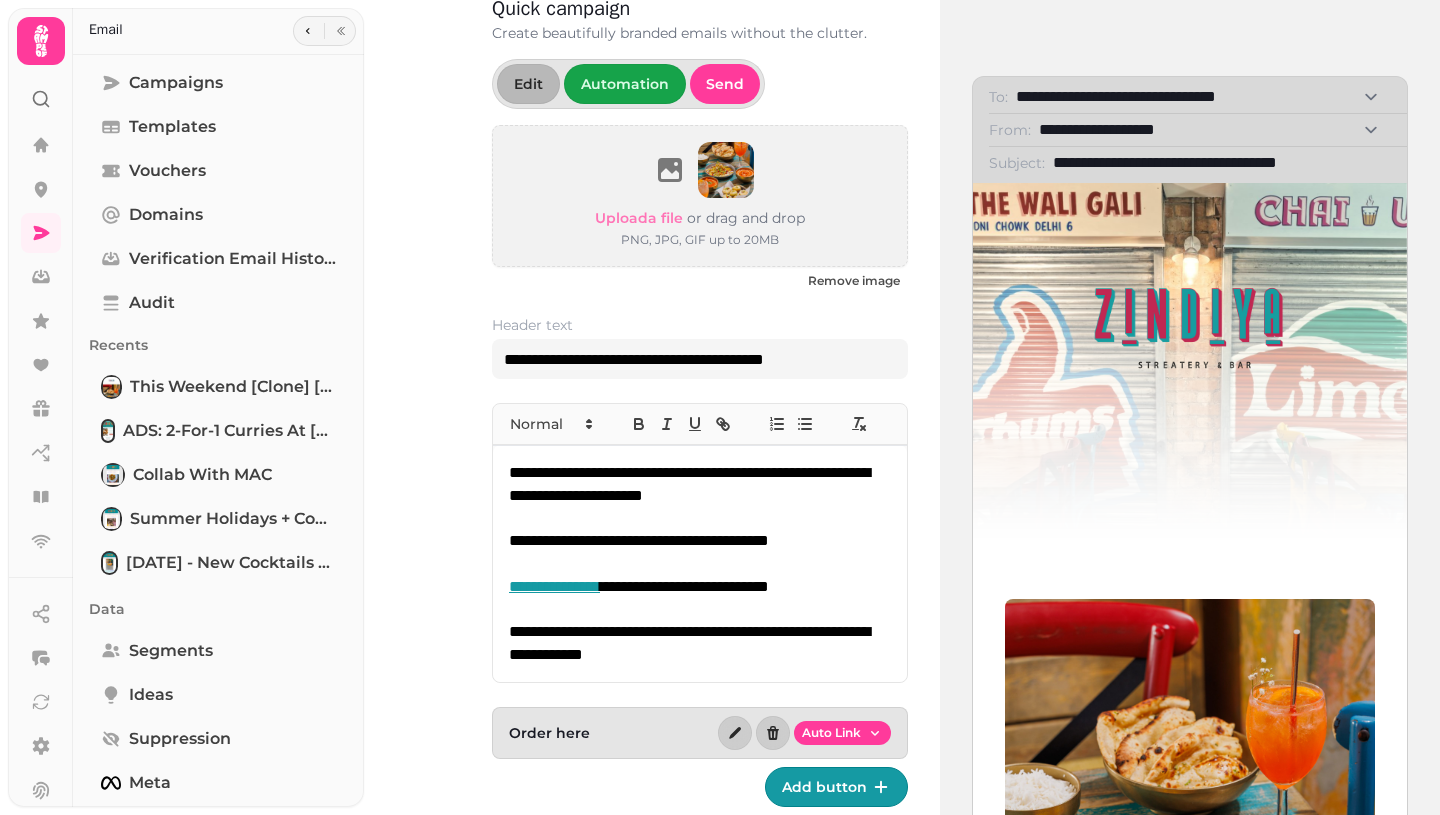 scroll, scrollTop: 0, scrollLeft: 0, axis: both 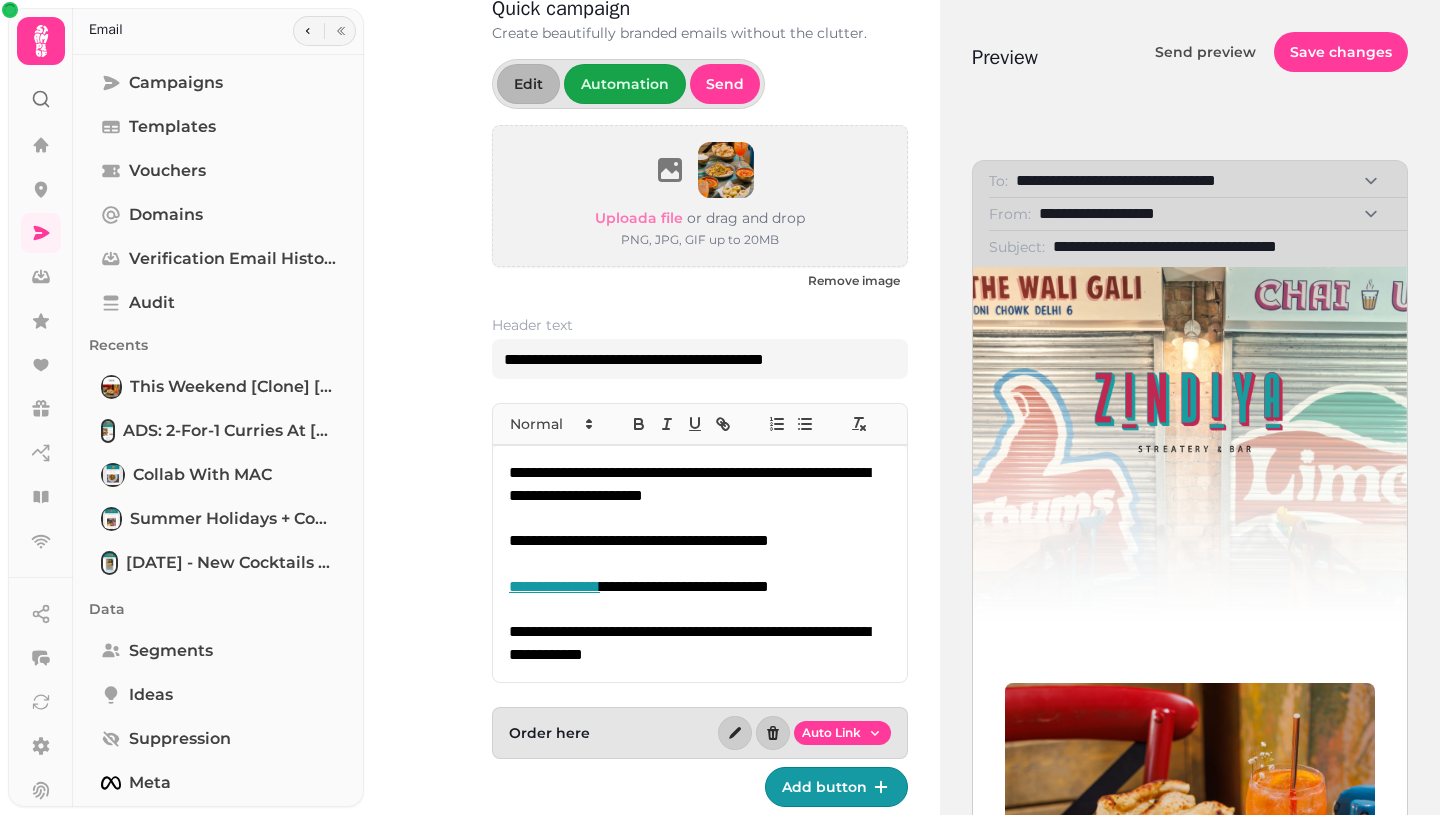 drag, startPoint x: 1379, startPoint y: 256, endPoint x: 1255, endPoint y: 258, distance: 124.01613 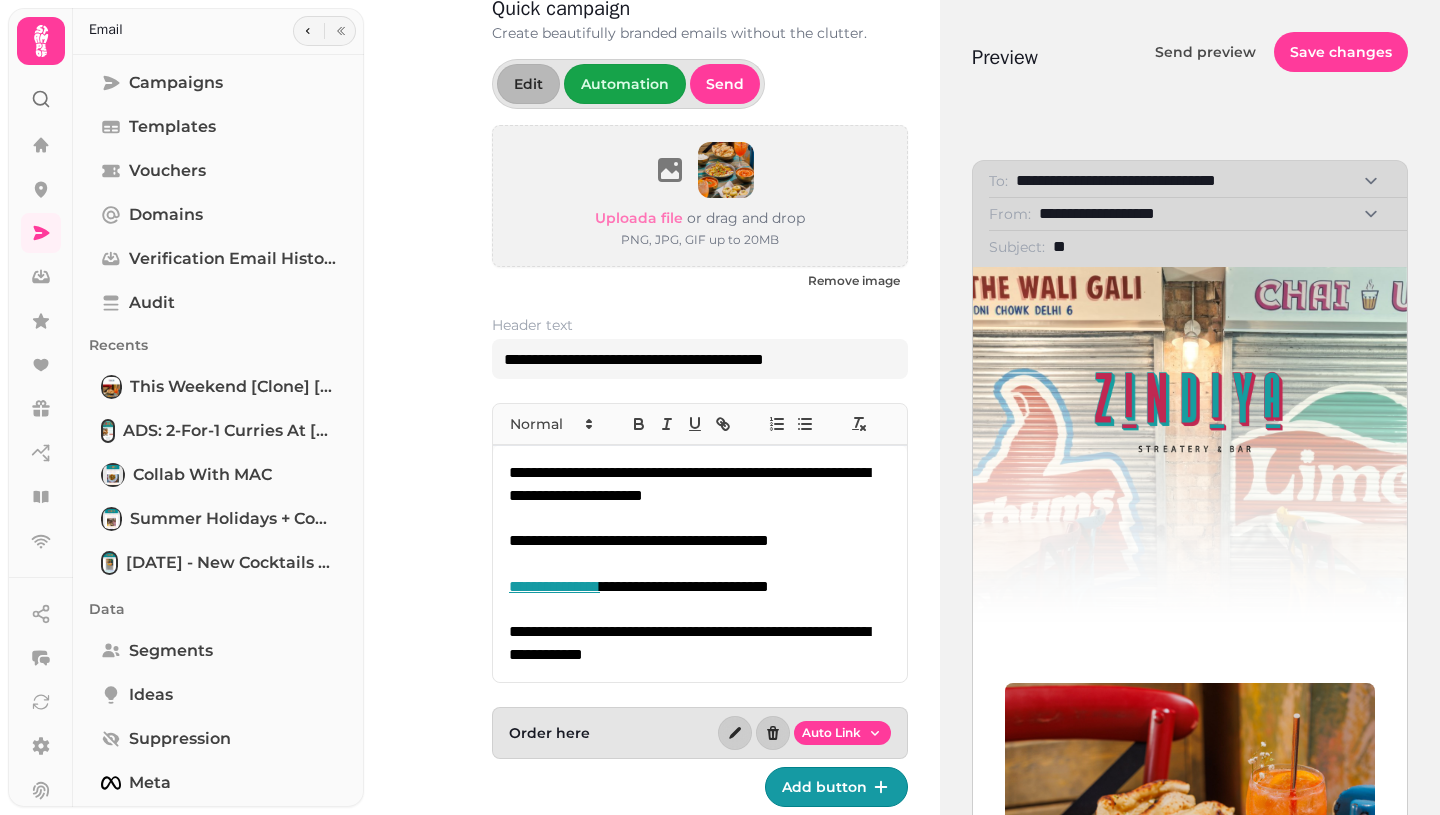 type on "*" 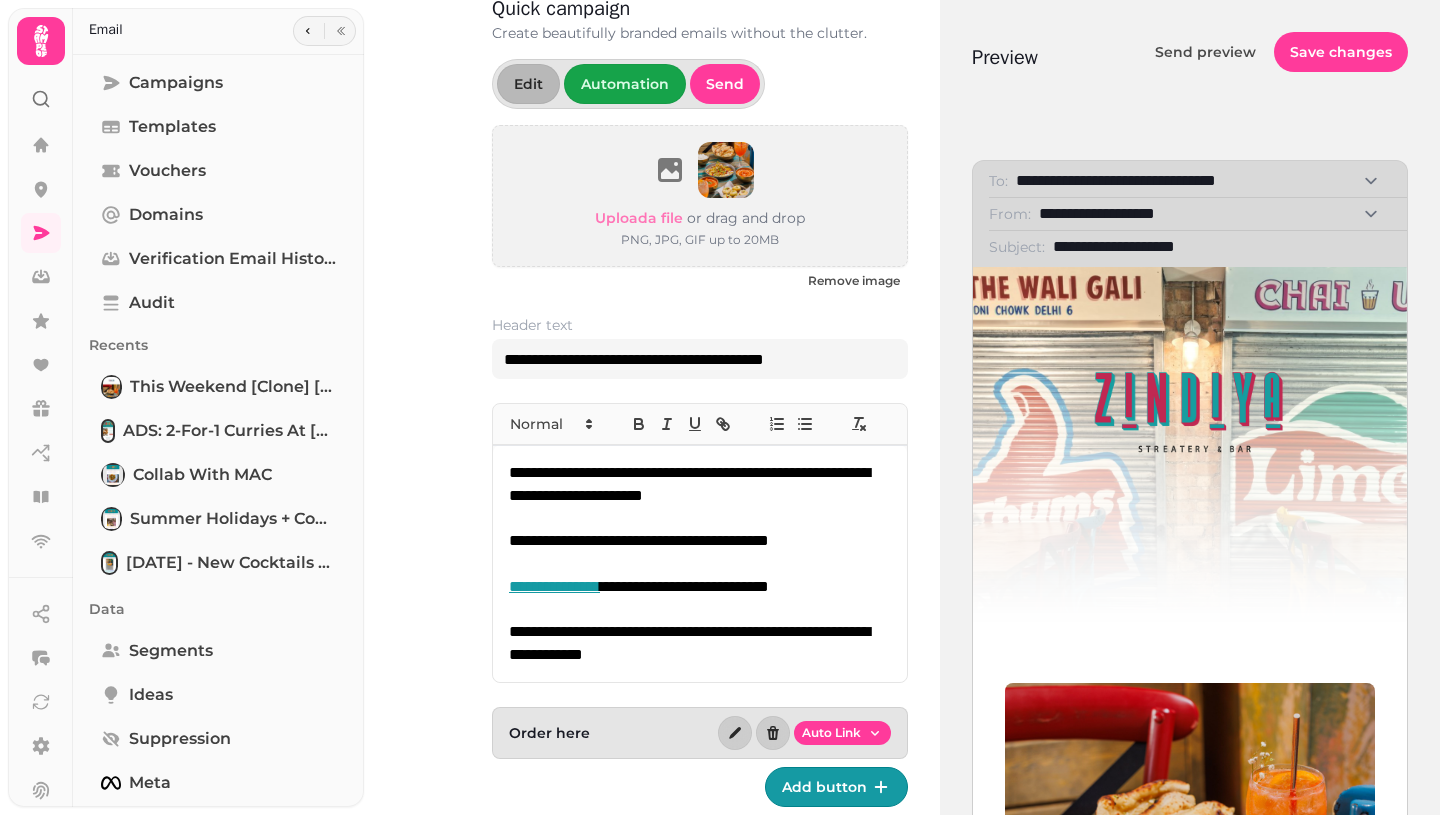 type on "**********" 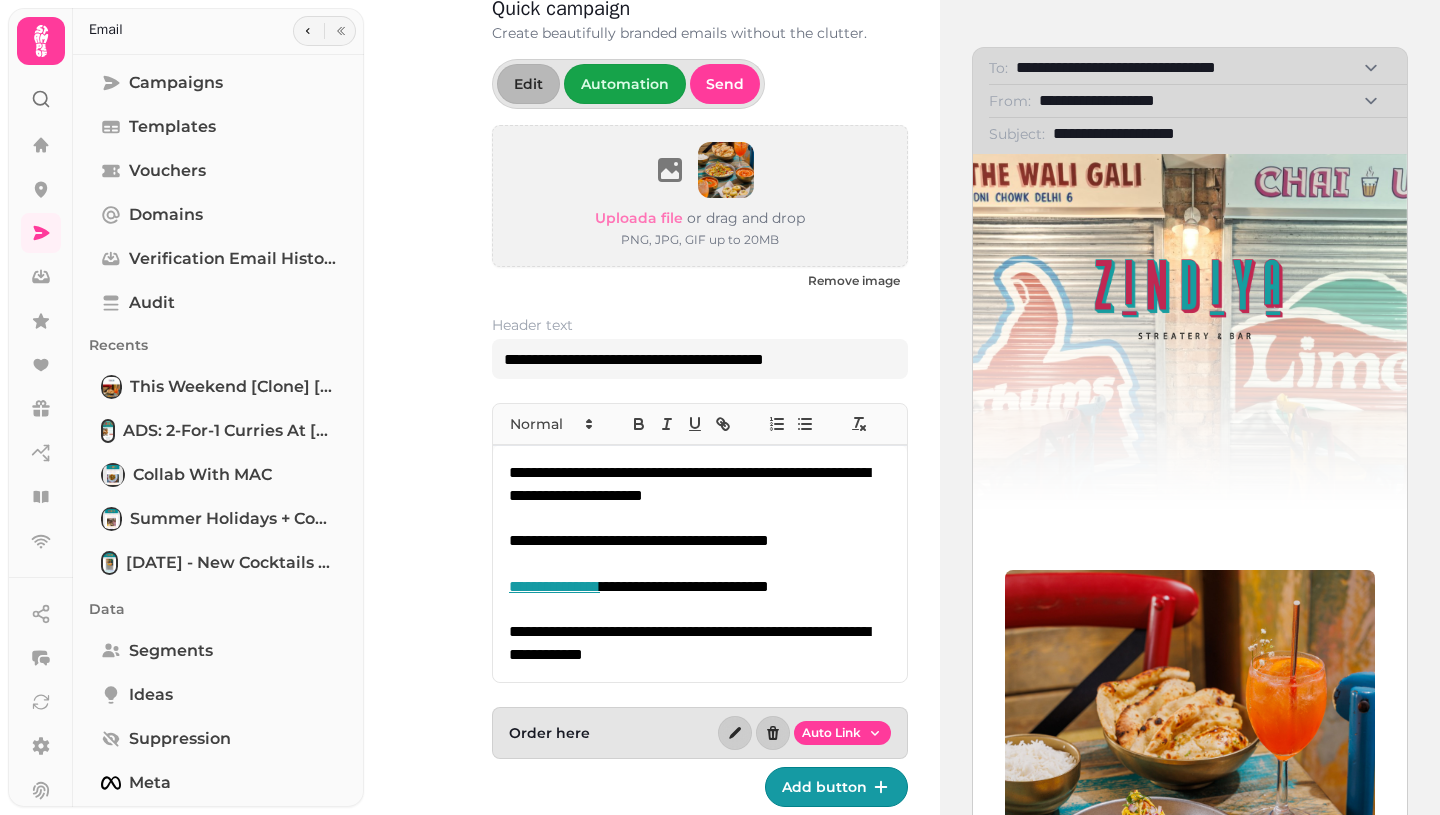 scroll, scrollTop: 143, scrollLeft: 0, axis: vertical 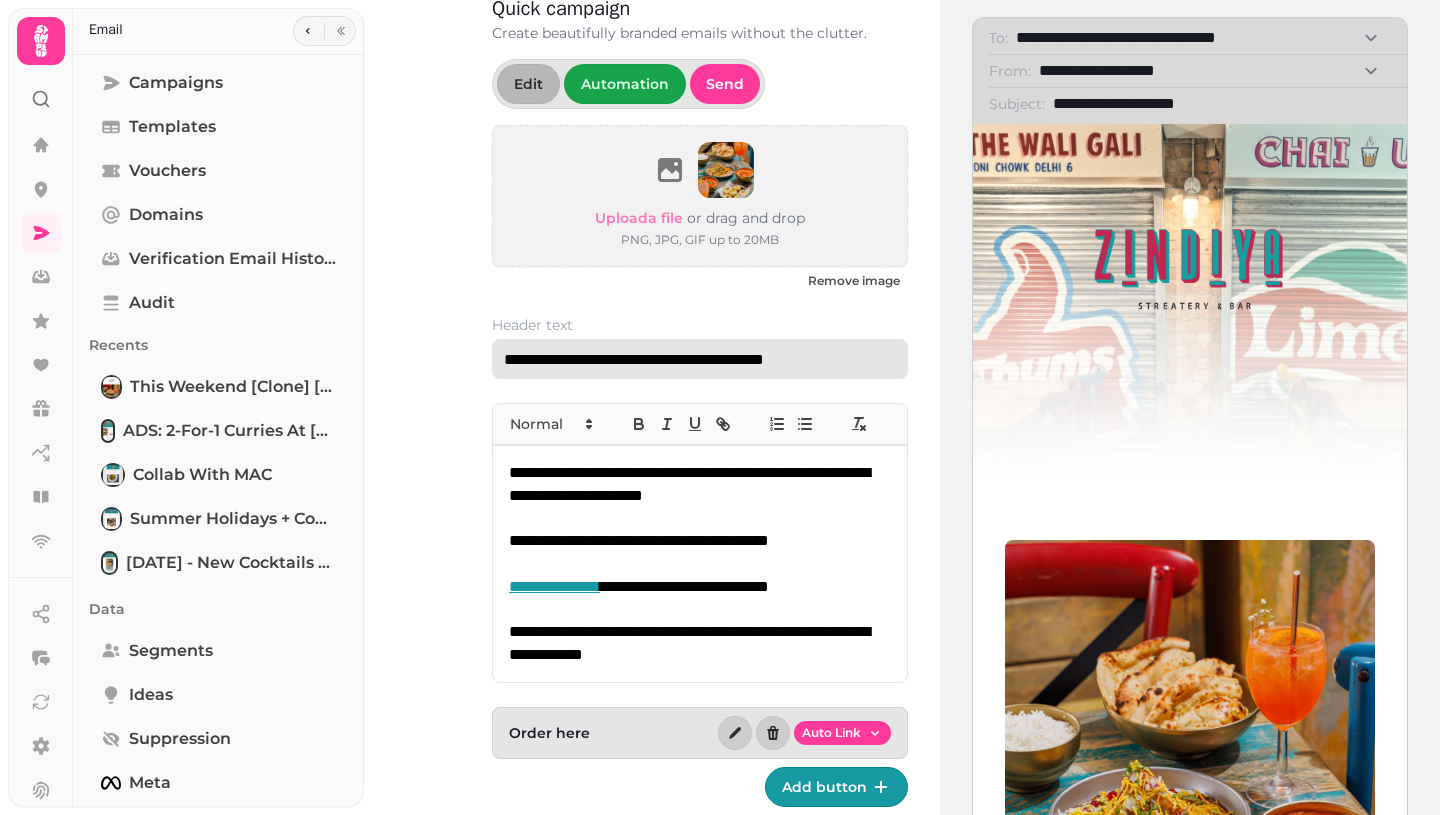 drag, startPoint x: 729, startPoint y: 360, endPoint x: 647, endPoint y: 355, distance: 82.1523 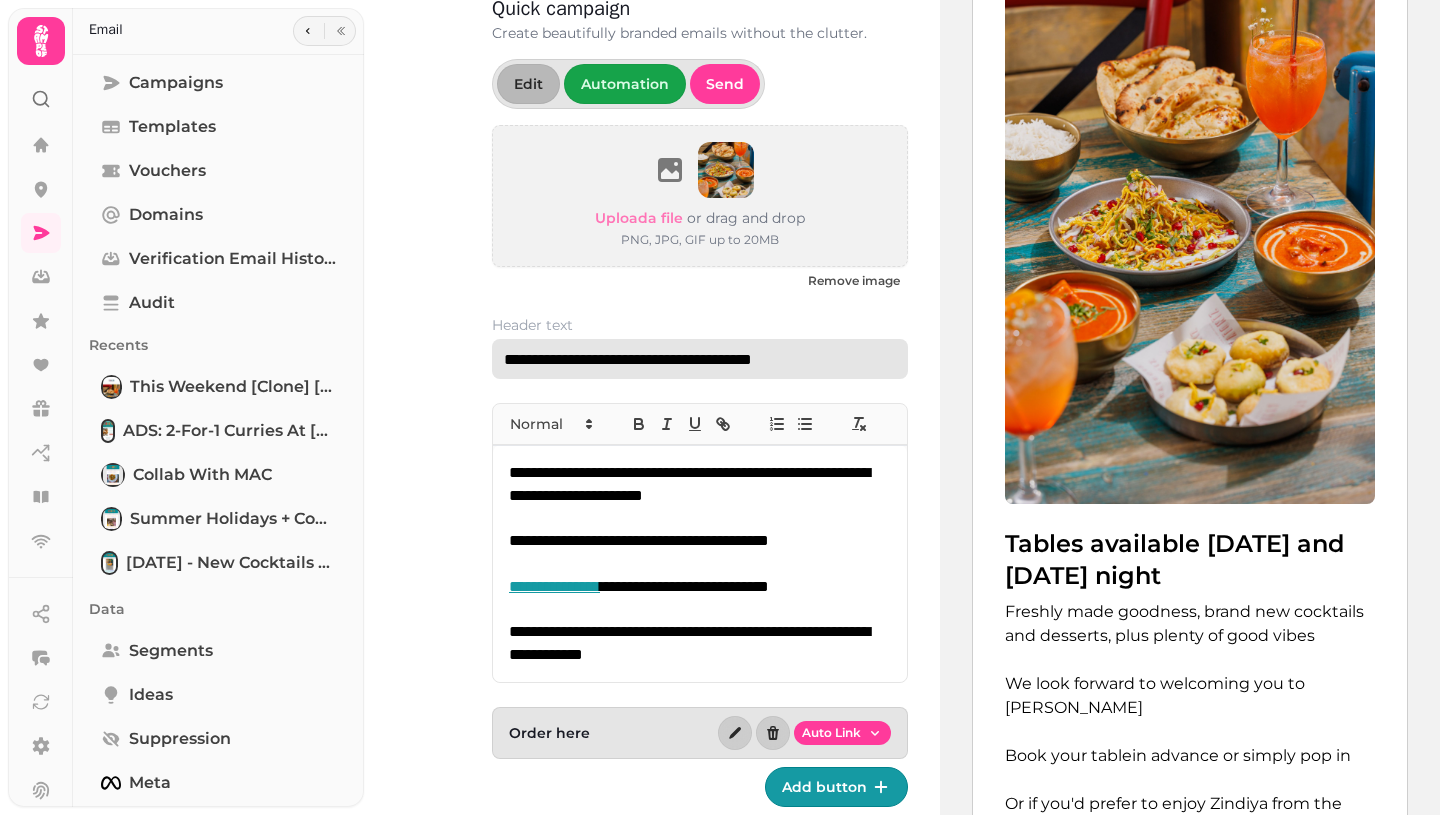 scroll, scrollTop: 735, scrollLeft: 0, axis: vertical 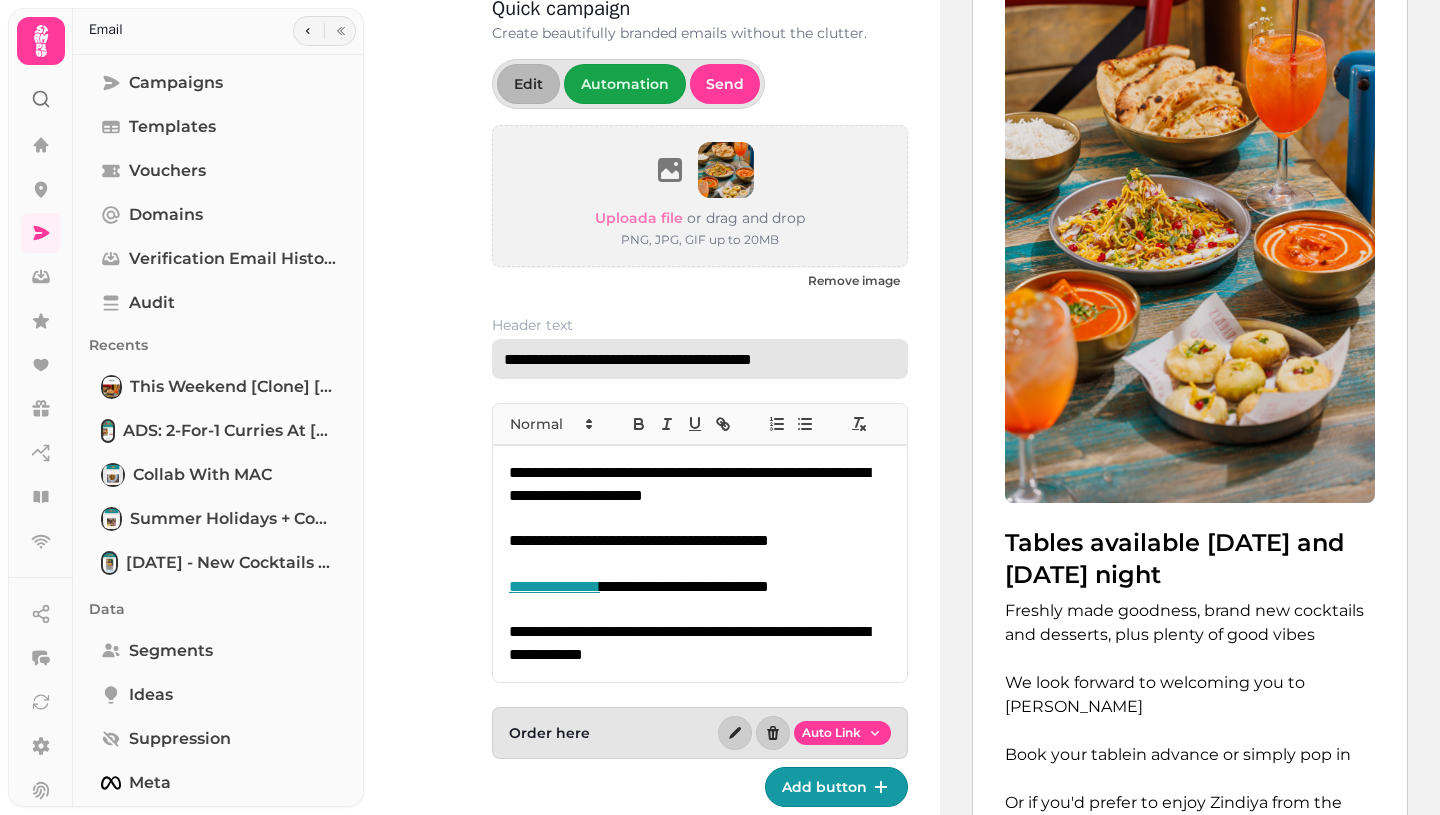 type on "**********" 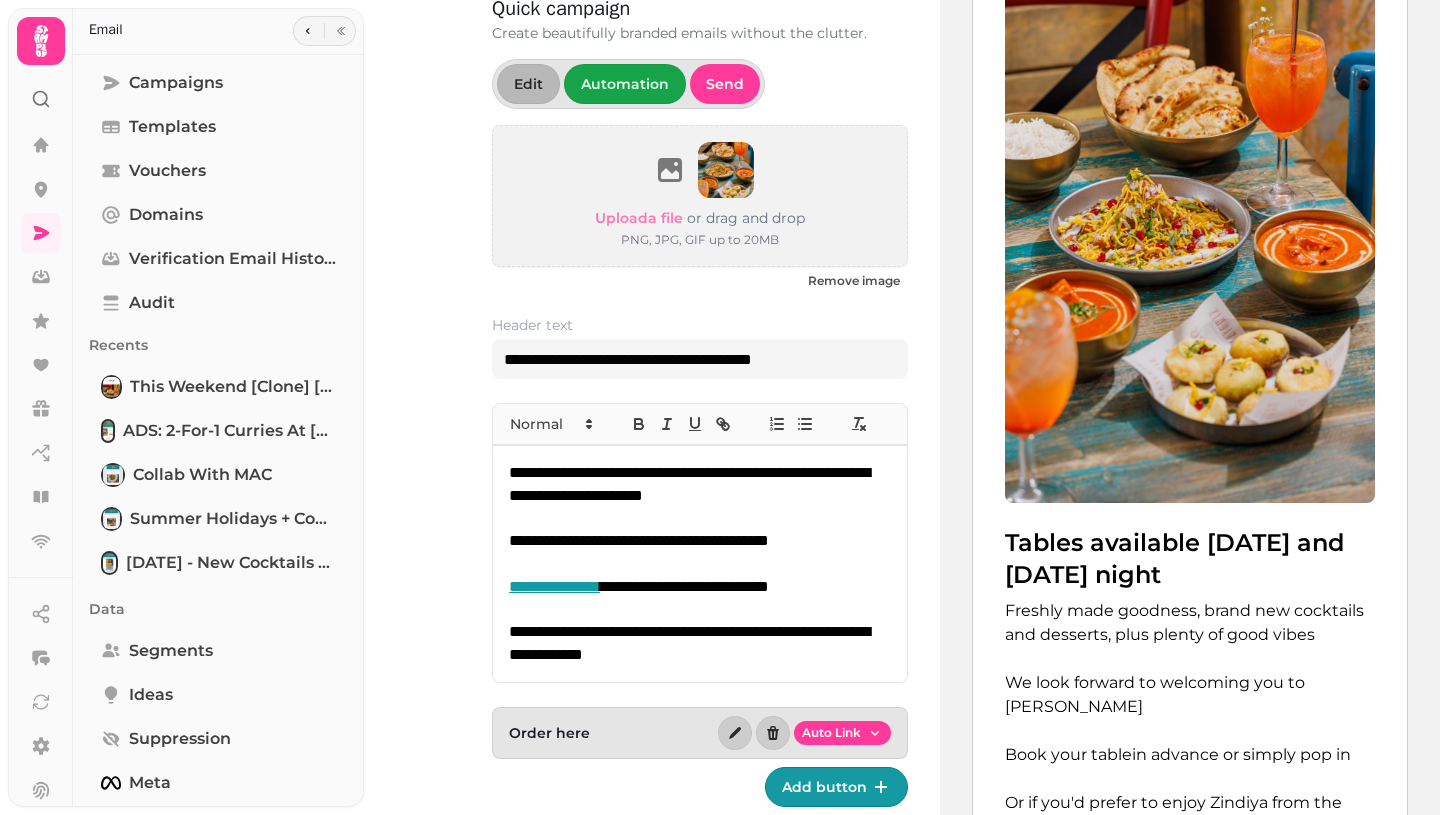 click on "**********" at bounding box center (698, 484) 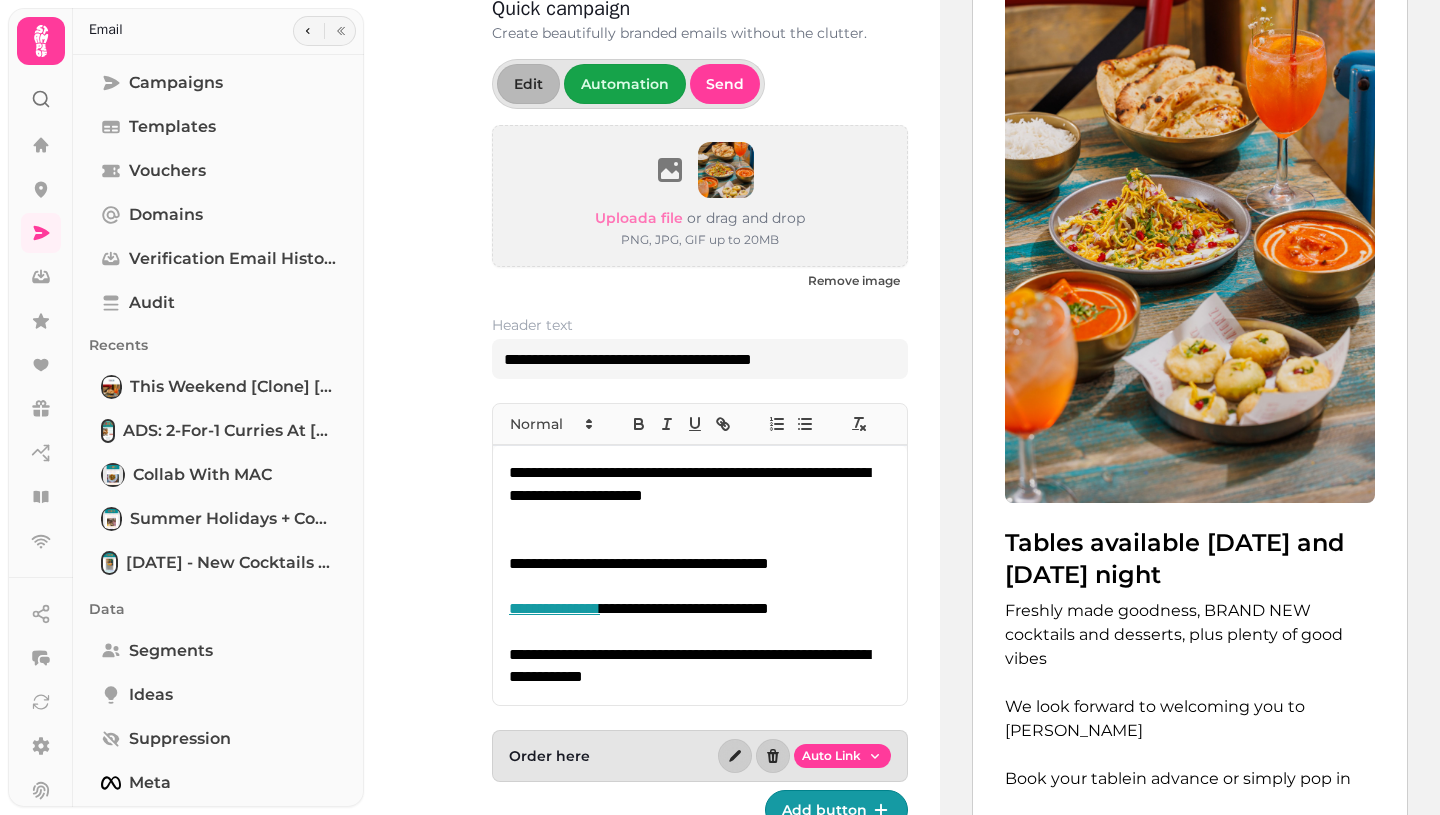 scroll, scrollTop: 76, scrollLeft: 0, axis: vertical 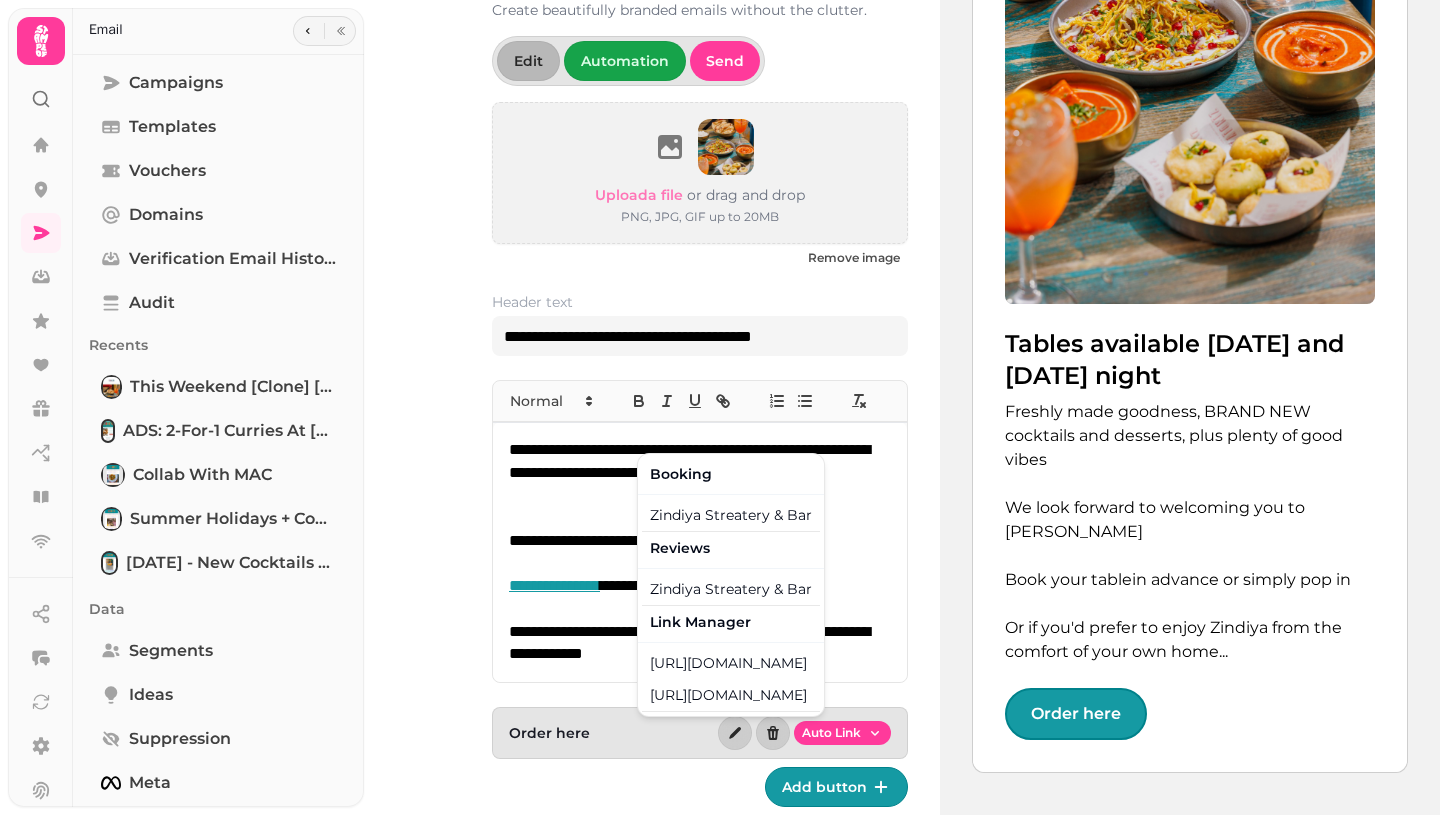 click on "**********" at bounding box center (720, 407) 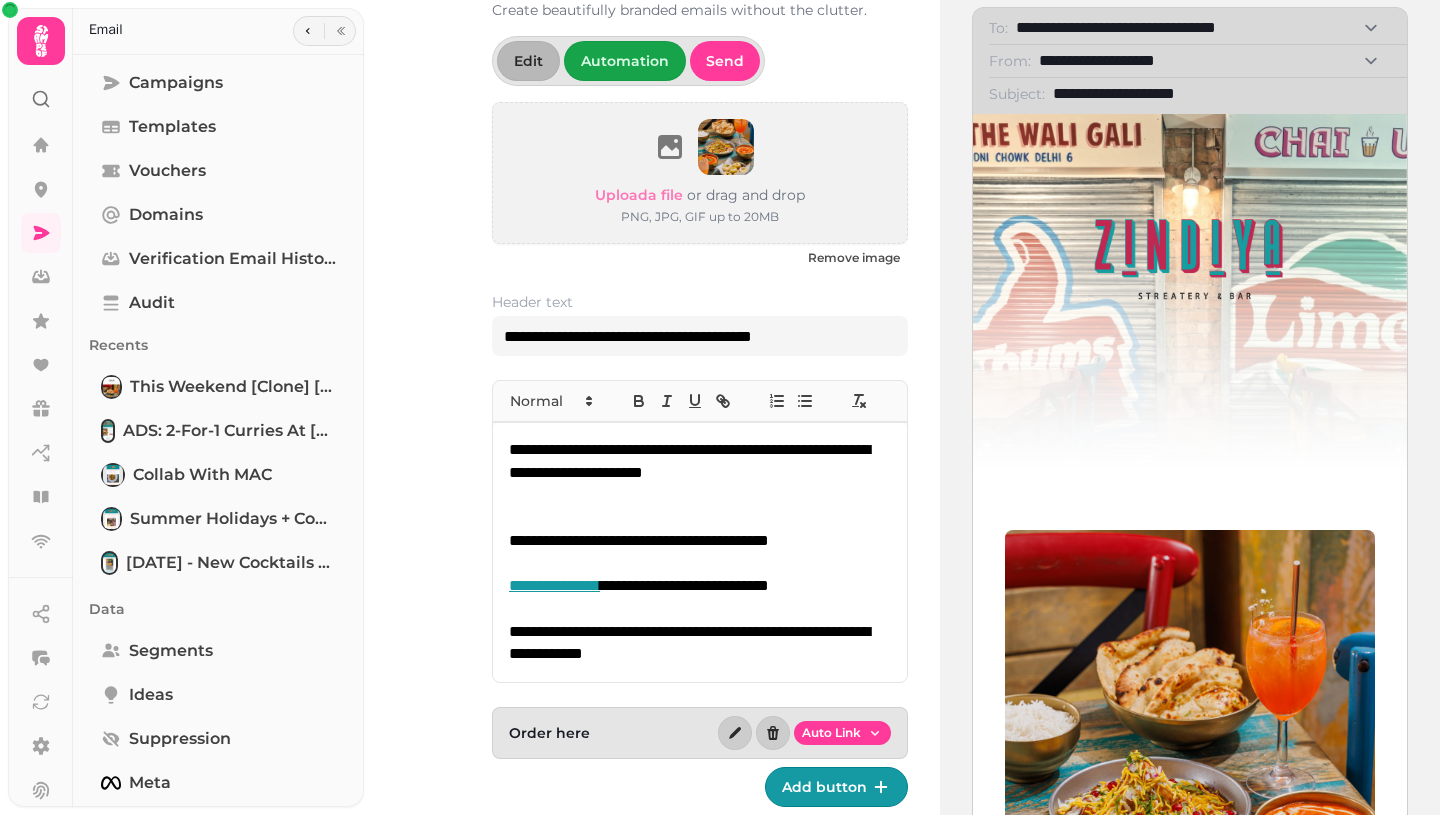 scroll, scrollTop: 0, scrollLeft: 0, axis: both 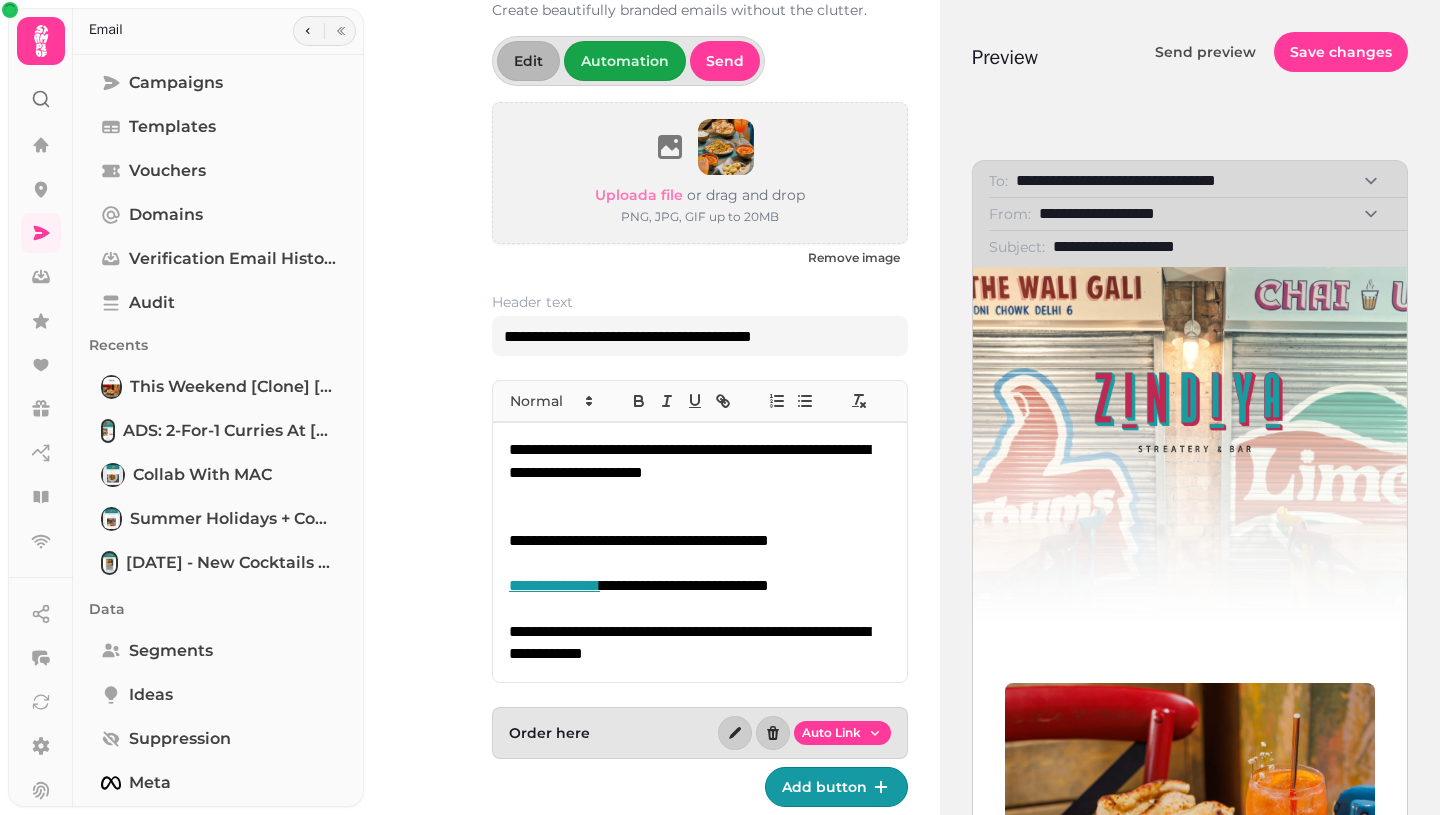 click on "Send preview" at bounding box center [1205, 52] 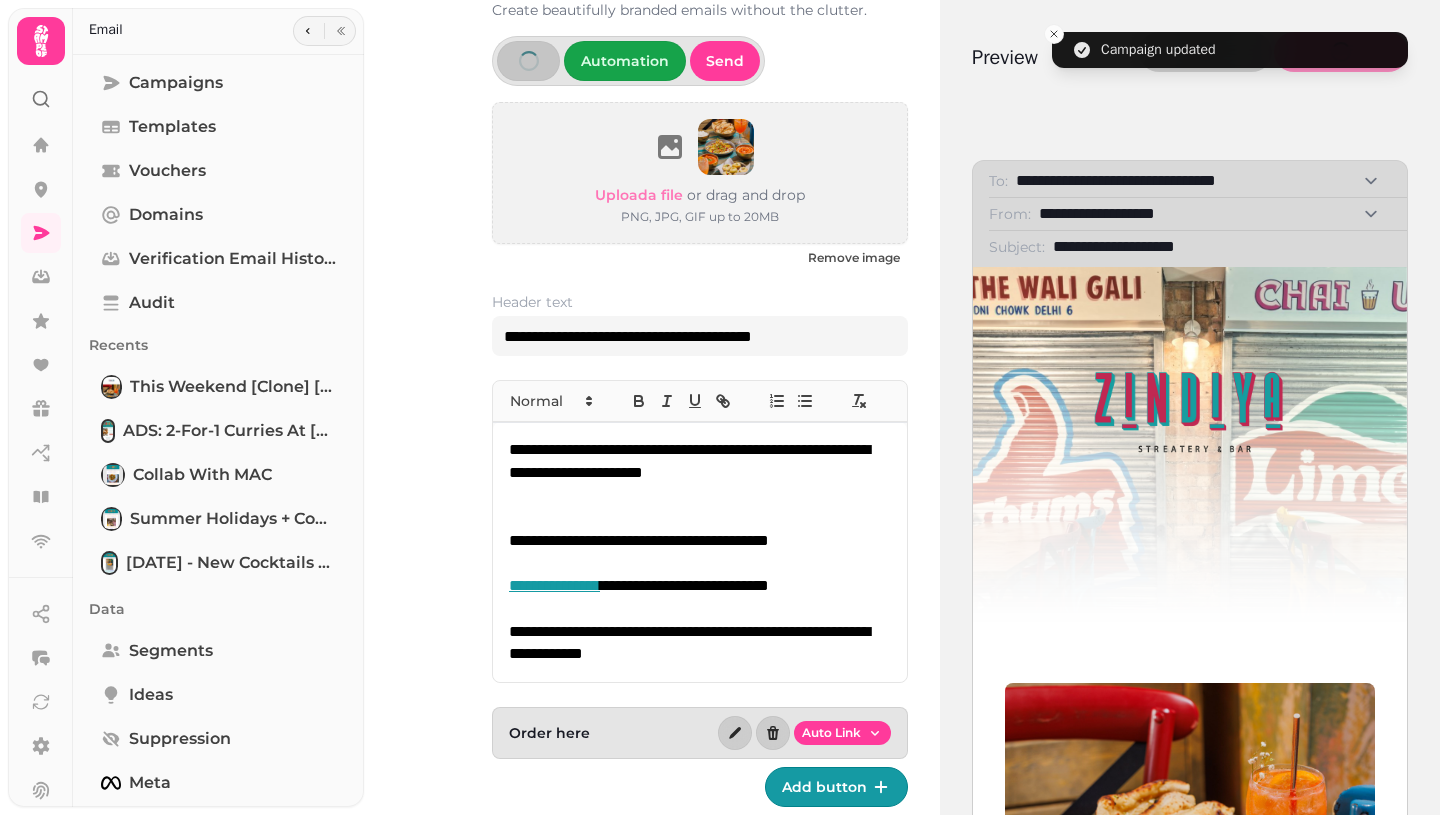 select on "**********" 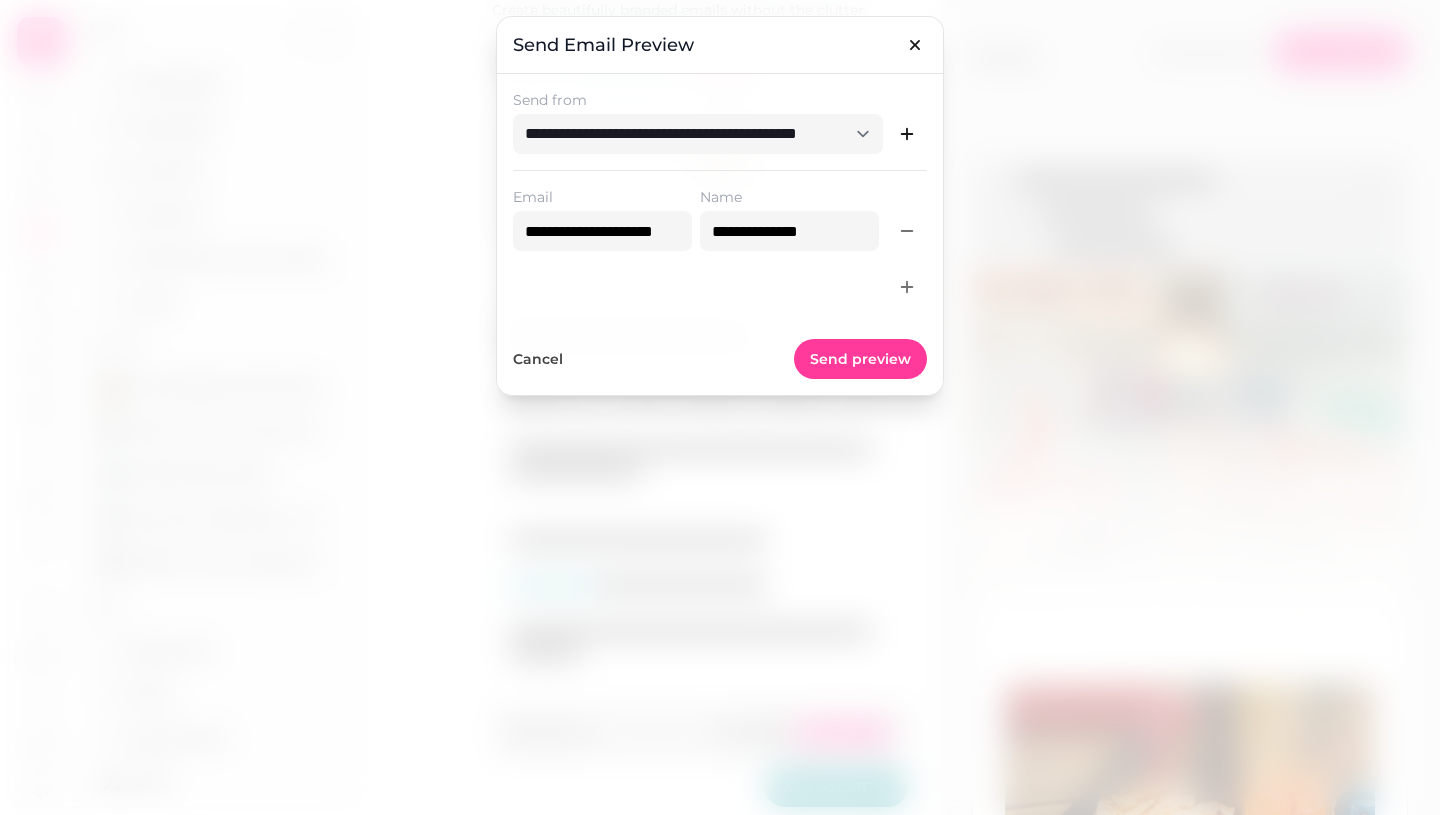 click on "**********" at bounding box center [720, 234] 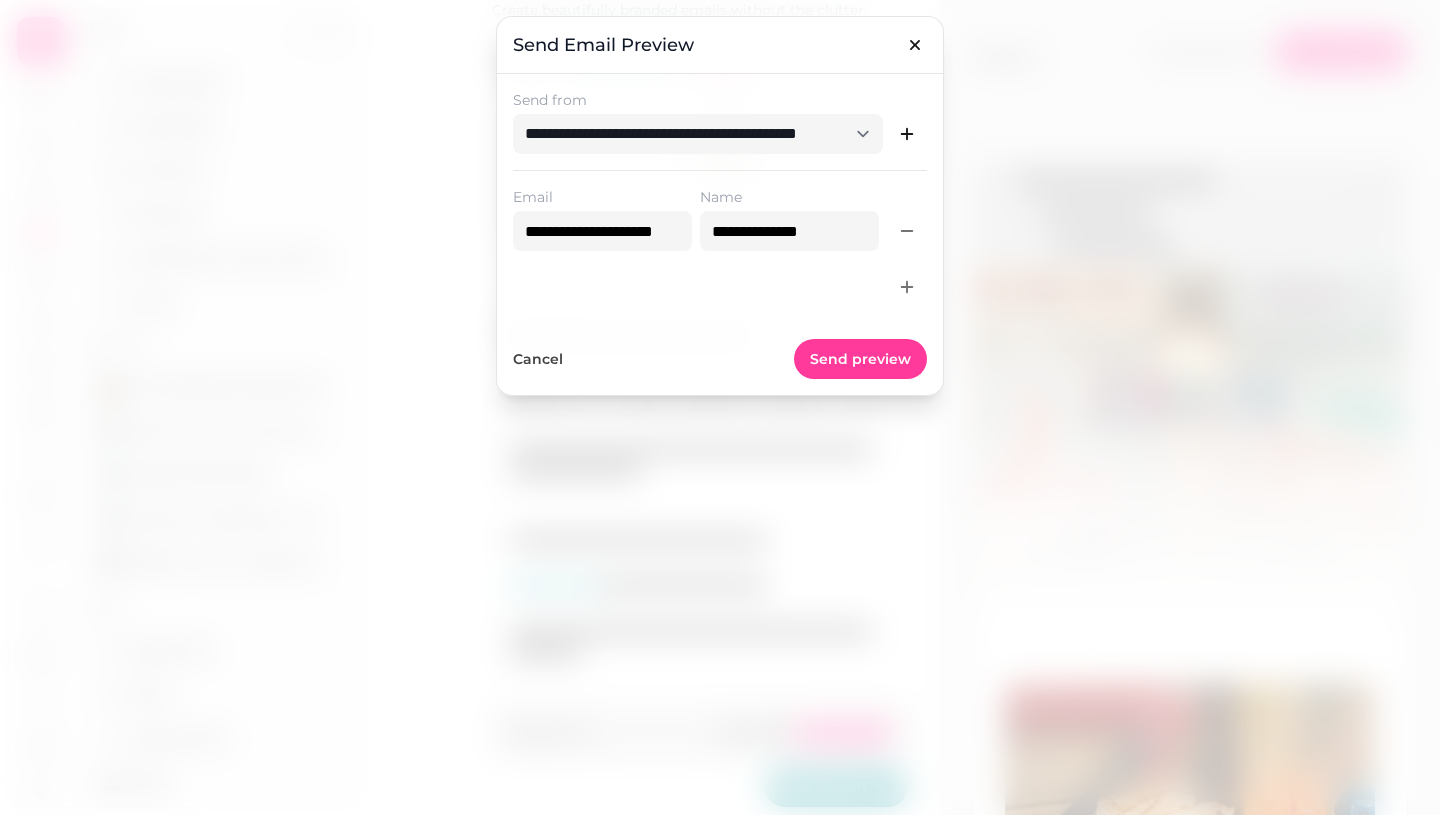 click 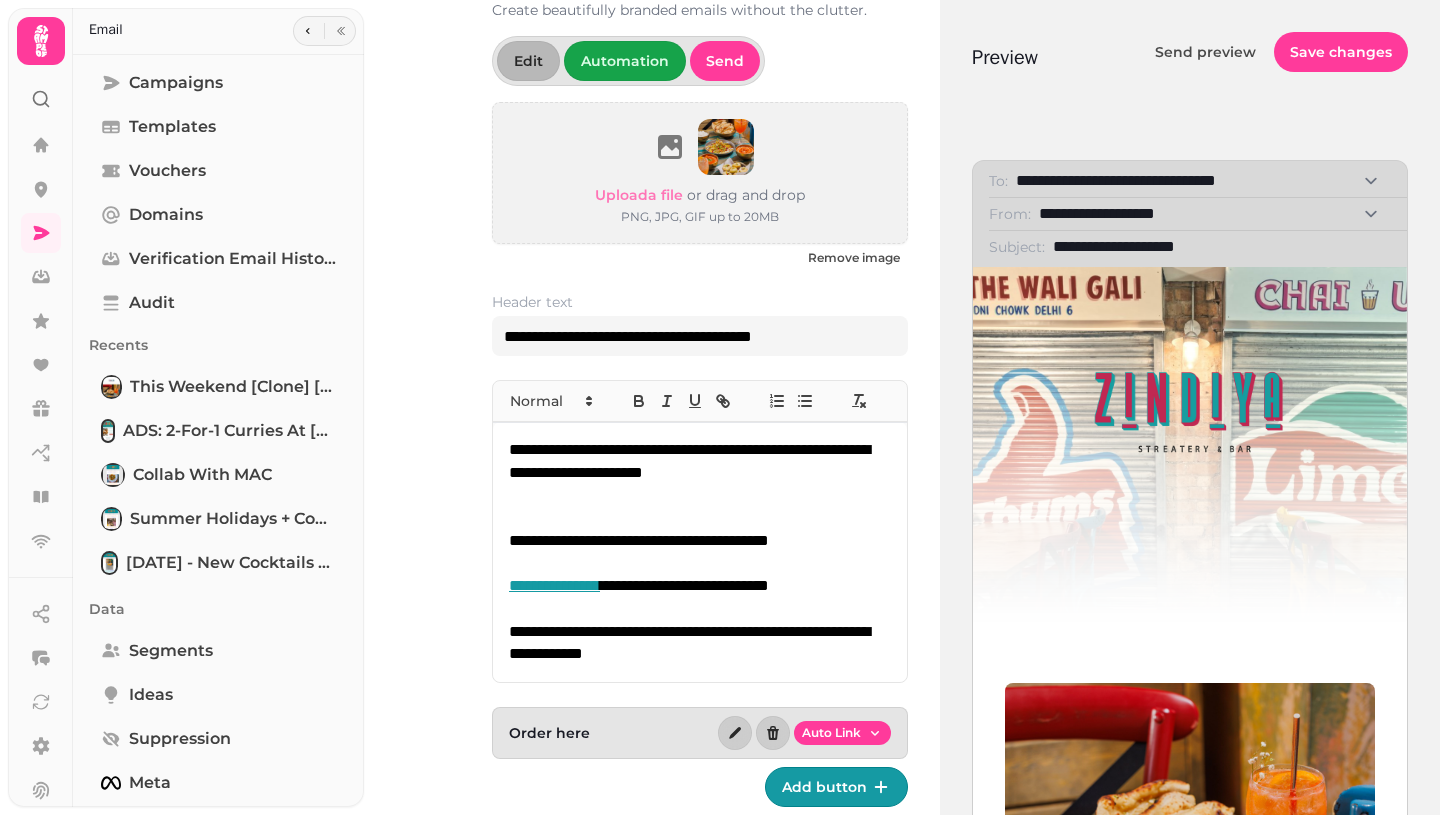 click on "**********" at bounding box center [698, 643] 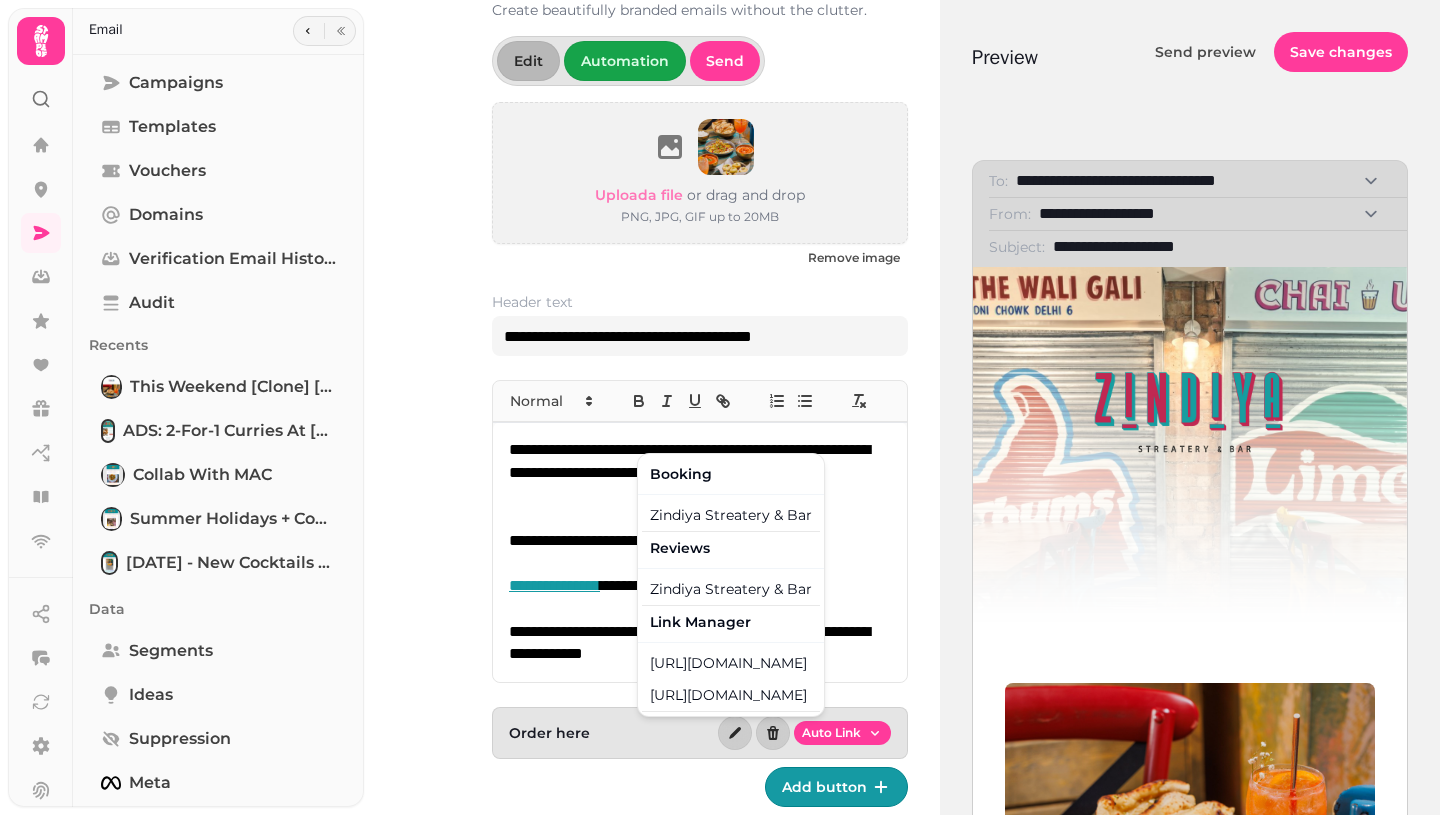 click on "**********" at bounding box center (720, 407) 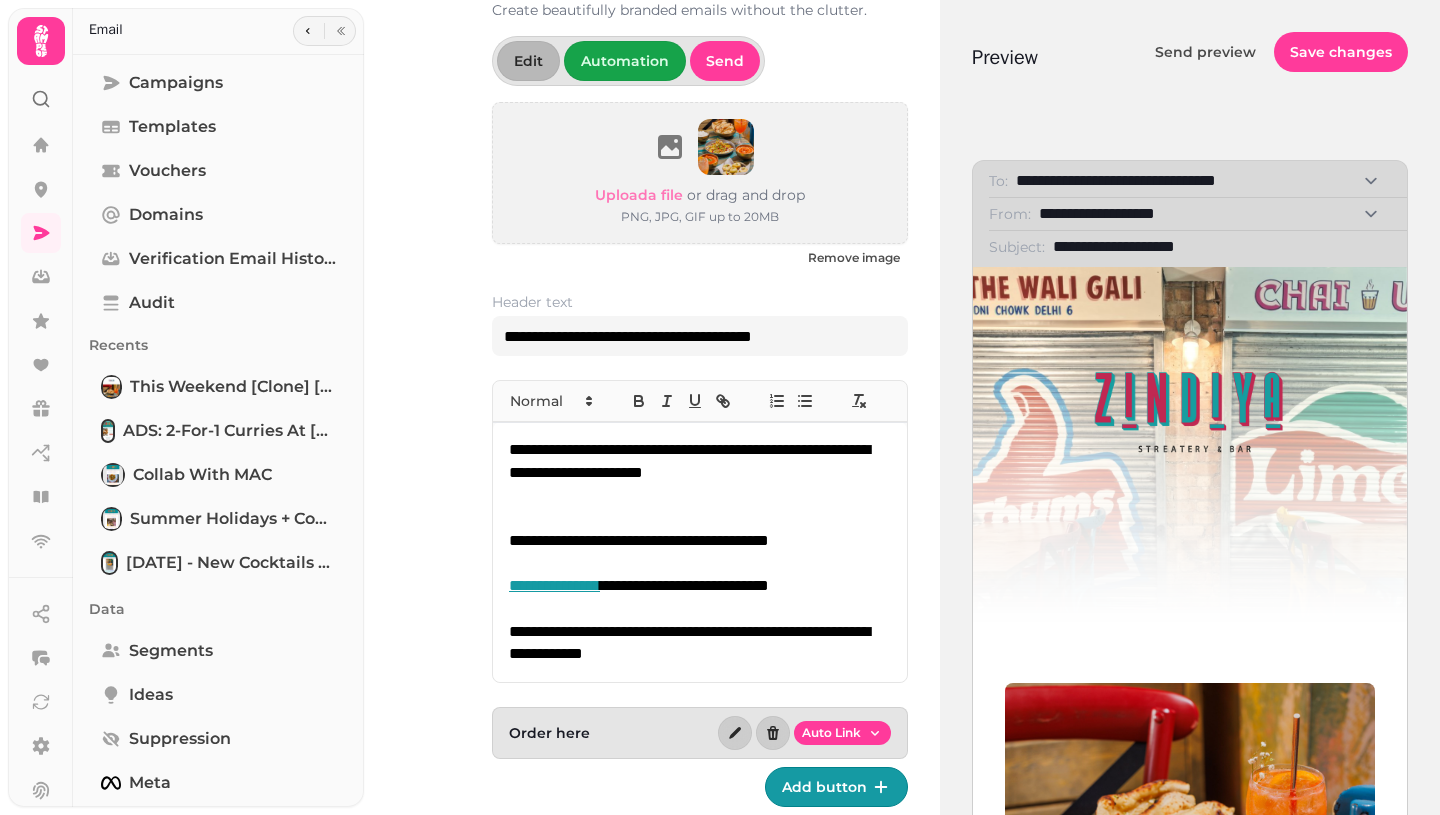 drag, startPoint x: 714, startPoint y: 451, endPoint x: 893, endPoint y: 456, distance: 179.06982 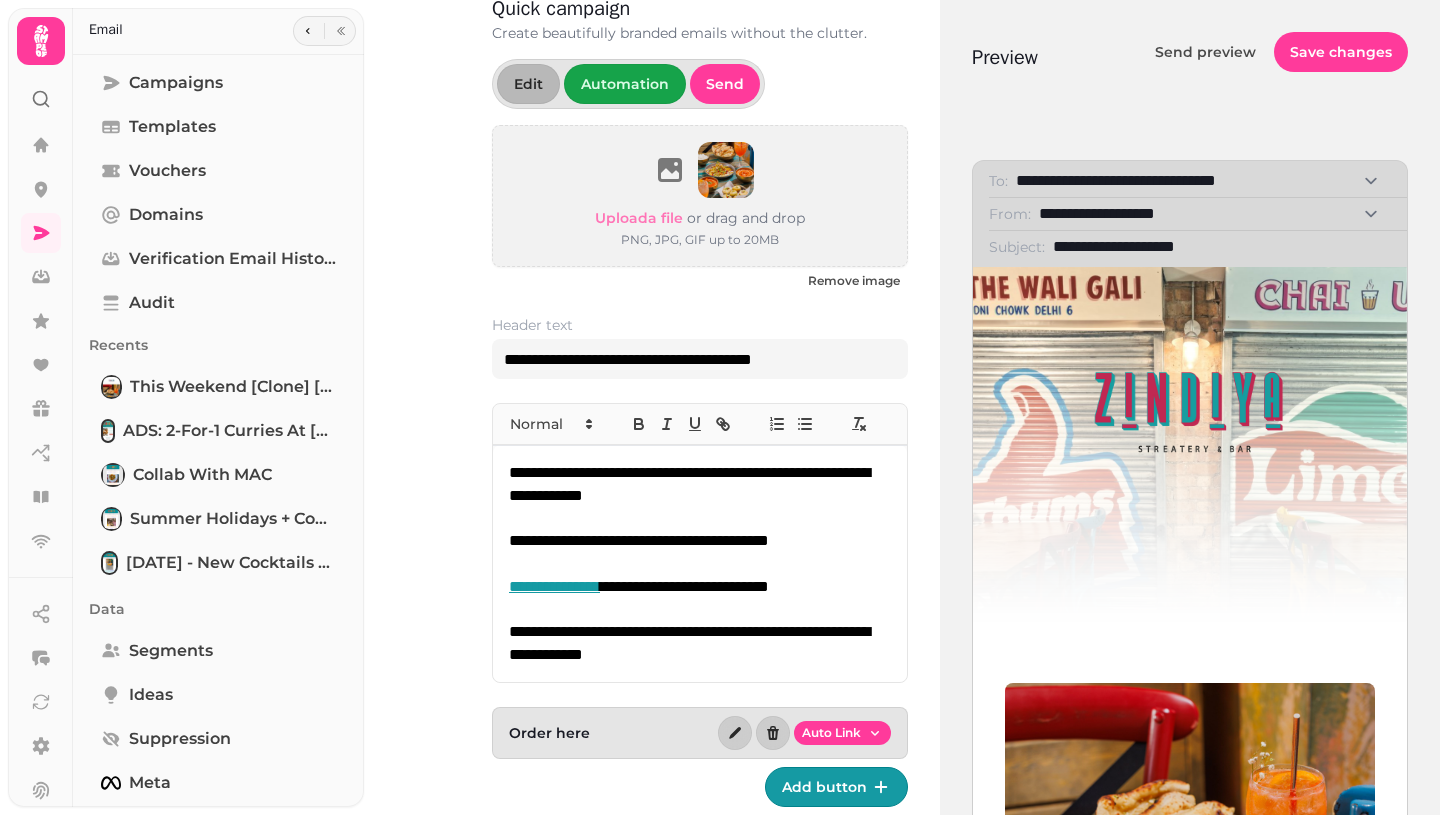 scroll, scrollTop: 53, scrollLeft: 0, axis: vertical 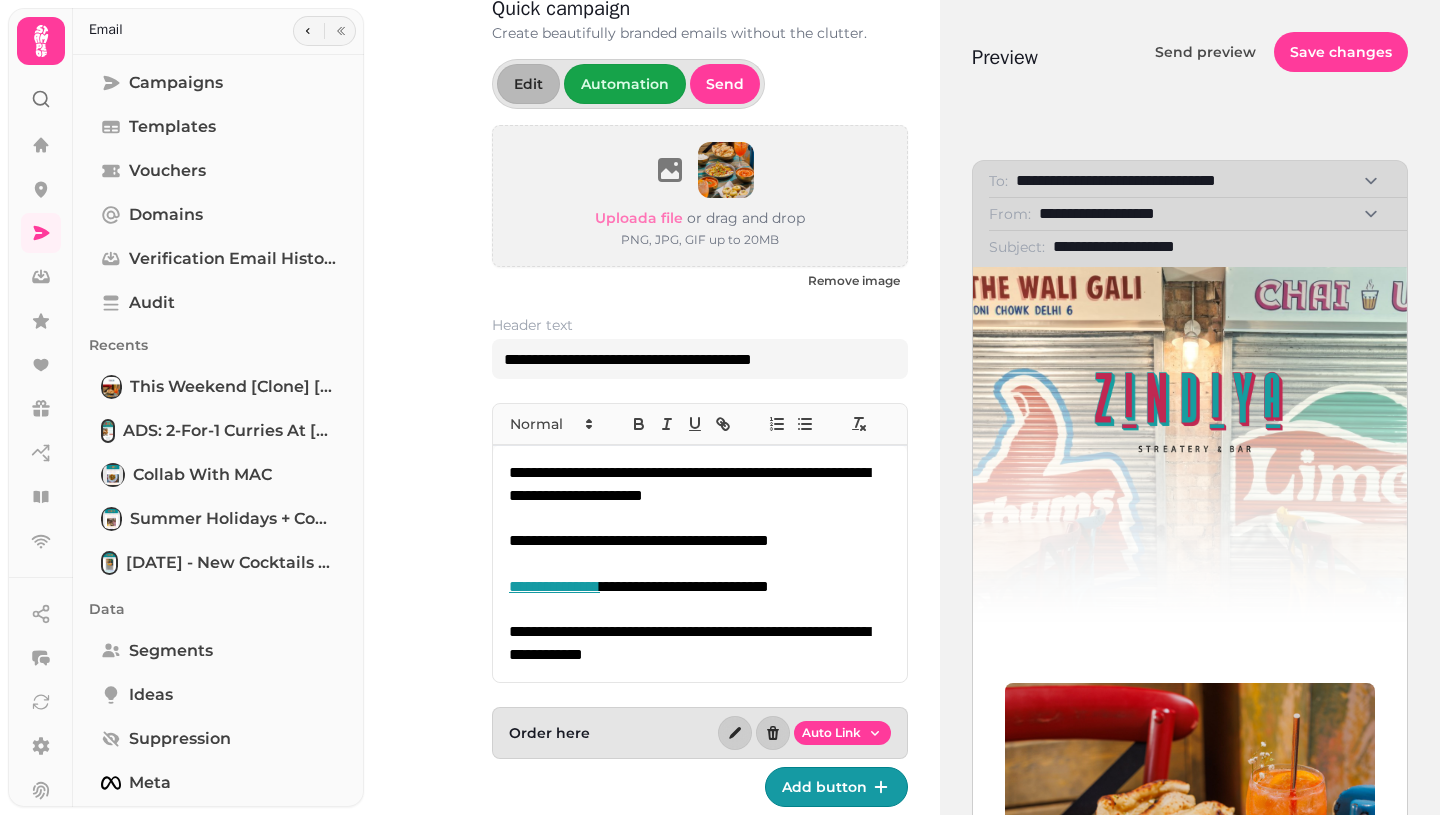 click on "**********" at bounding box center (720, 407) 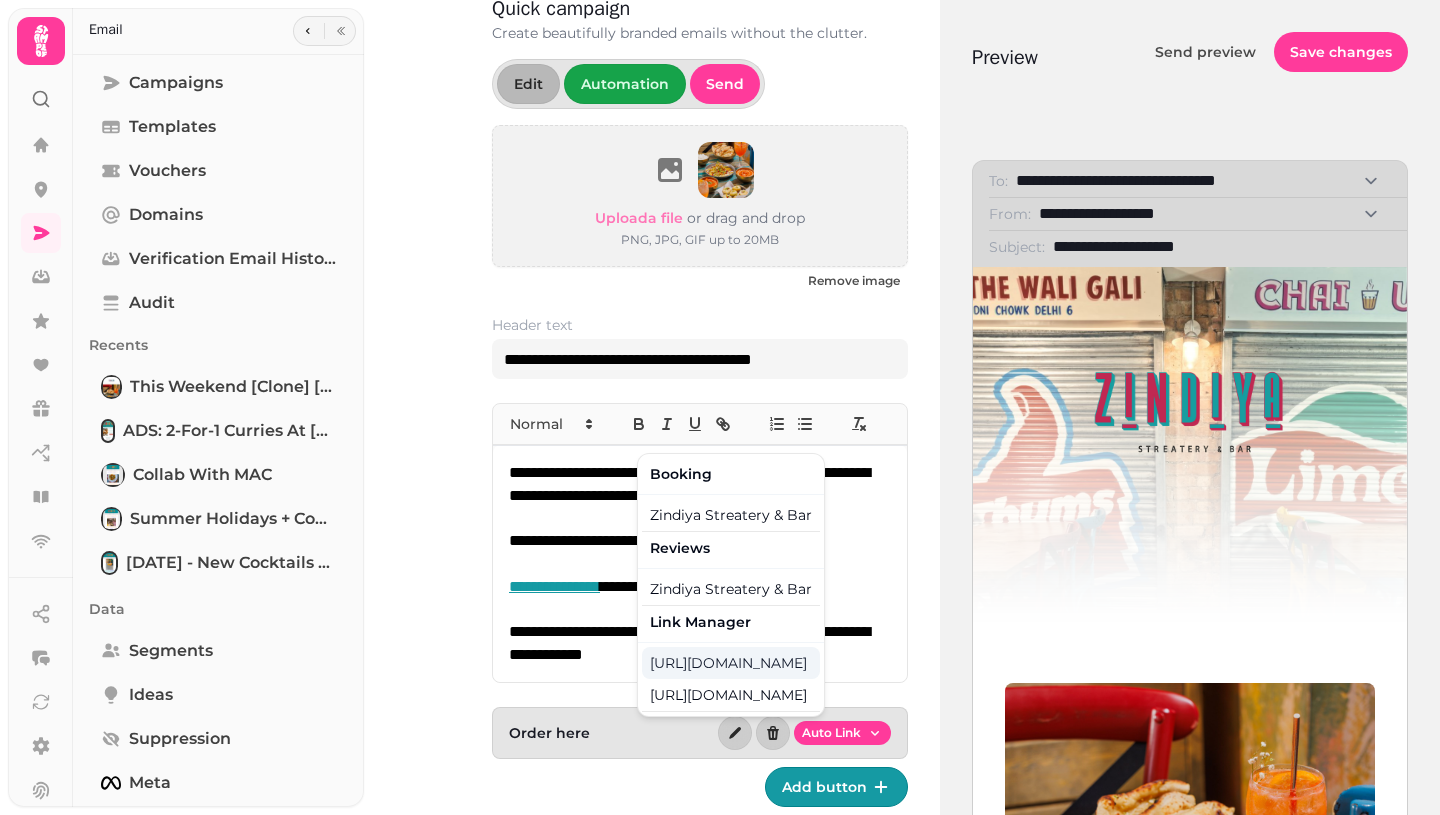 click on "[URL][DOMAIN_NAME]" at bounding box center [731, 663] 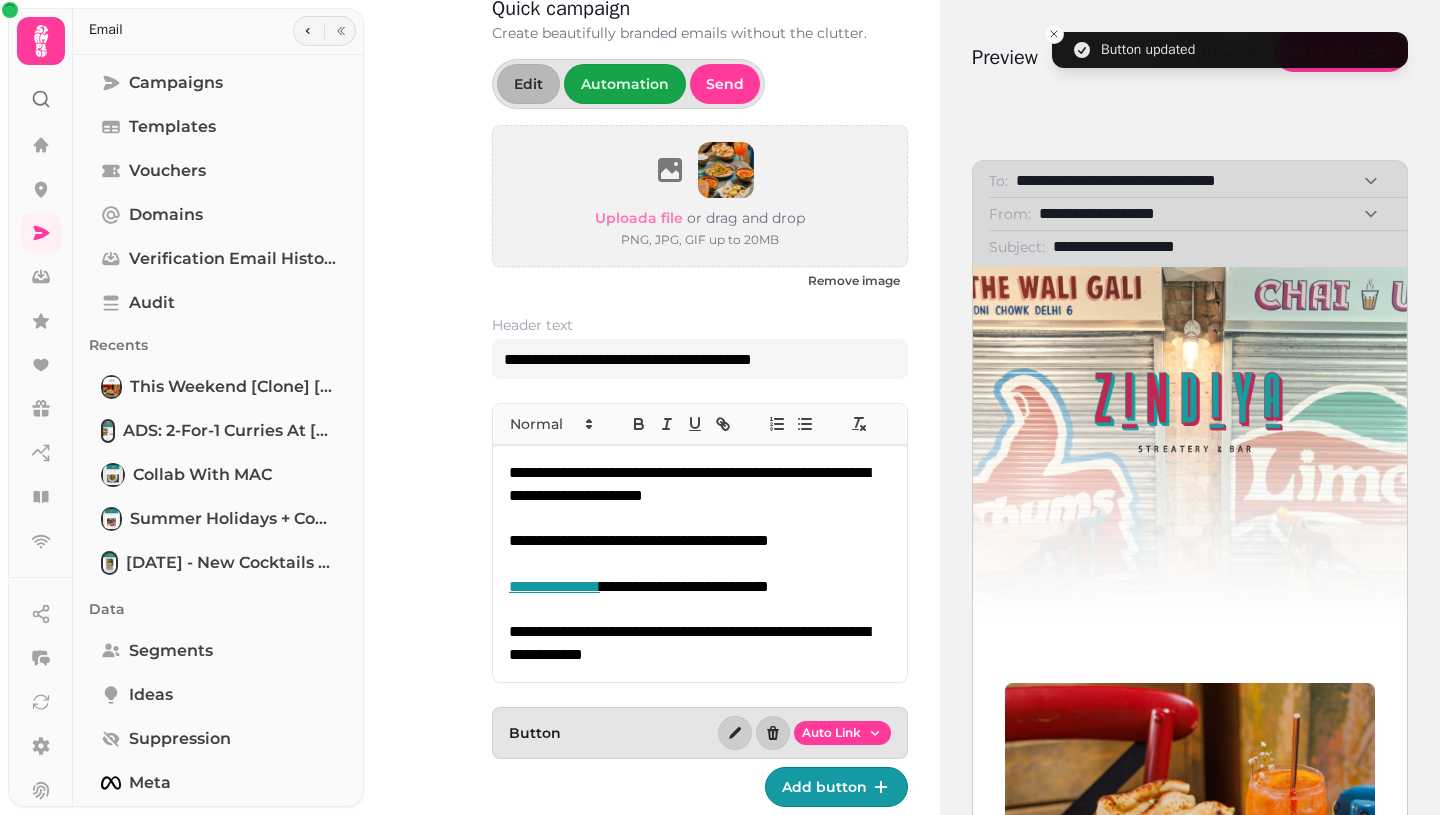 click 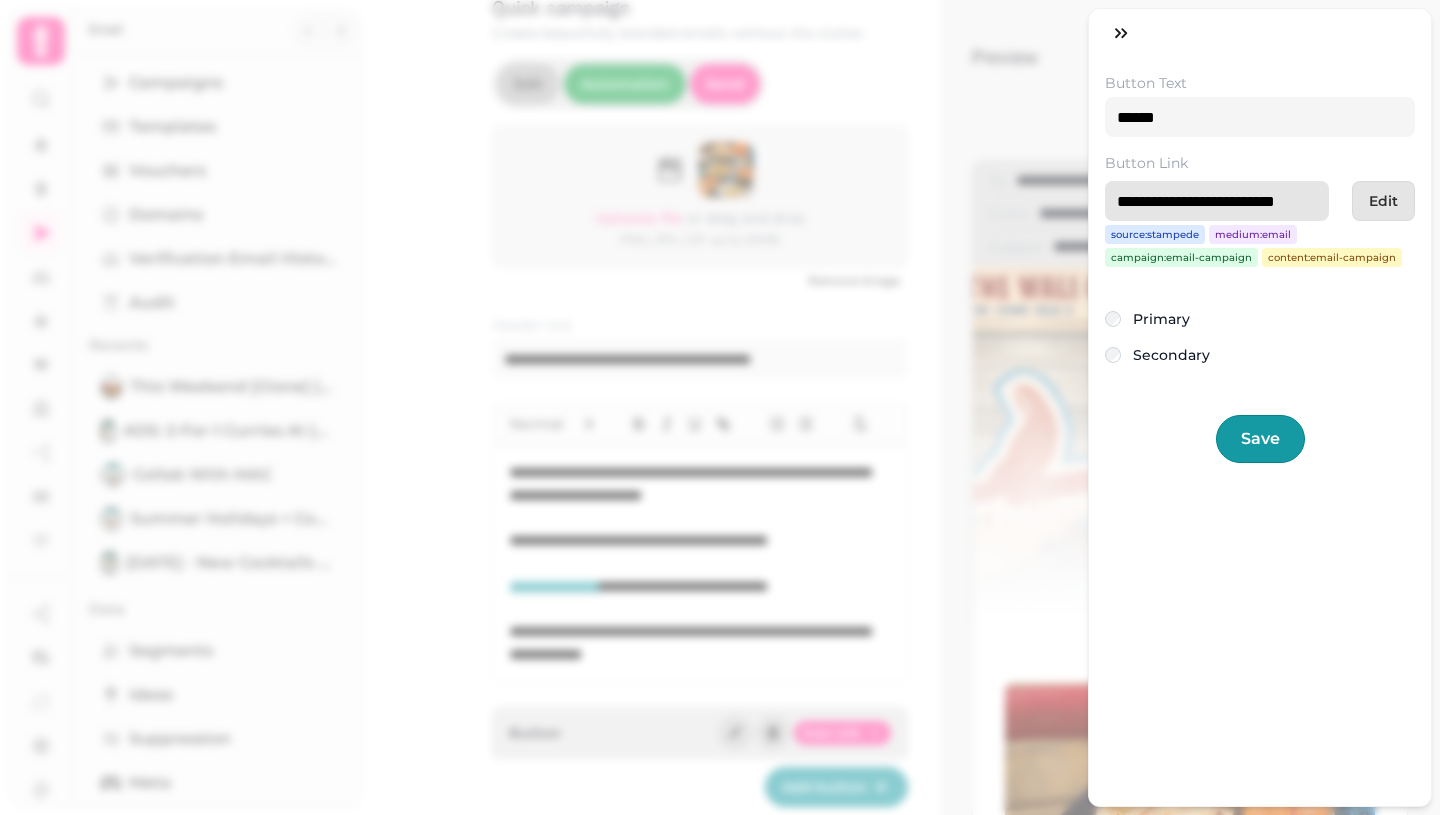 drag, startPoint x: 1116, startPoint y: 206, endPoint x: 1439, endPoint y: 224, distance: 323.50116 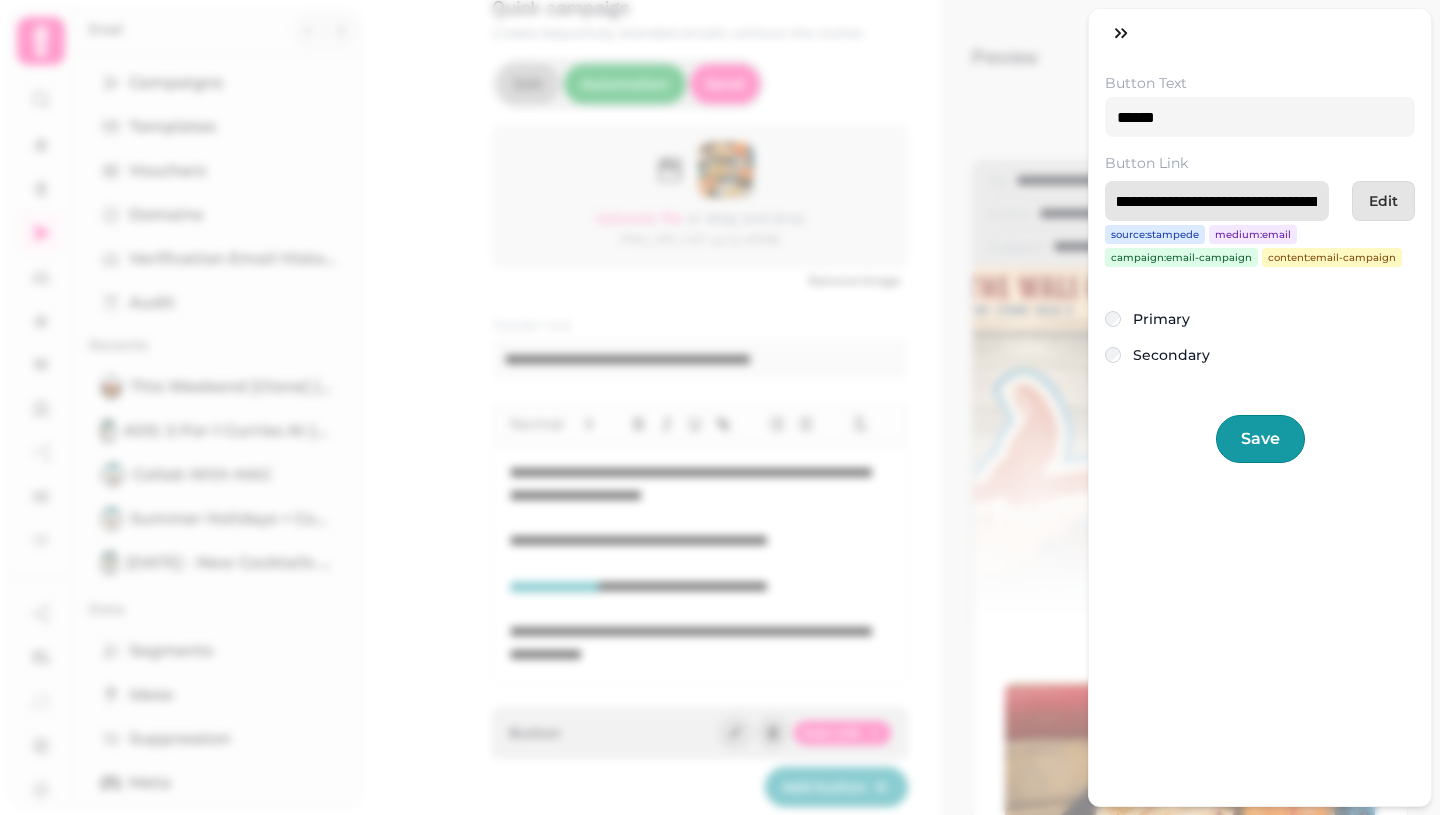 scroll, scrollTop: 0, scrollLeft: 148, axis: horizontal 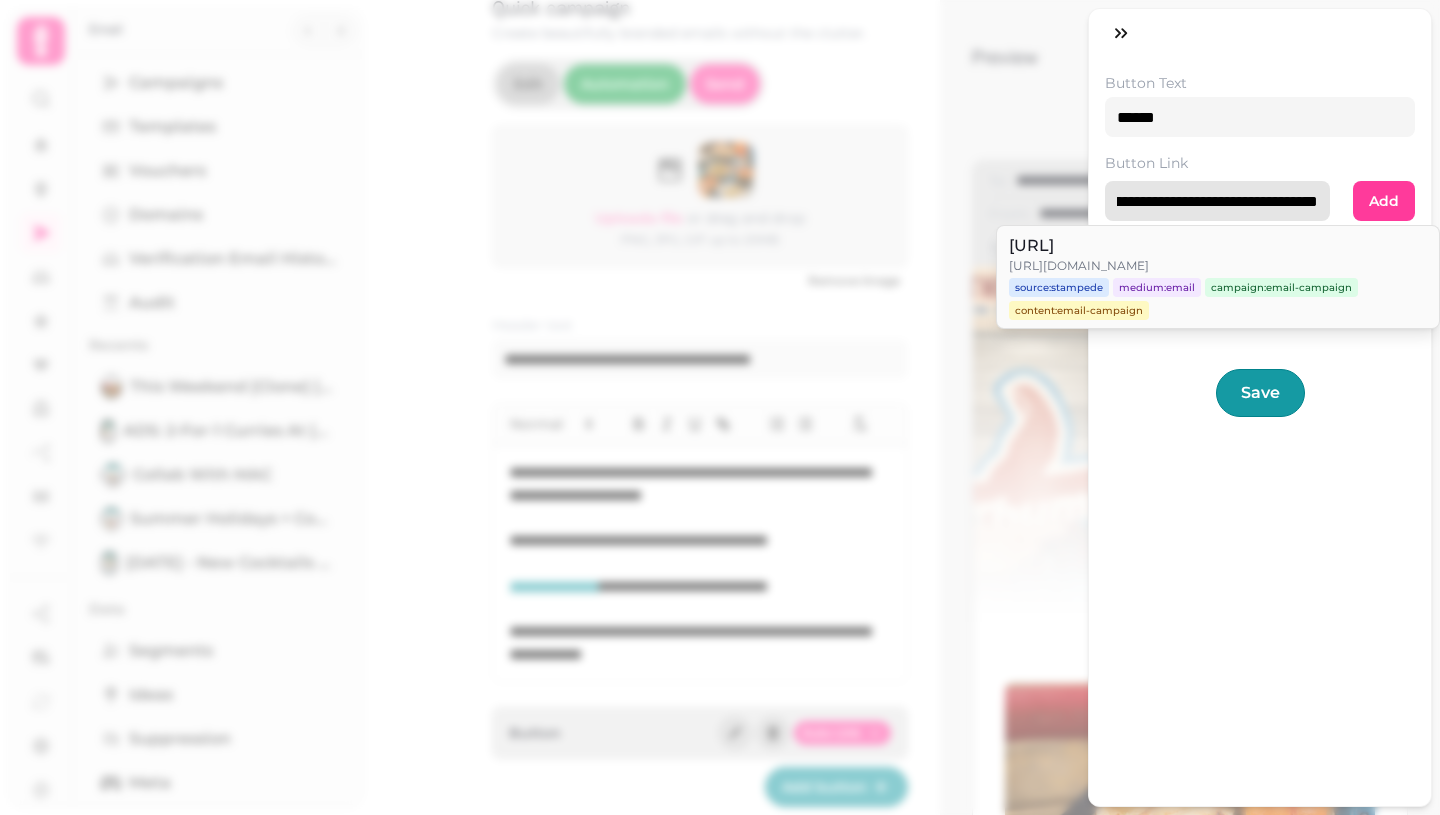 type on "**********" 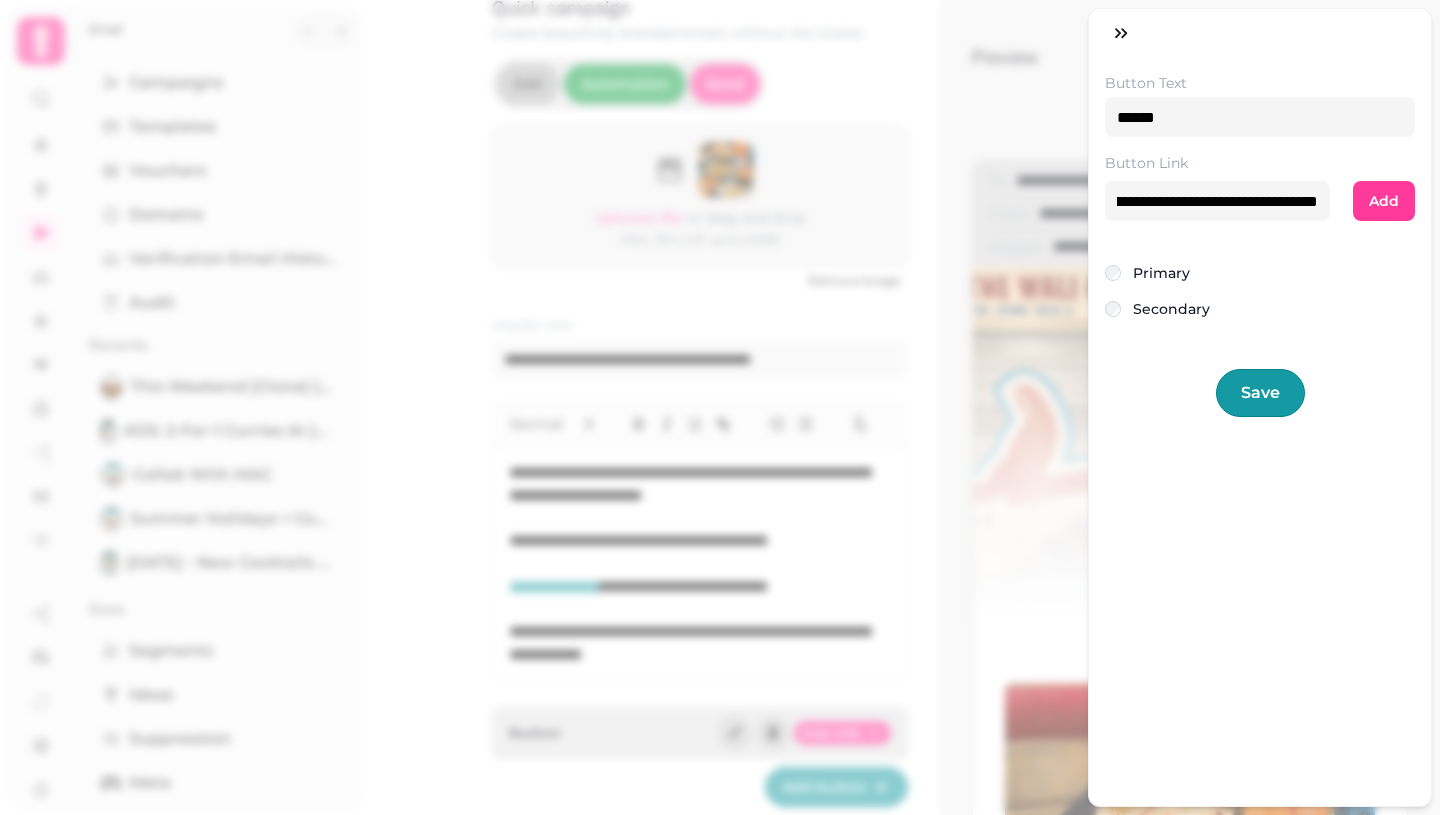 click on "**********" at bounding box center (1260, 245) 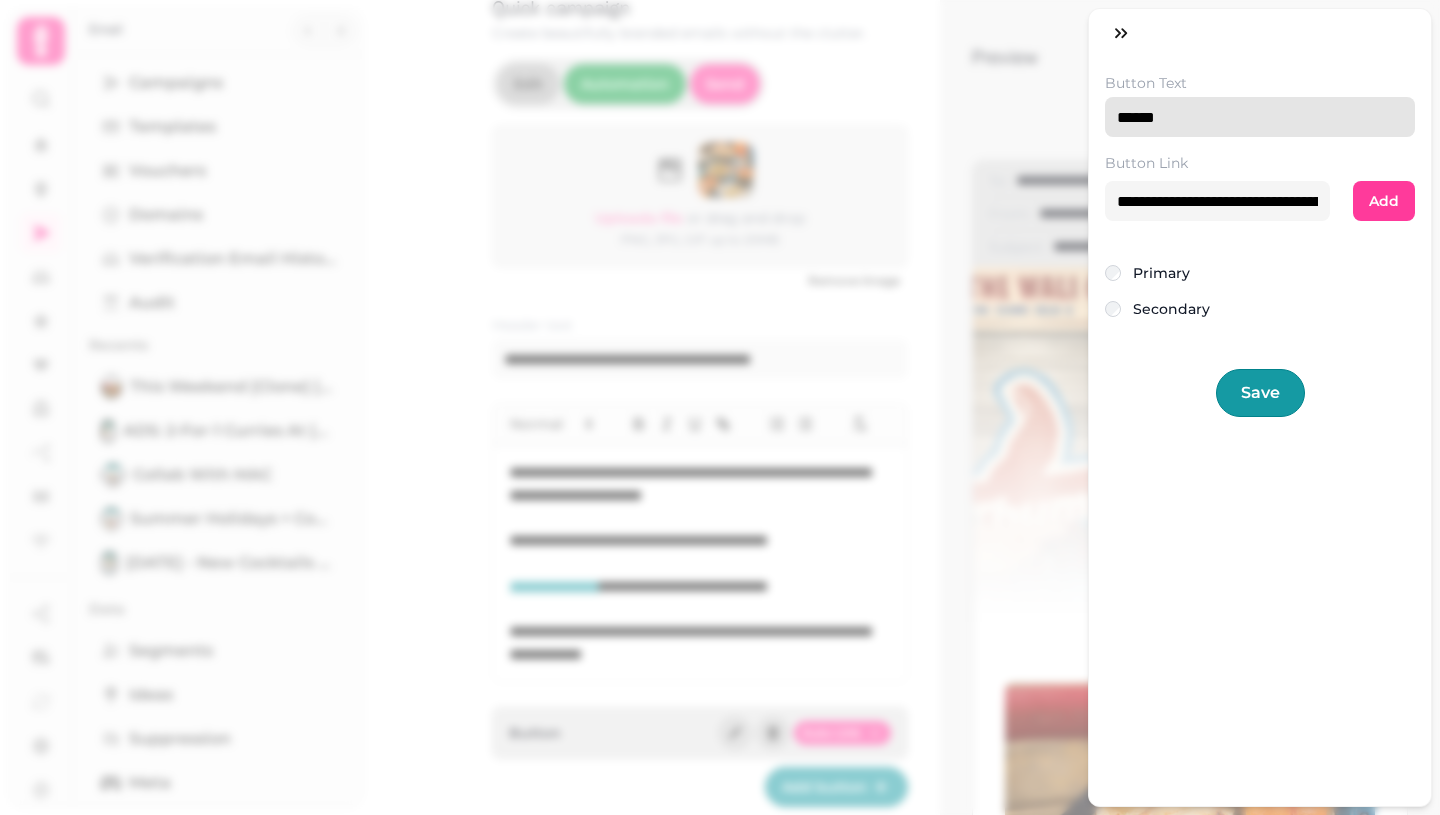 drag, startPoint x: 1196, startPoint y: 103, endPoint x: 1103, endPoint y: 107, distance: 93.08598 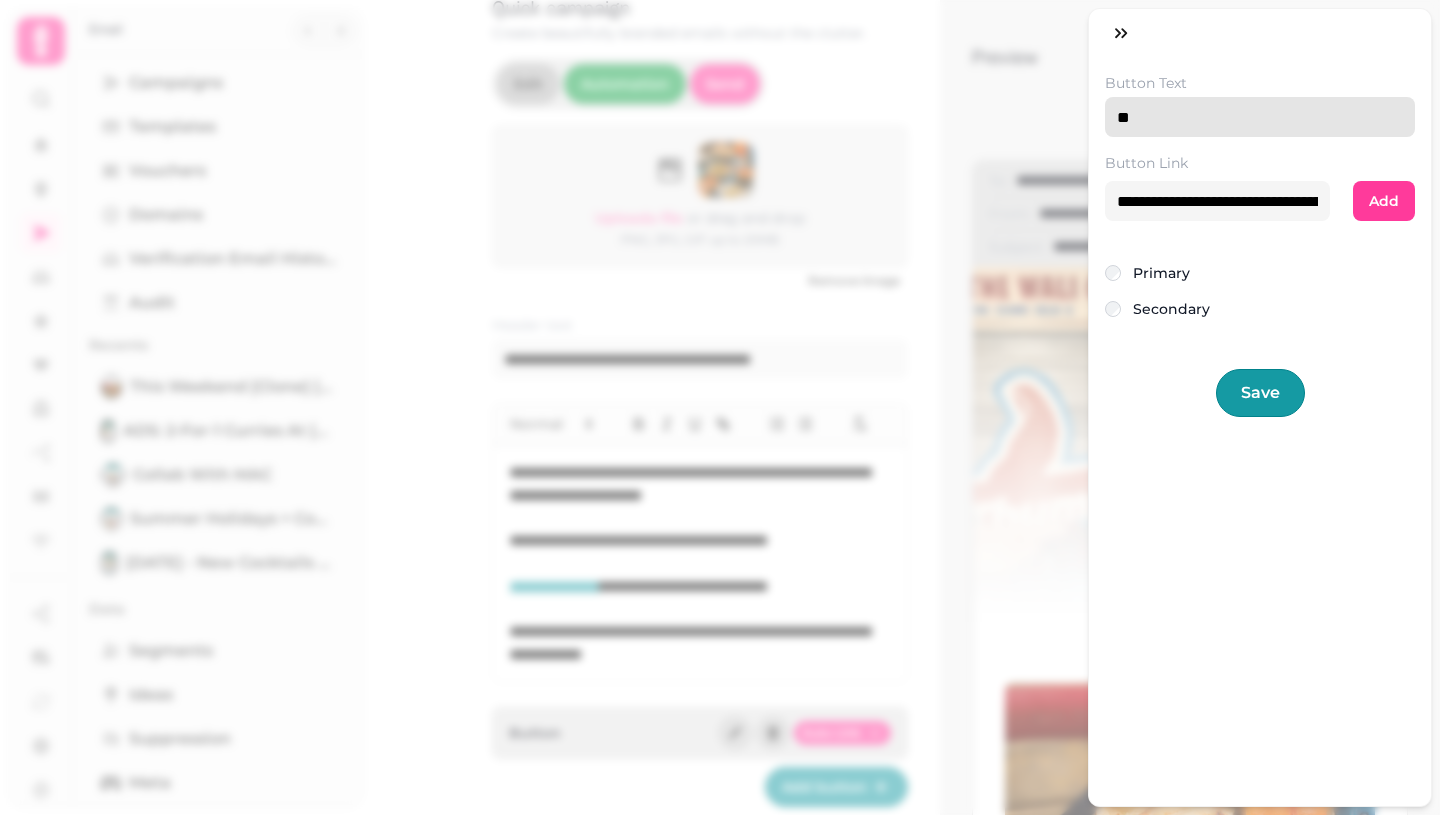 type on "*" 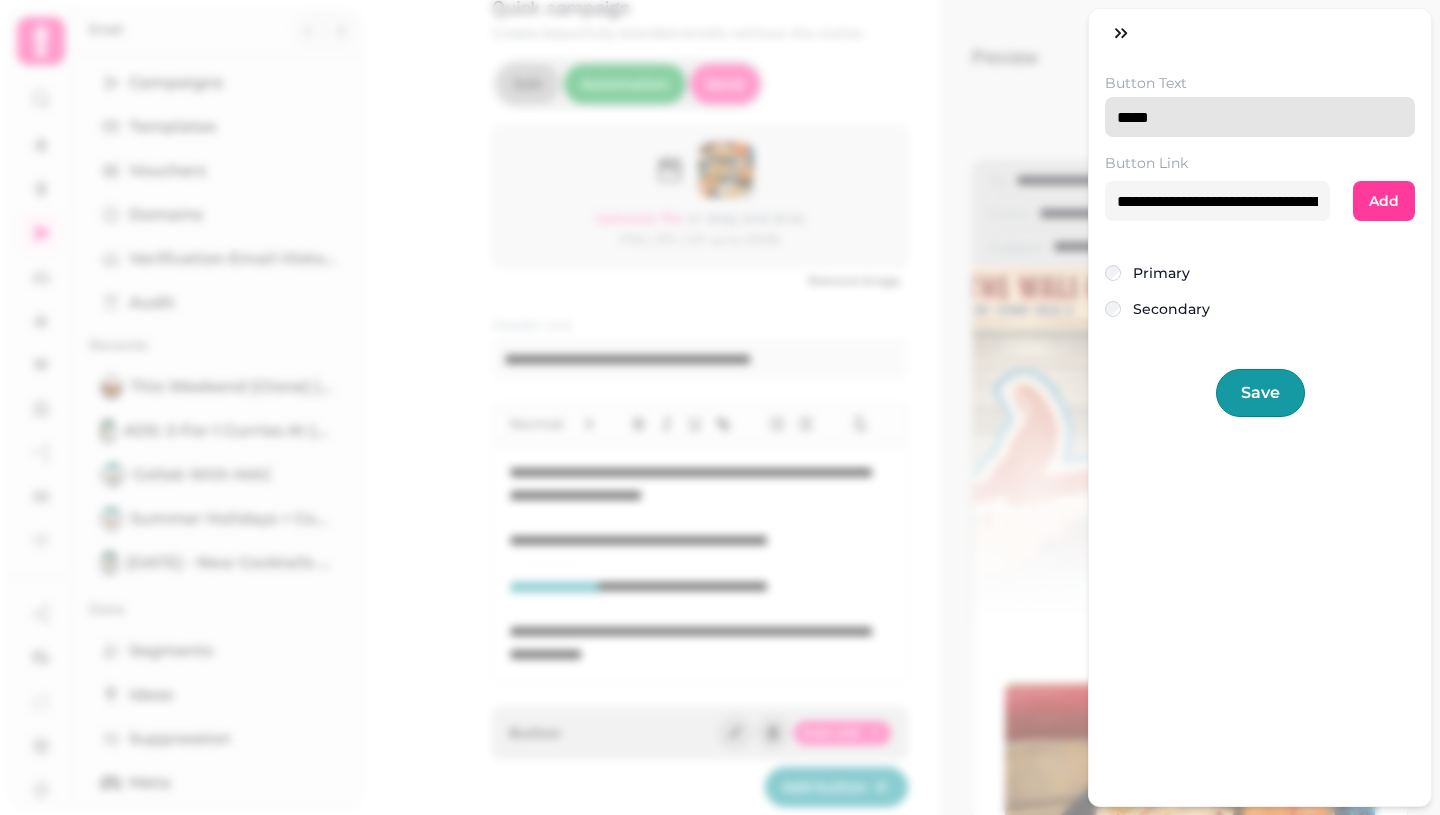 type on "**********" 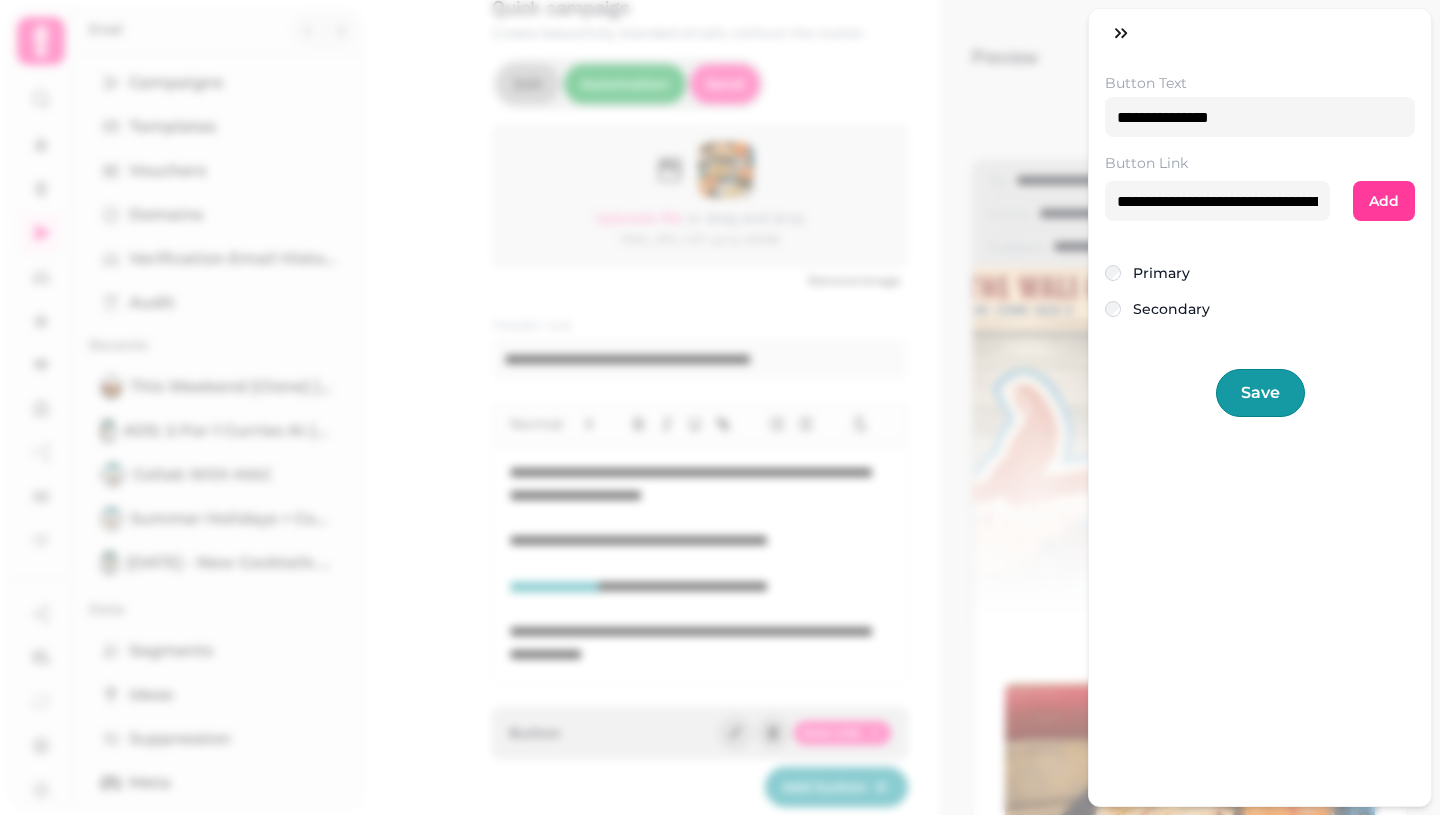 click on "Save" at bounding box center [1260, 393] 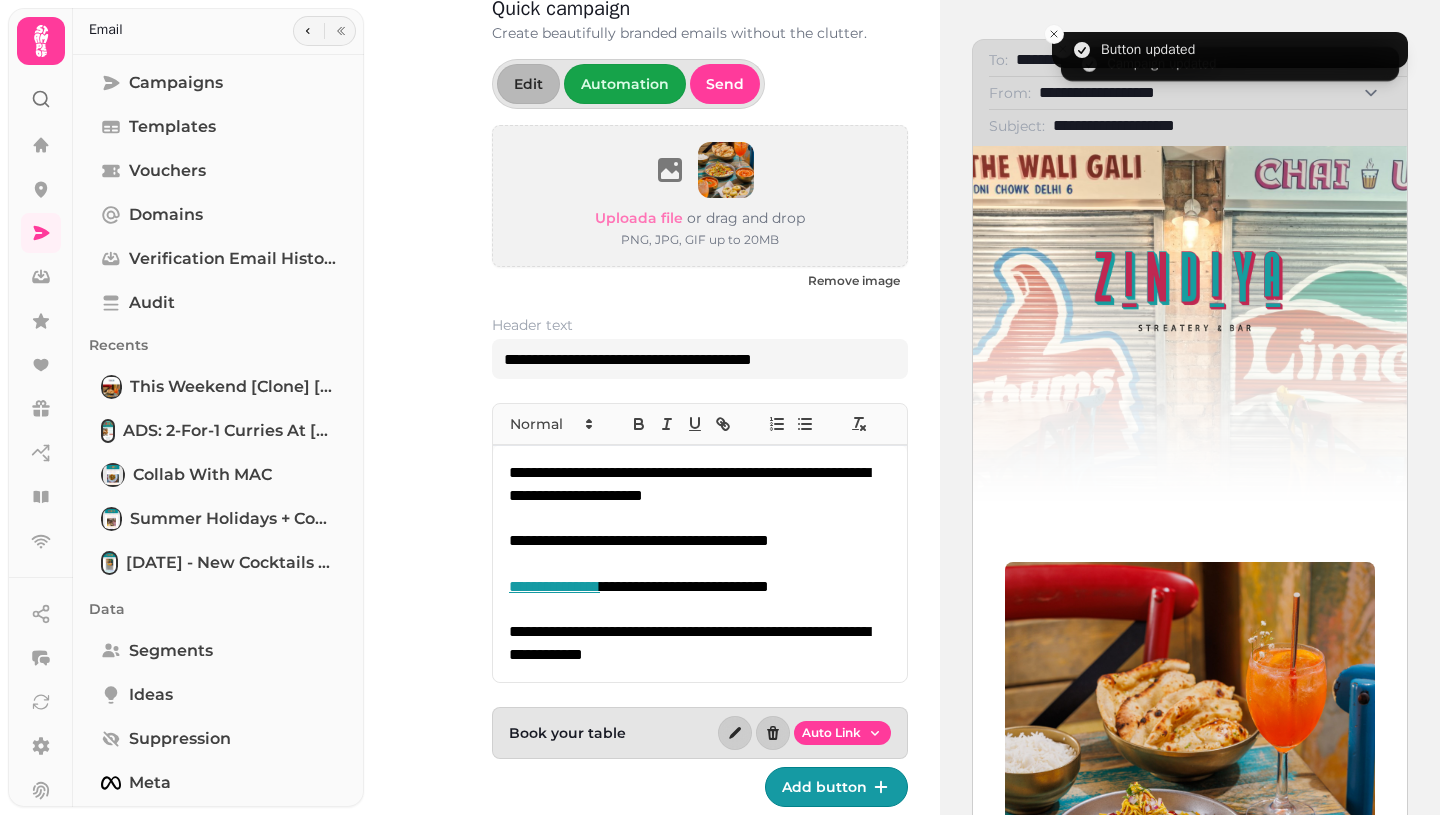 scroll, scrollTop: 210, scrollLeft: 0, axis: vertical 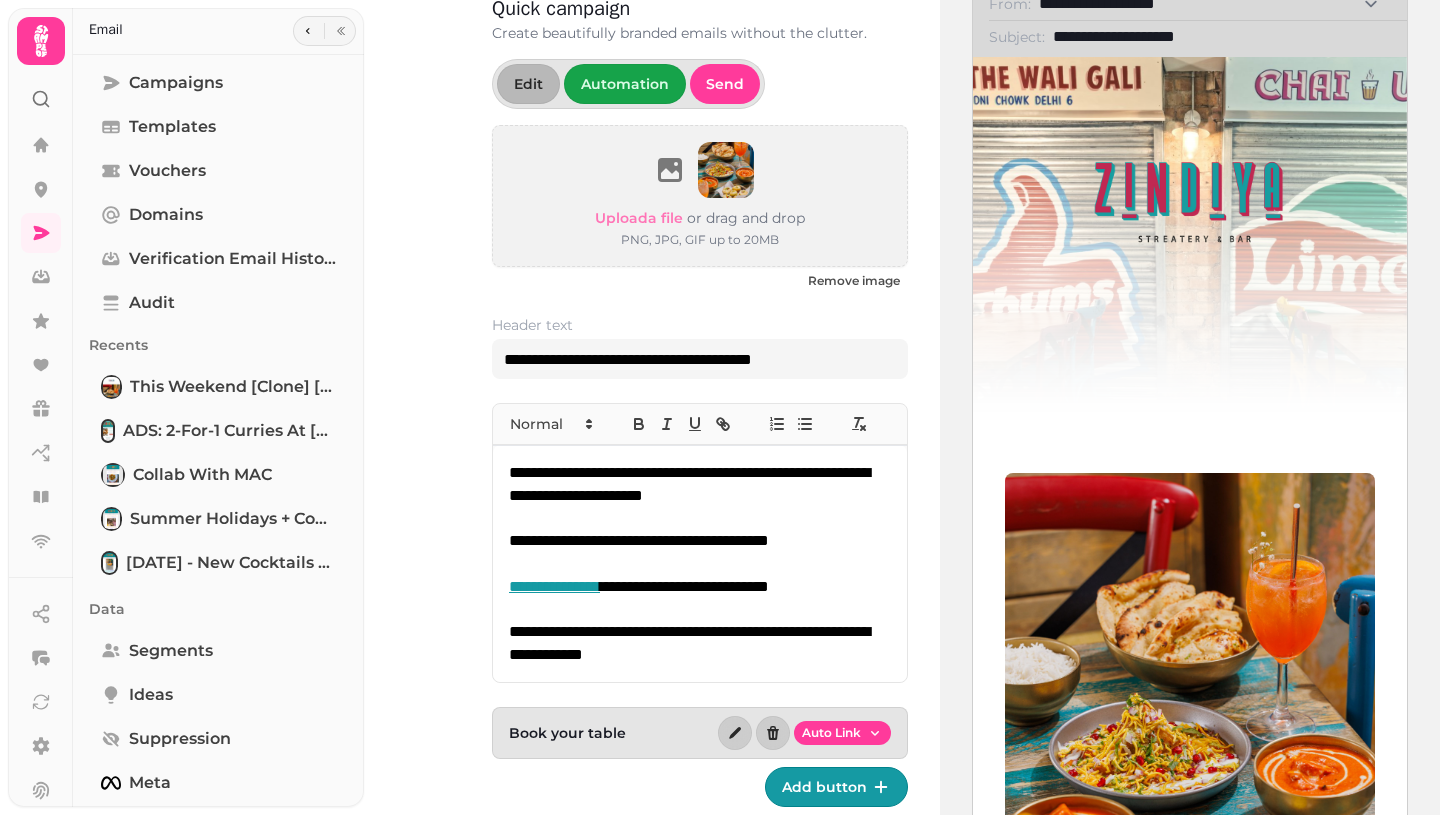 click on "**********" at bounding box center [698, 643] 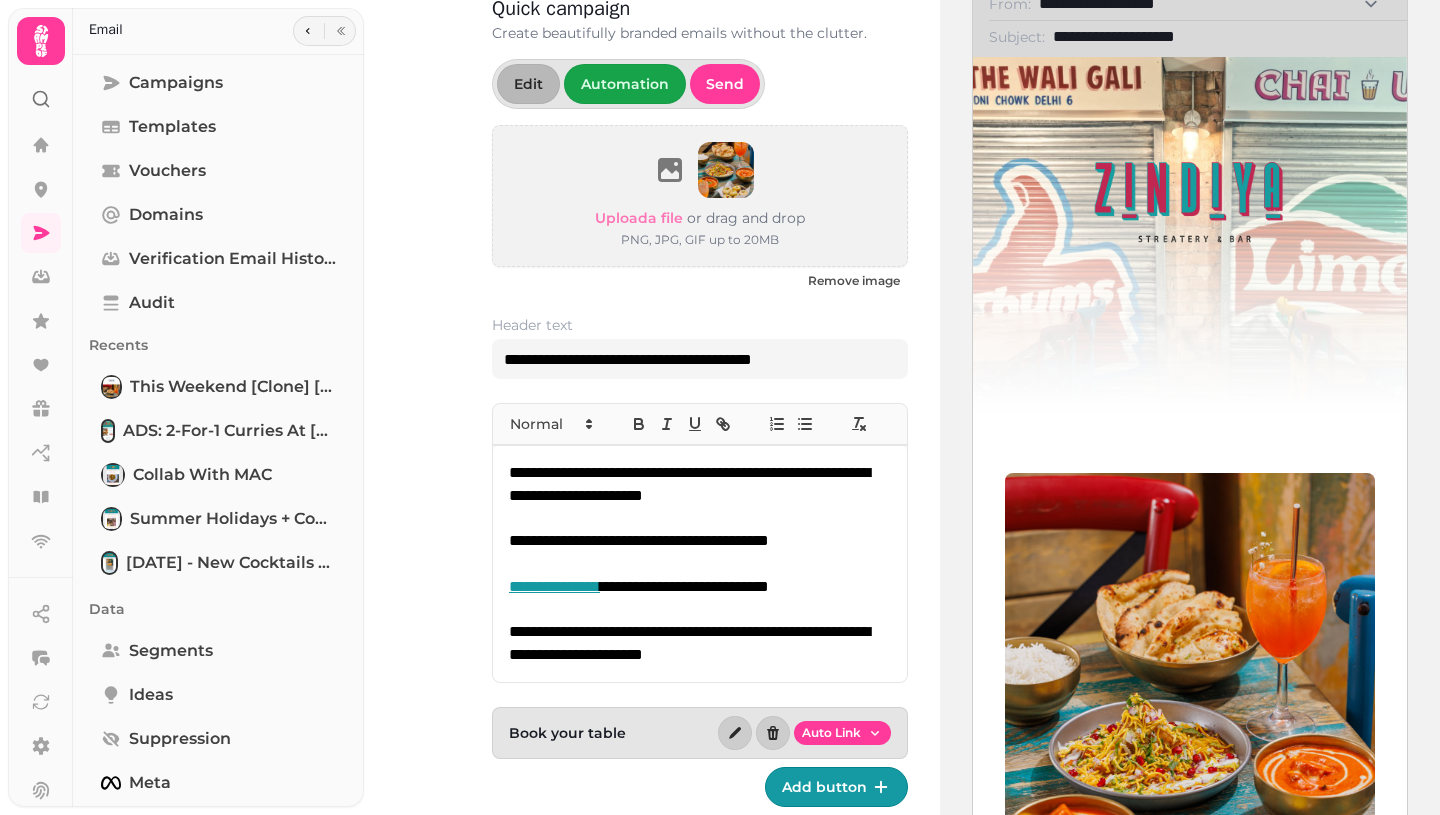 drag, startPoint x: 822, startPoint y: 661, endPoint x: 740, endPoint y: 661, distance: 82 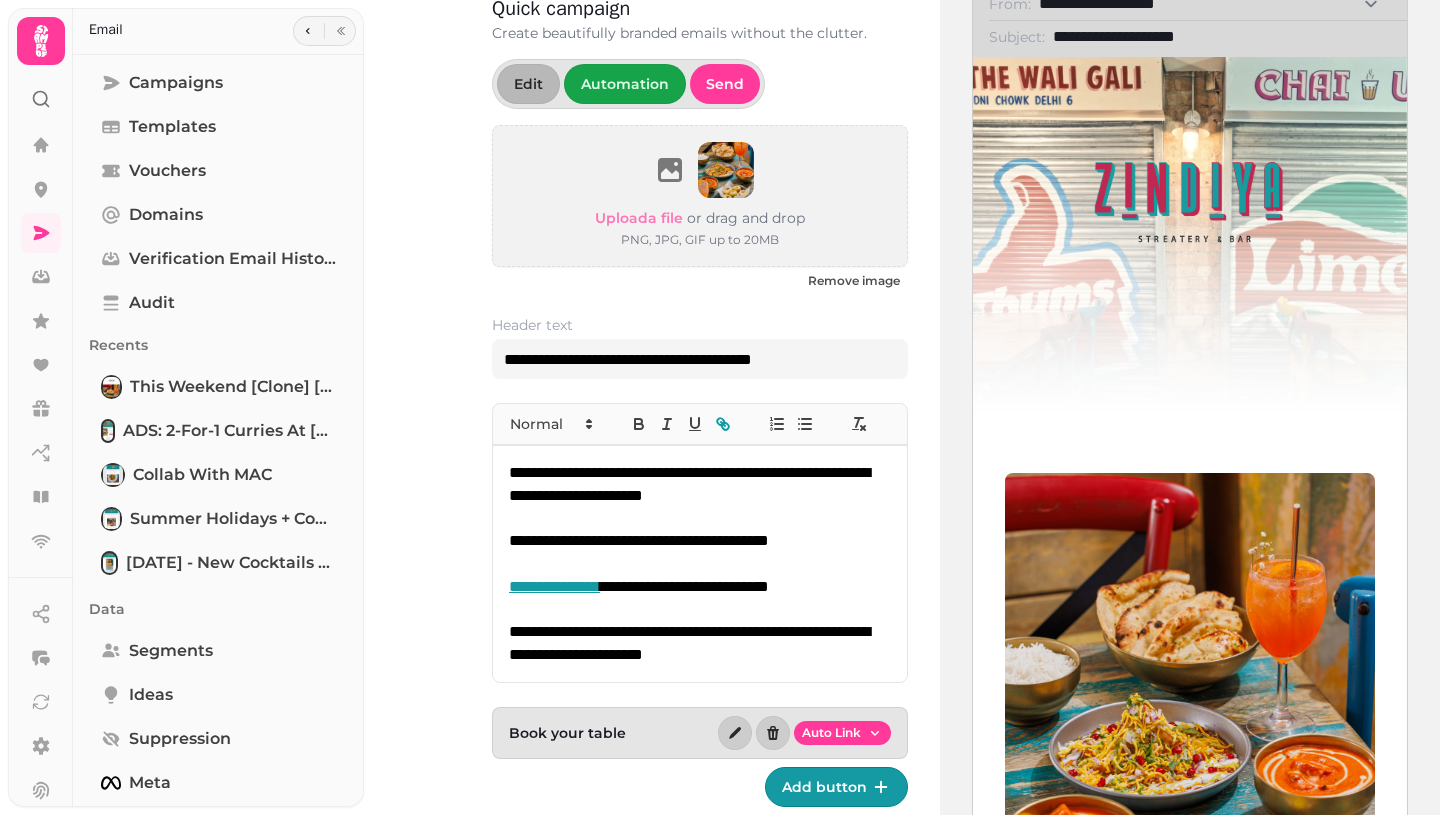 click at bounding box center (723, 424) 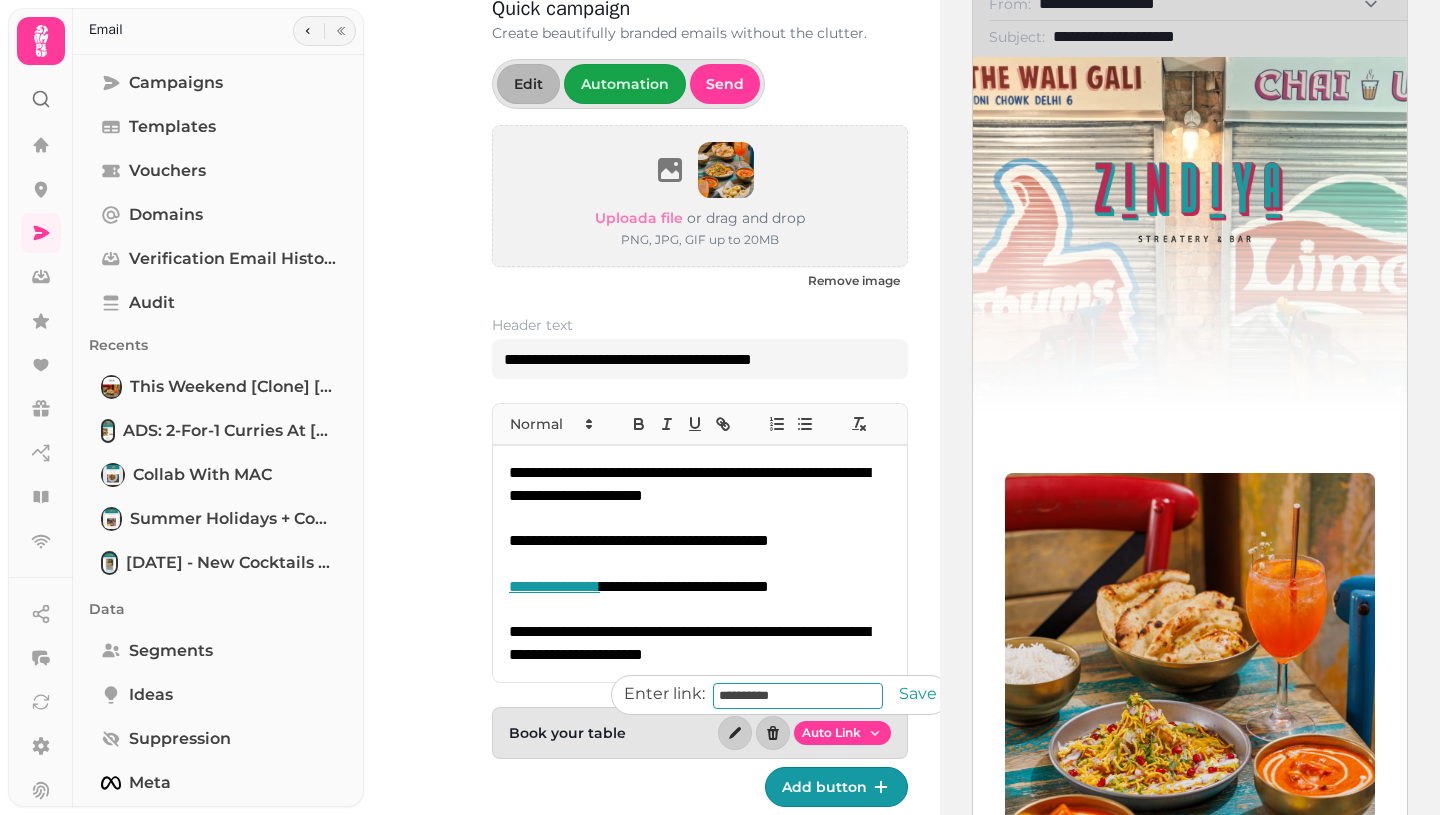 paste on "**********" 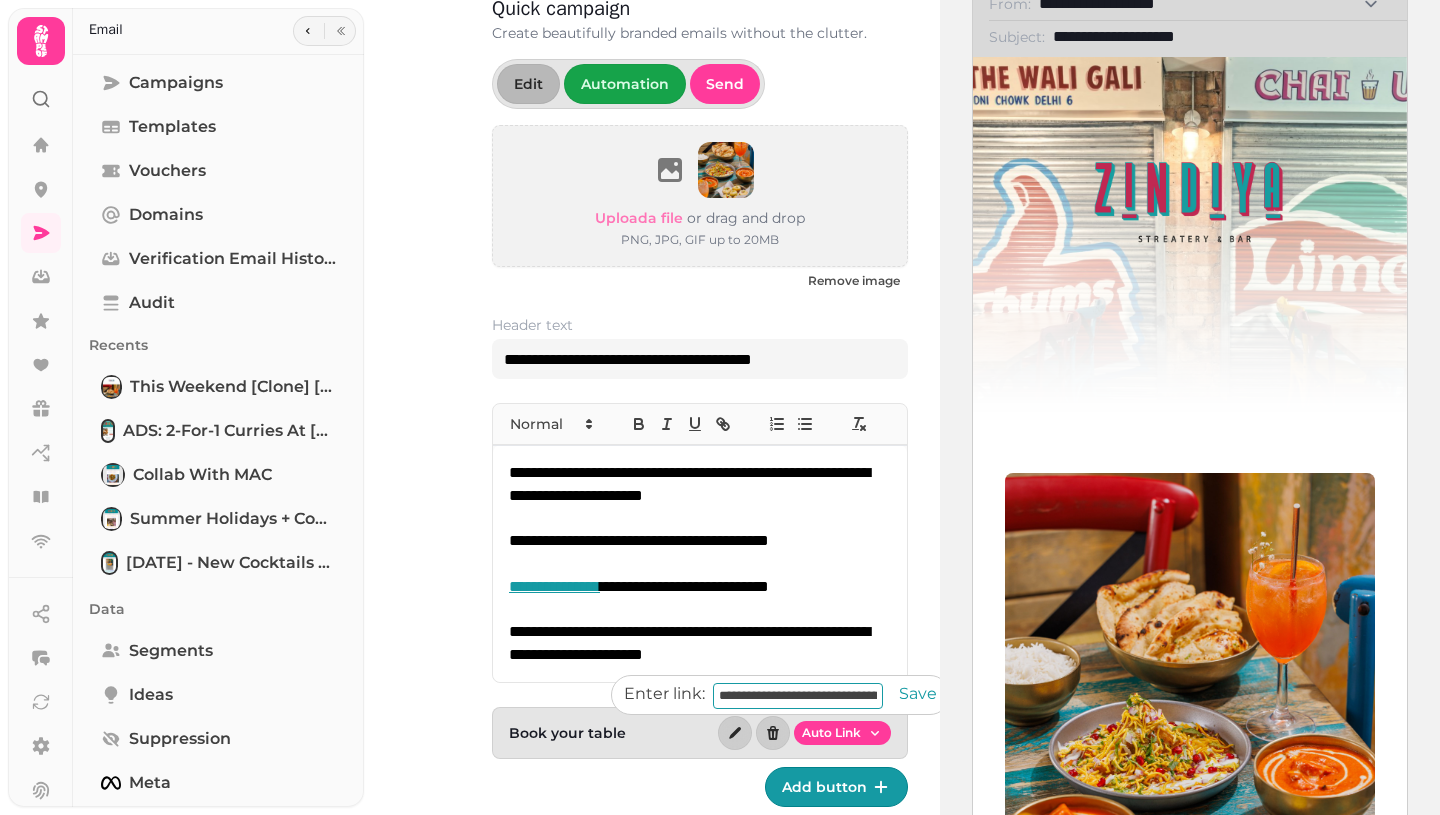 scroll, scrollTop: 0, scrollLeft: 191, axis: horizontal 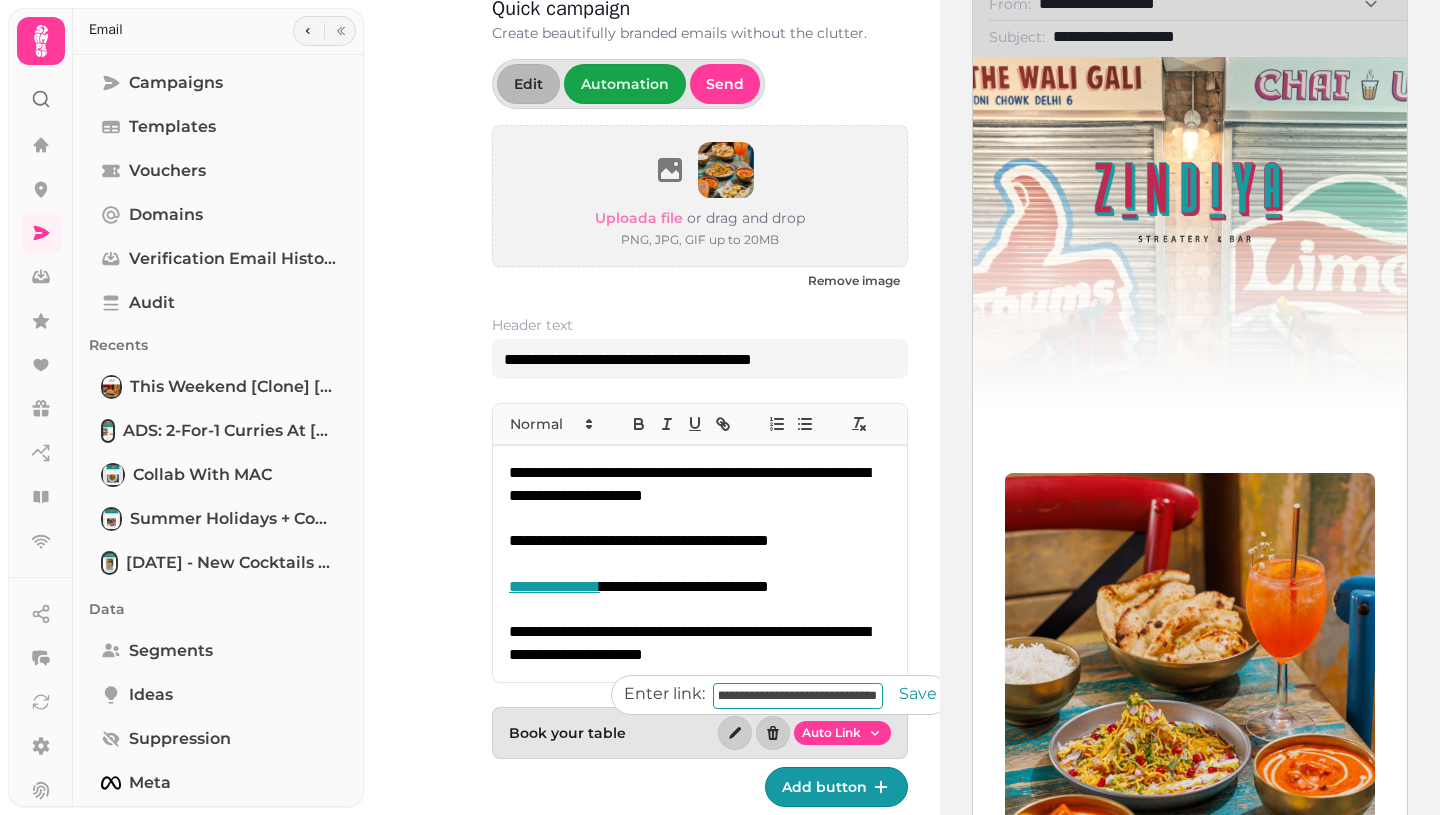 type on "**********" 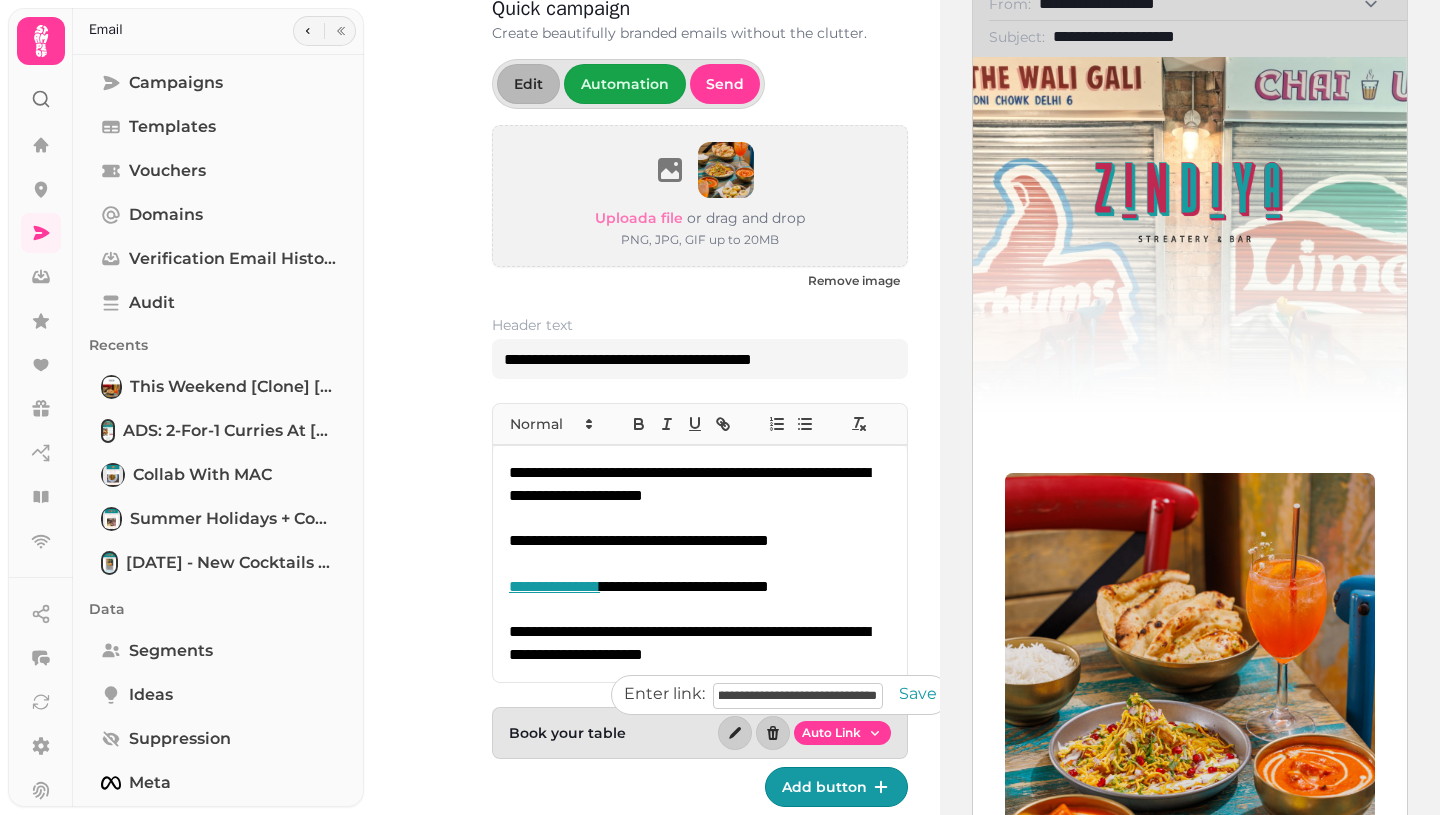 click at bounding box center [910, 693] 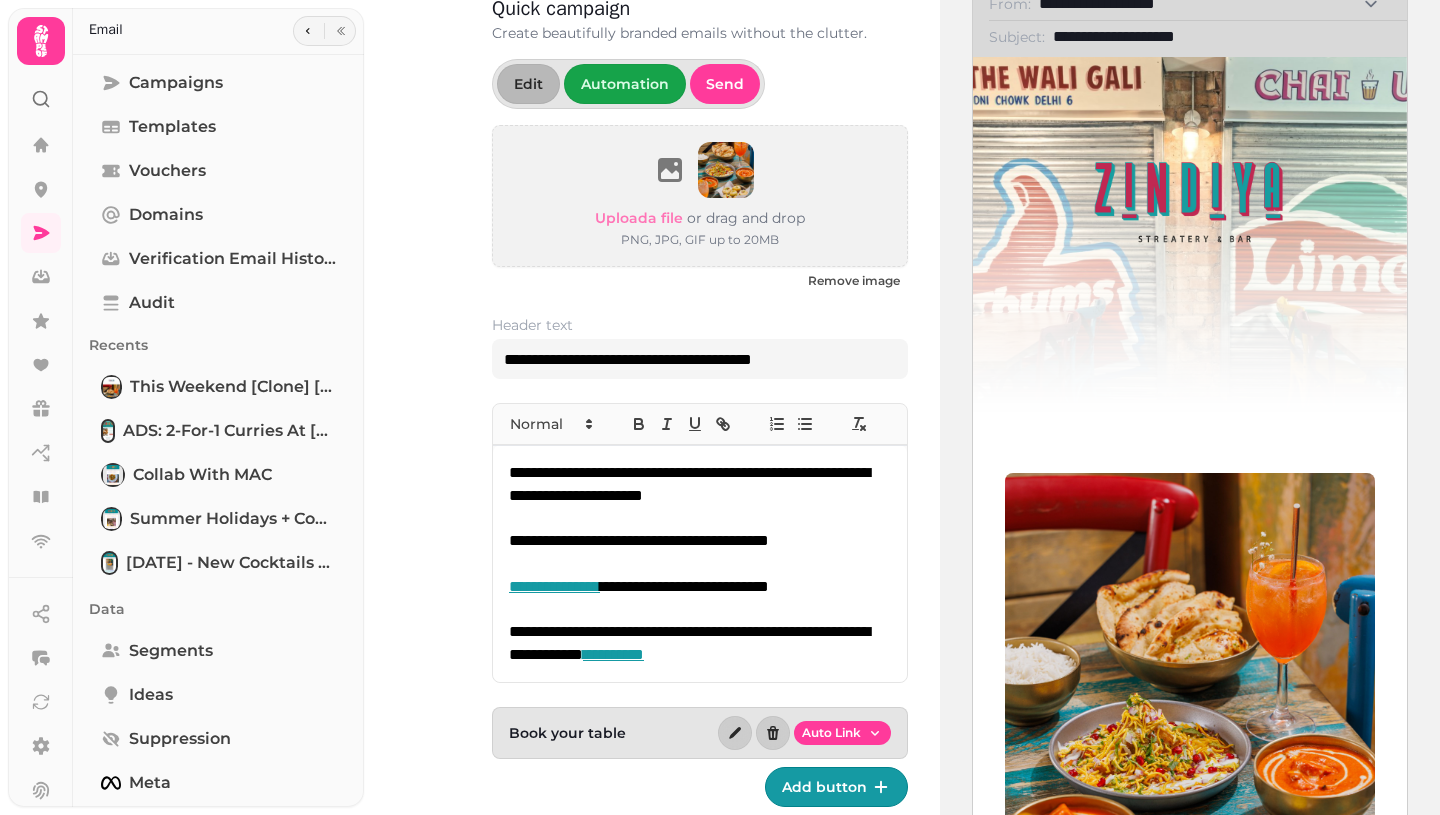 click on "**********" at bounding box center [698, 484] 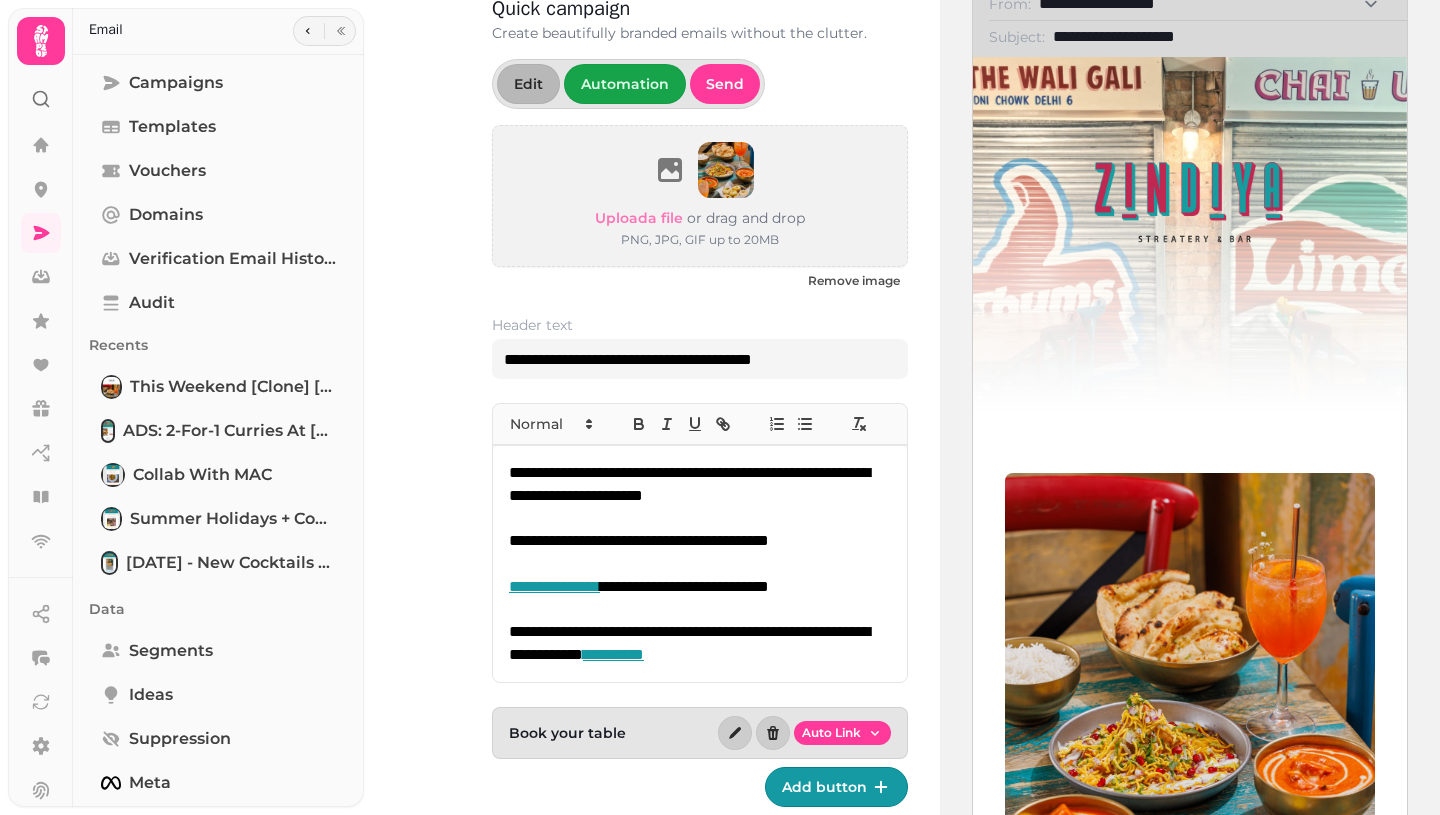 click on "**********" at bounding box center [698, 484] 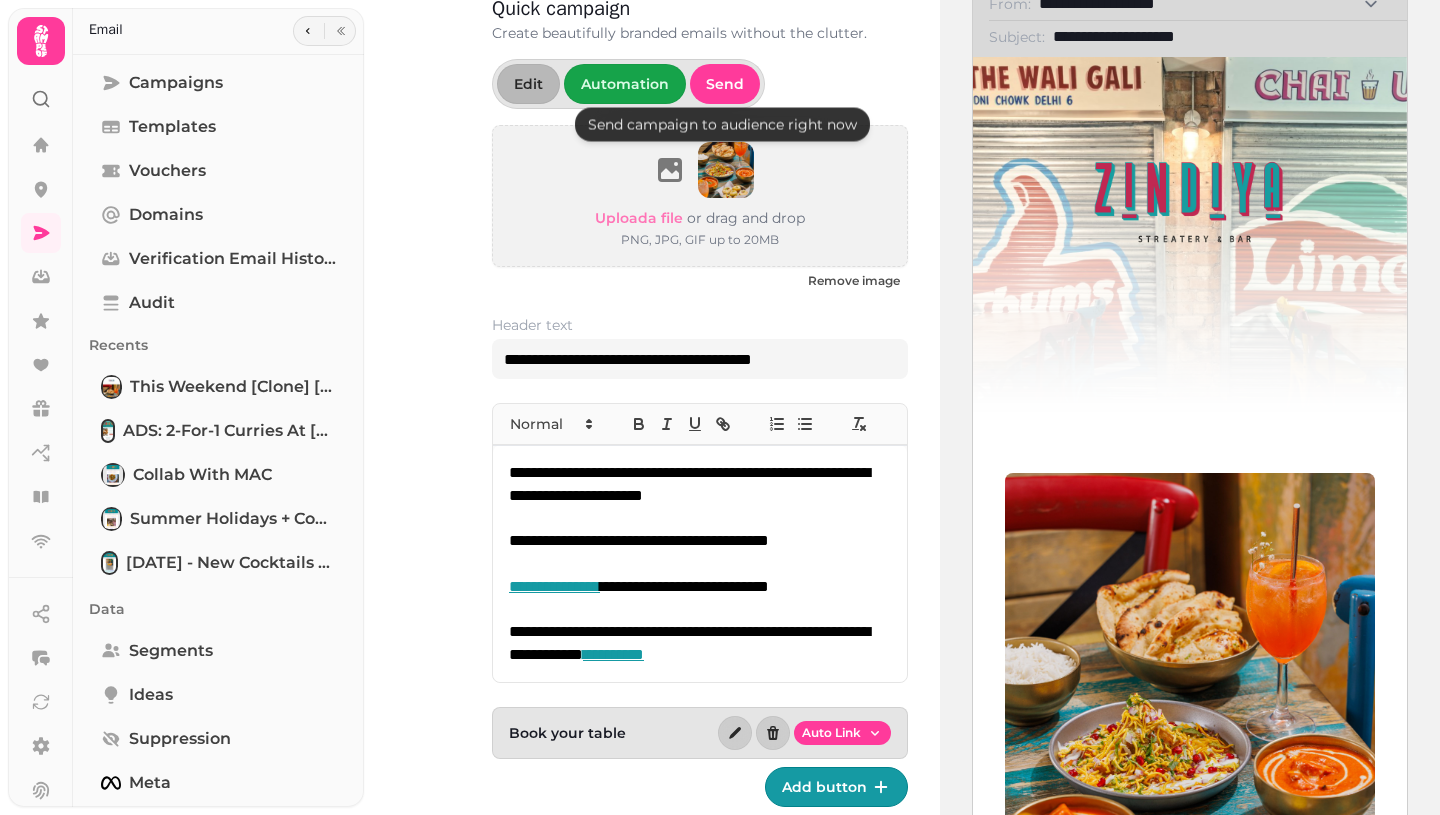 click on "**********" at bounding box center [698, 484] 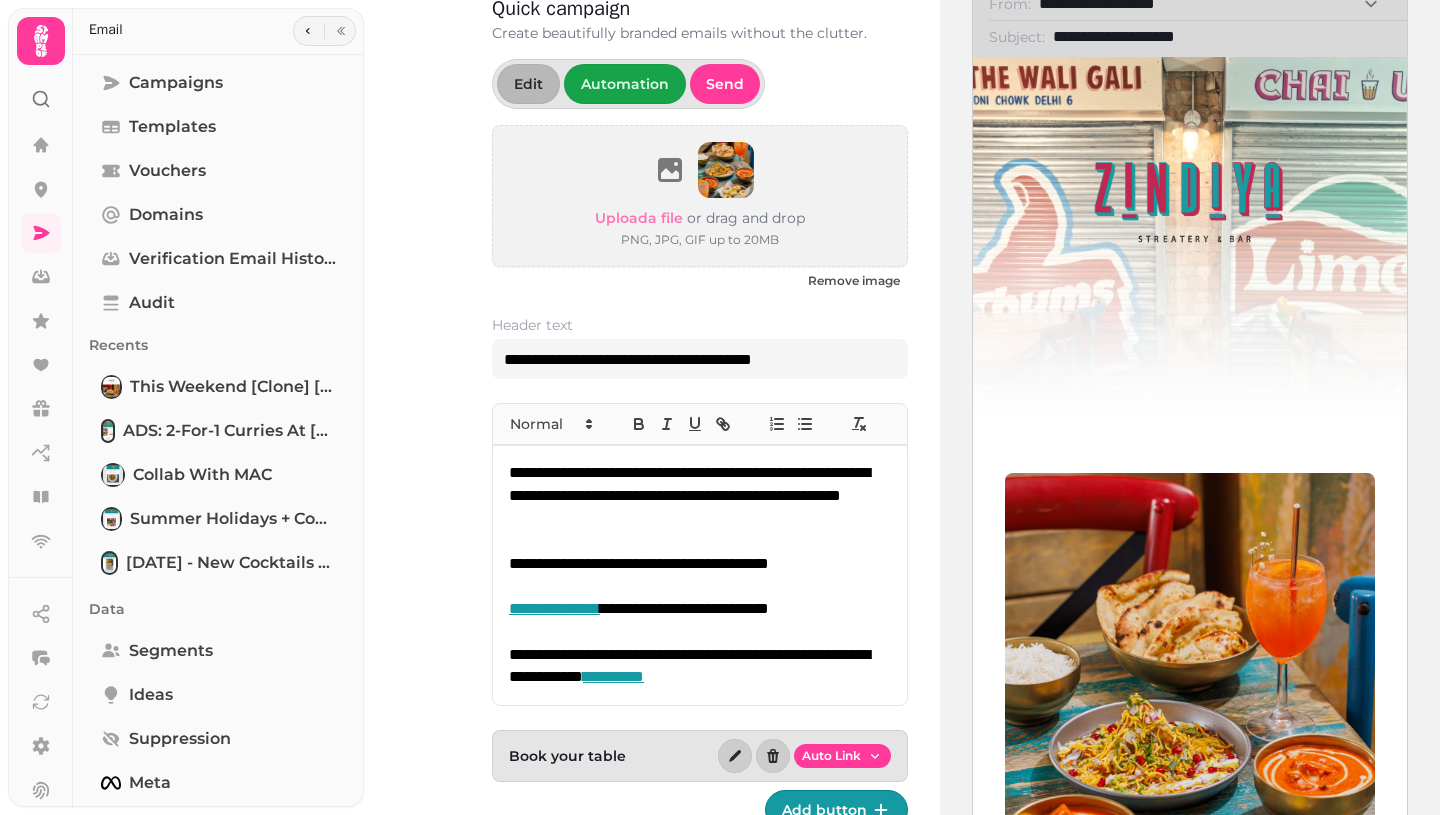 copy on "**********" 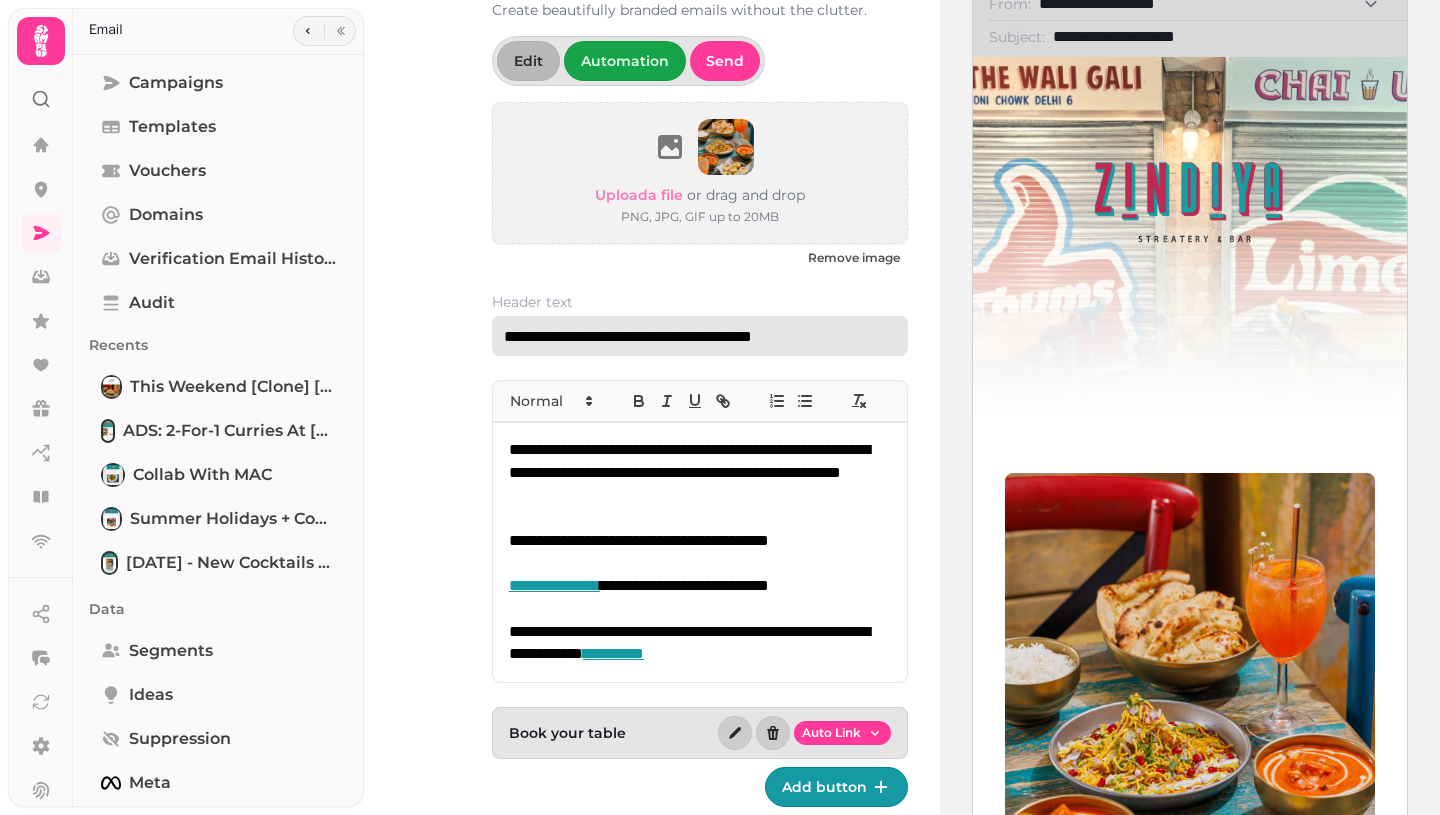 click on "**********" at bounding box center [700, 336] 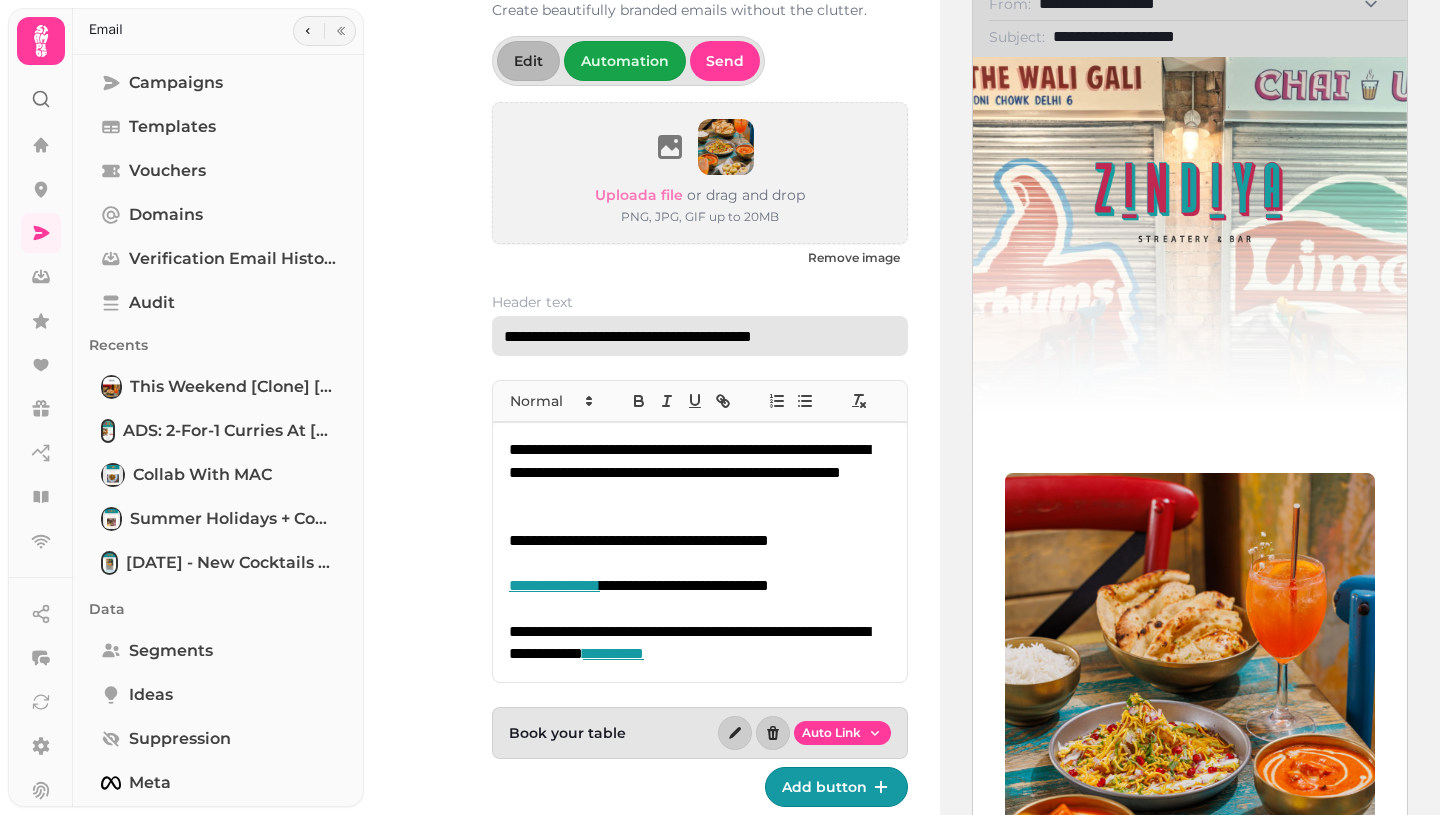 click on "**********" at bounding box center (700, 336) 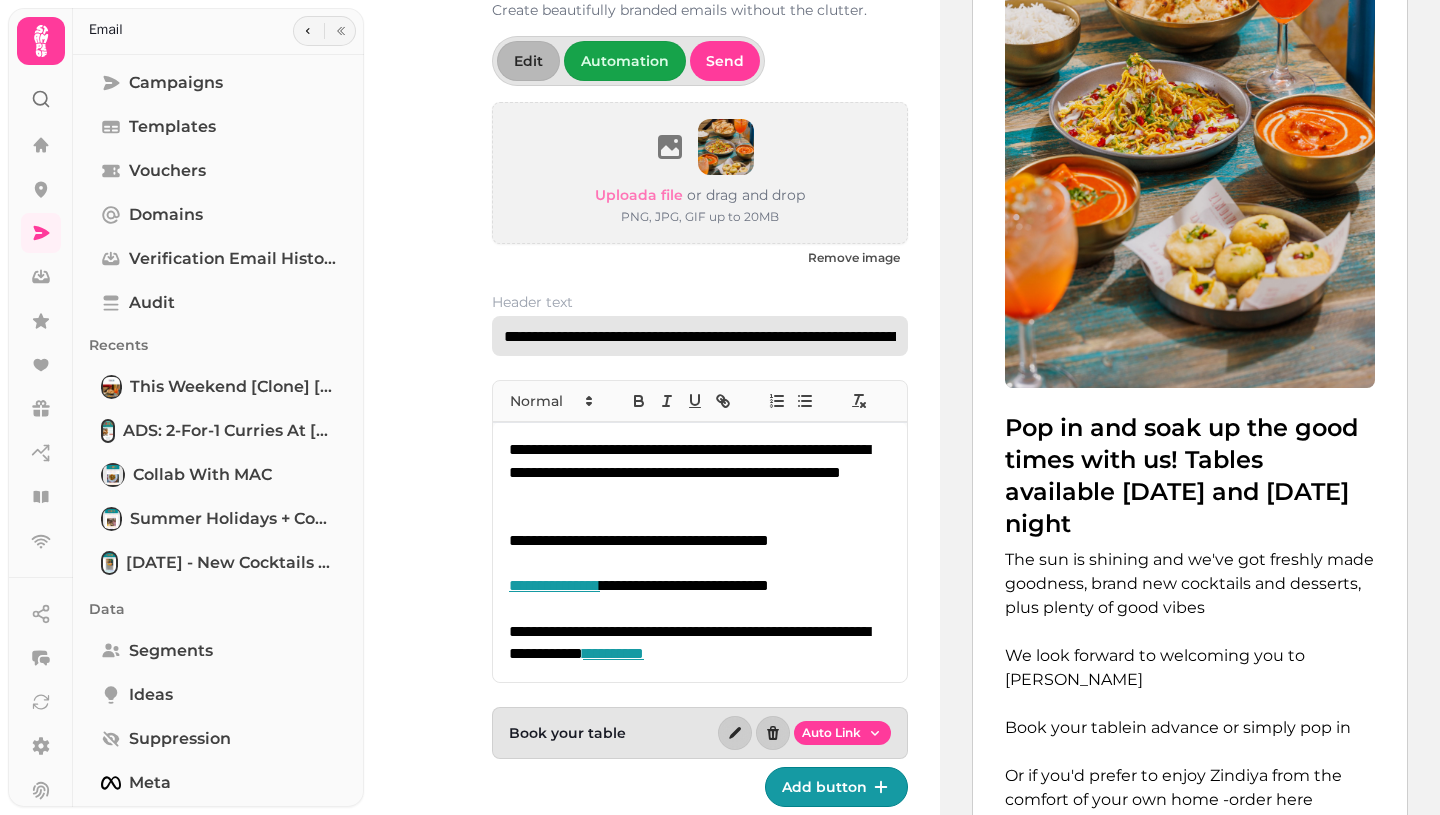 scroll, scrollTop: 998, scrollLeft: 0, axis: vertical 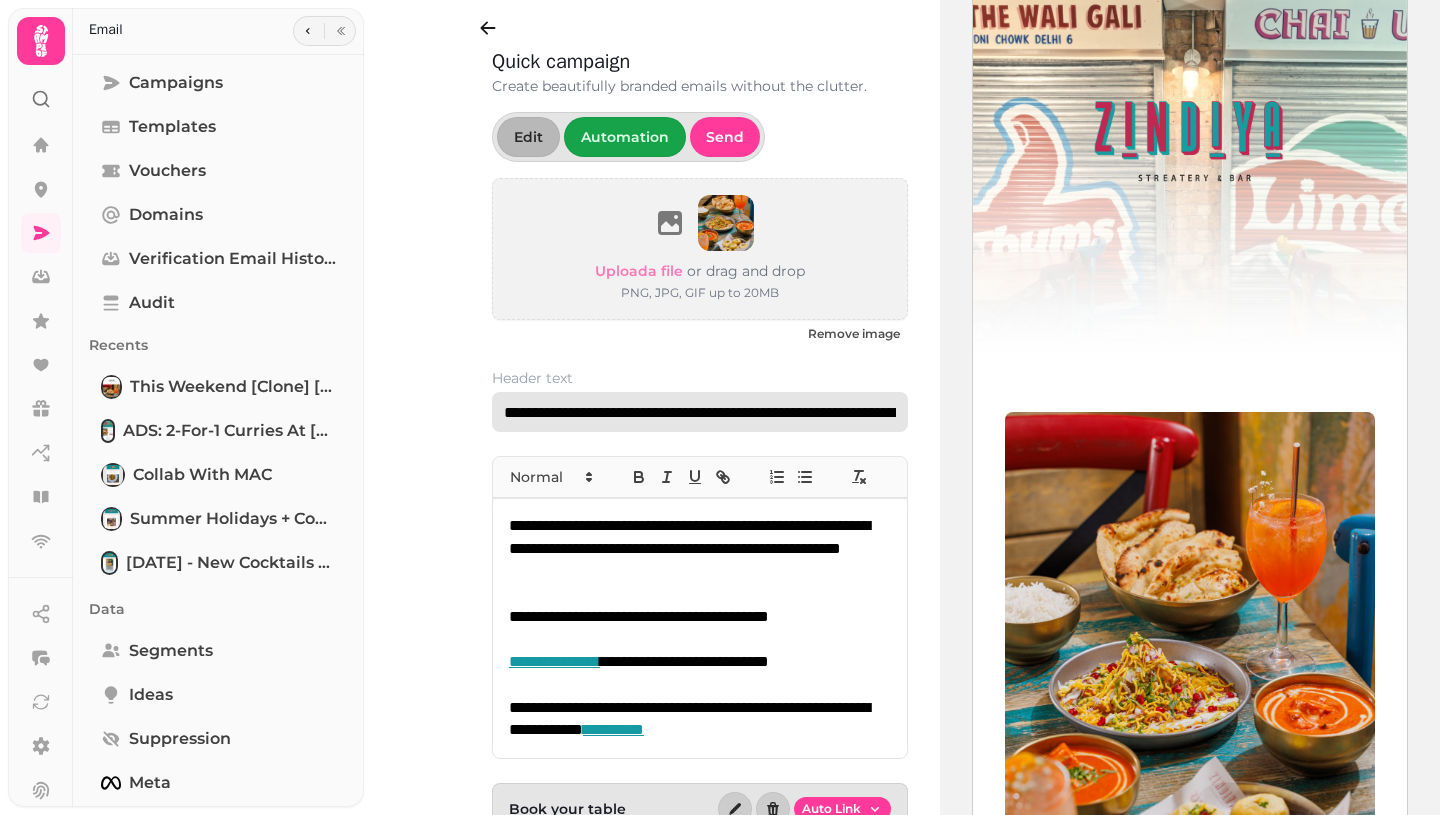 drag, startPoint x: 856, startPoint y: 413, endPoint x: 472, endPoint y: 430, distance: 384.37613 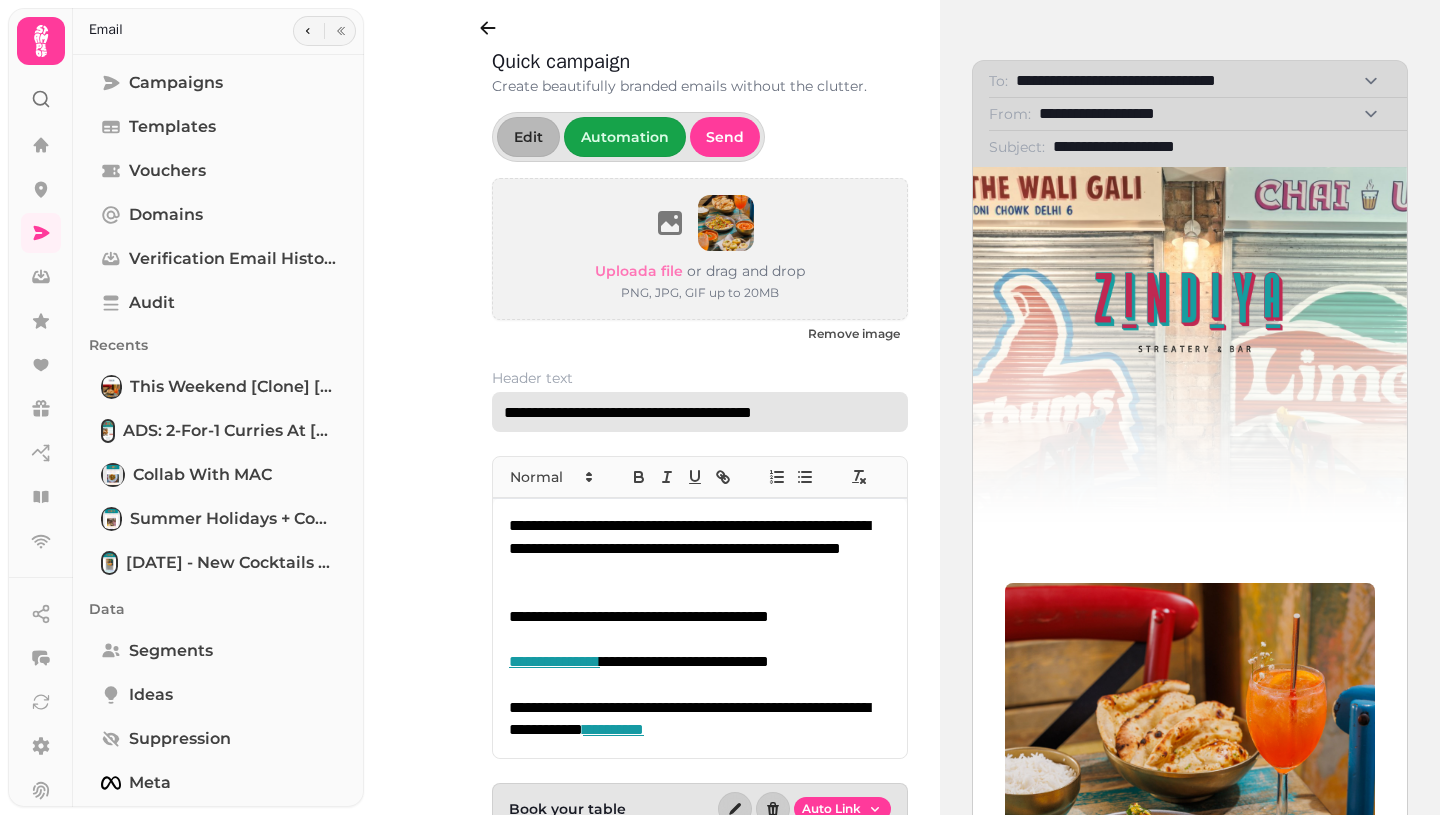scroll, scrollTop: 0, scrollLeft: 0, axis: both 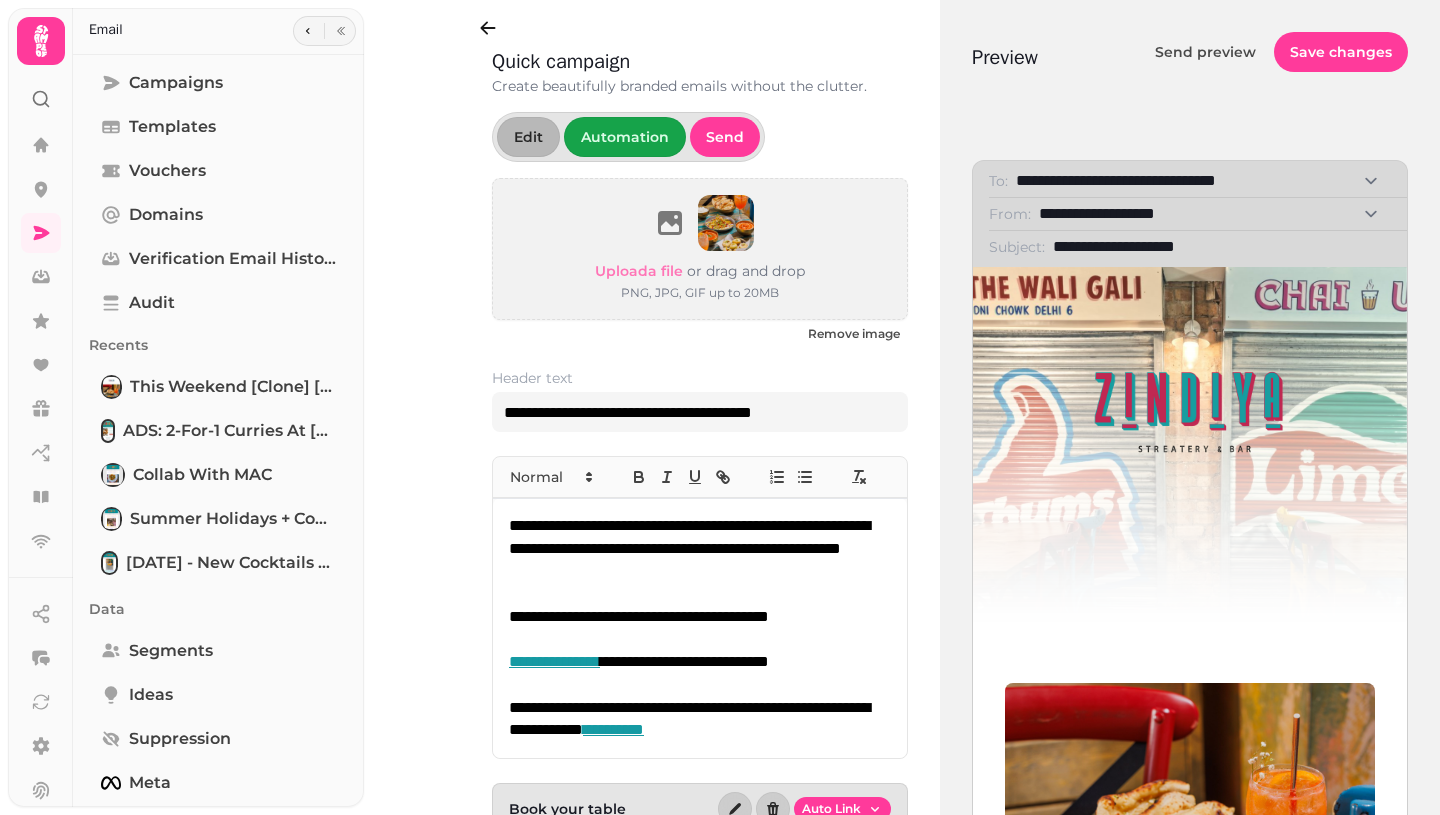 click on "**********" at bounding box center [1222, 247] 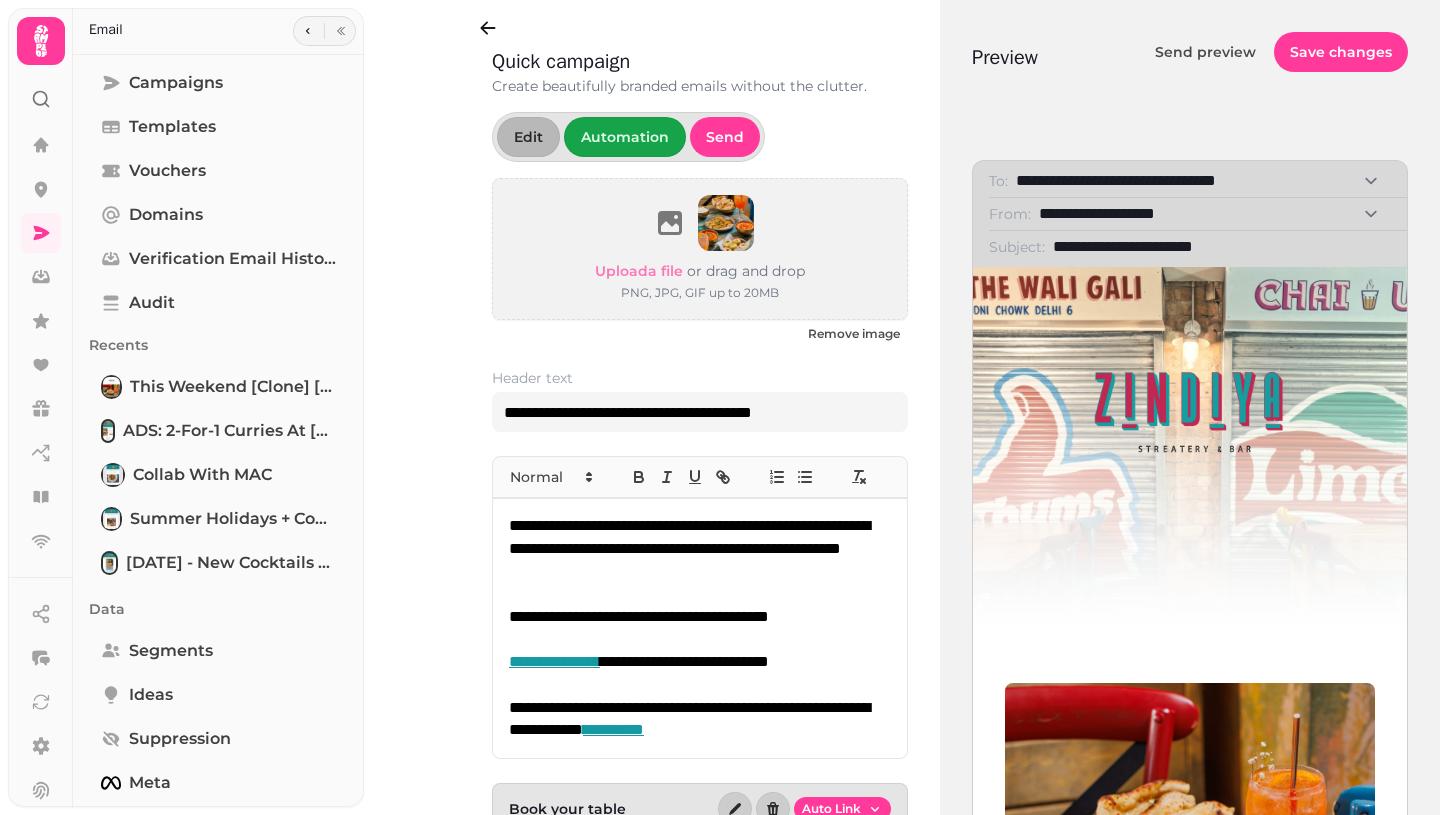 paste on "**********" 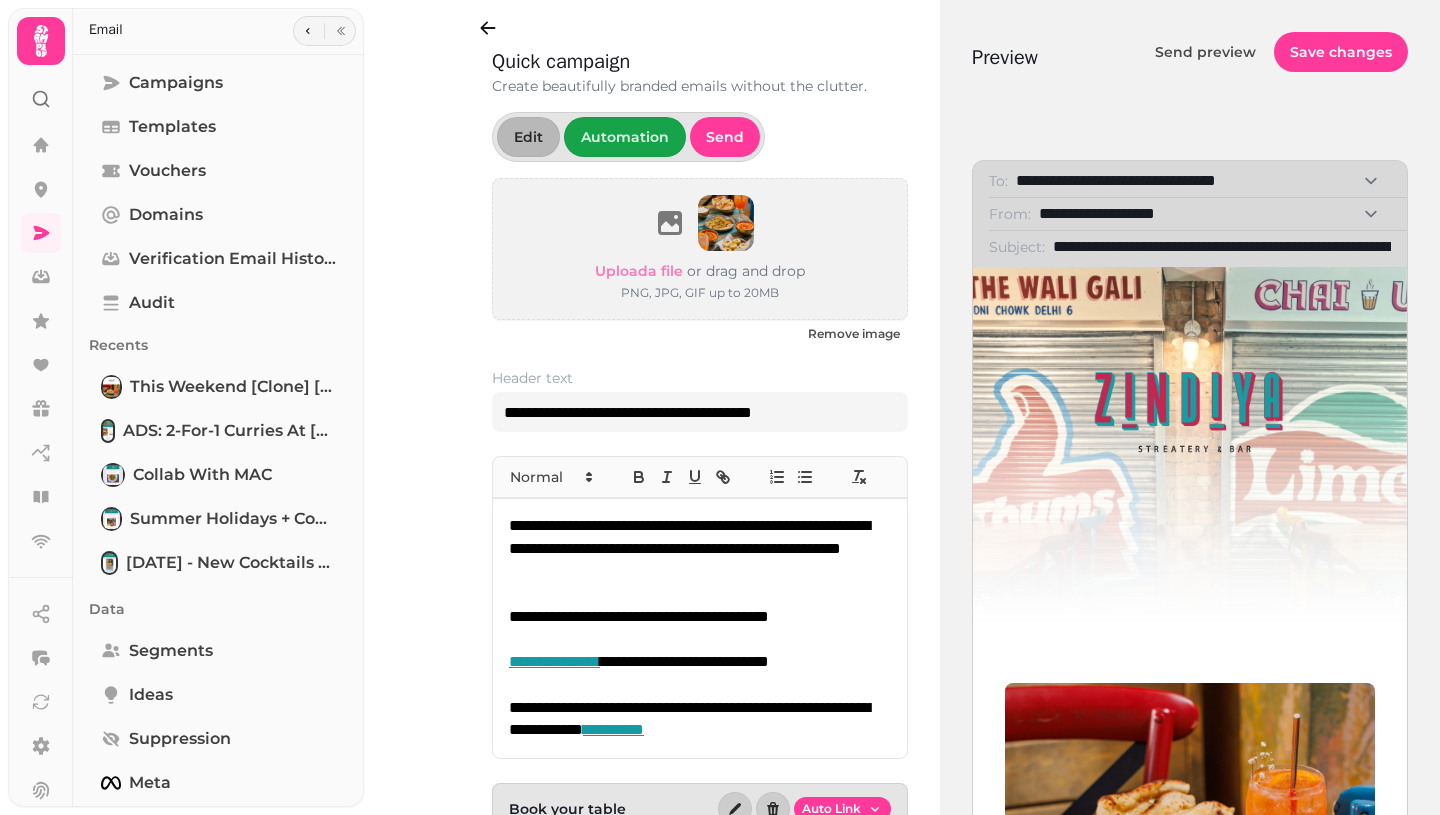 scroll, scrollTop: 0, scrollLeft: 213, axis: horizontal 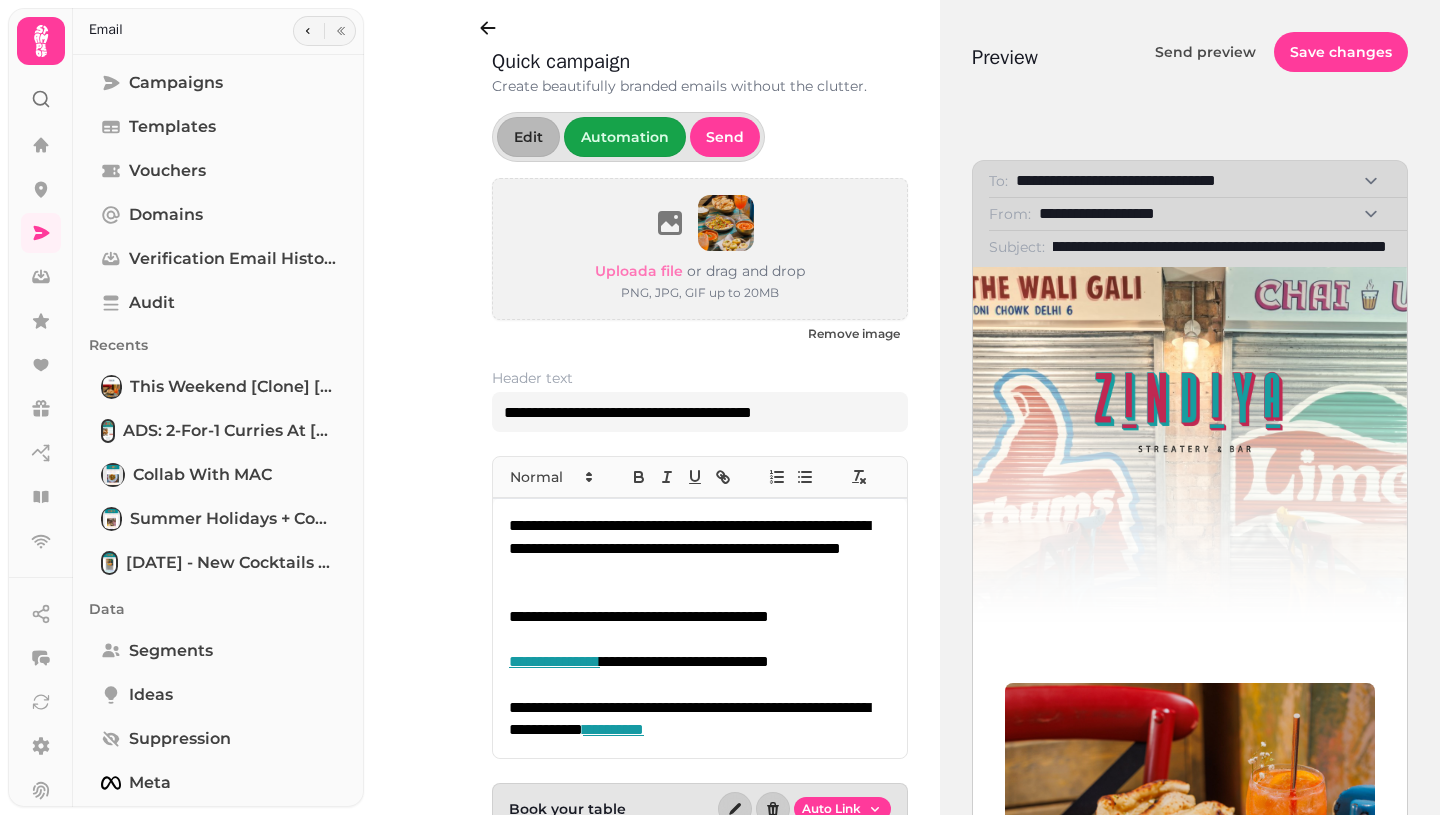 drag, startPoint x: 1072, startPoint y: 244, endPoint x: 945, endPoint y: 252, distance: 127.25172 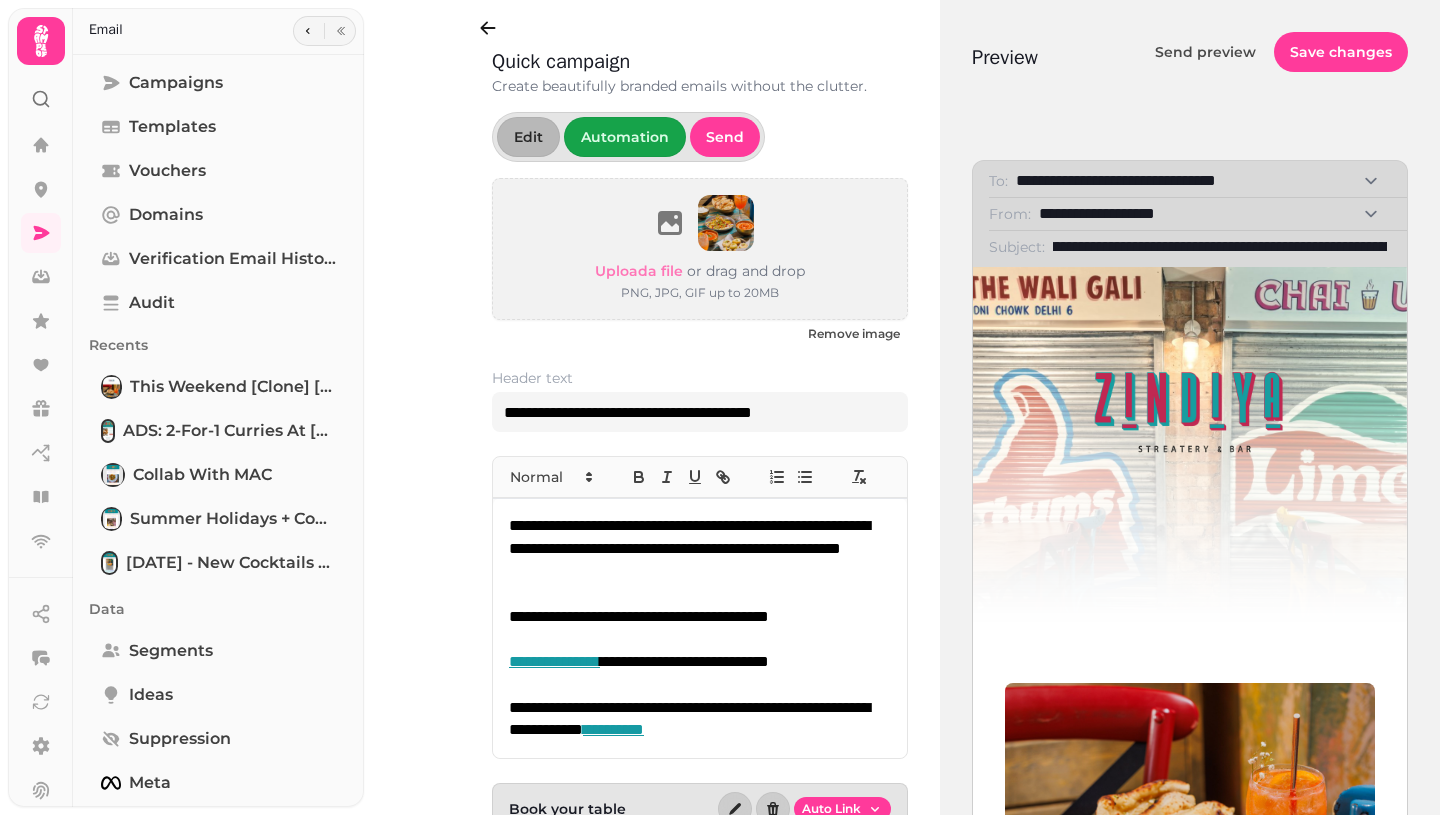 scroll, scrollTop: 0, scrollLeft: 0, axis: both 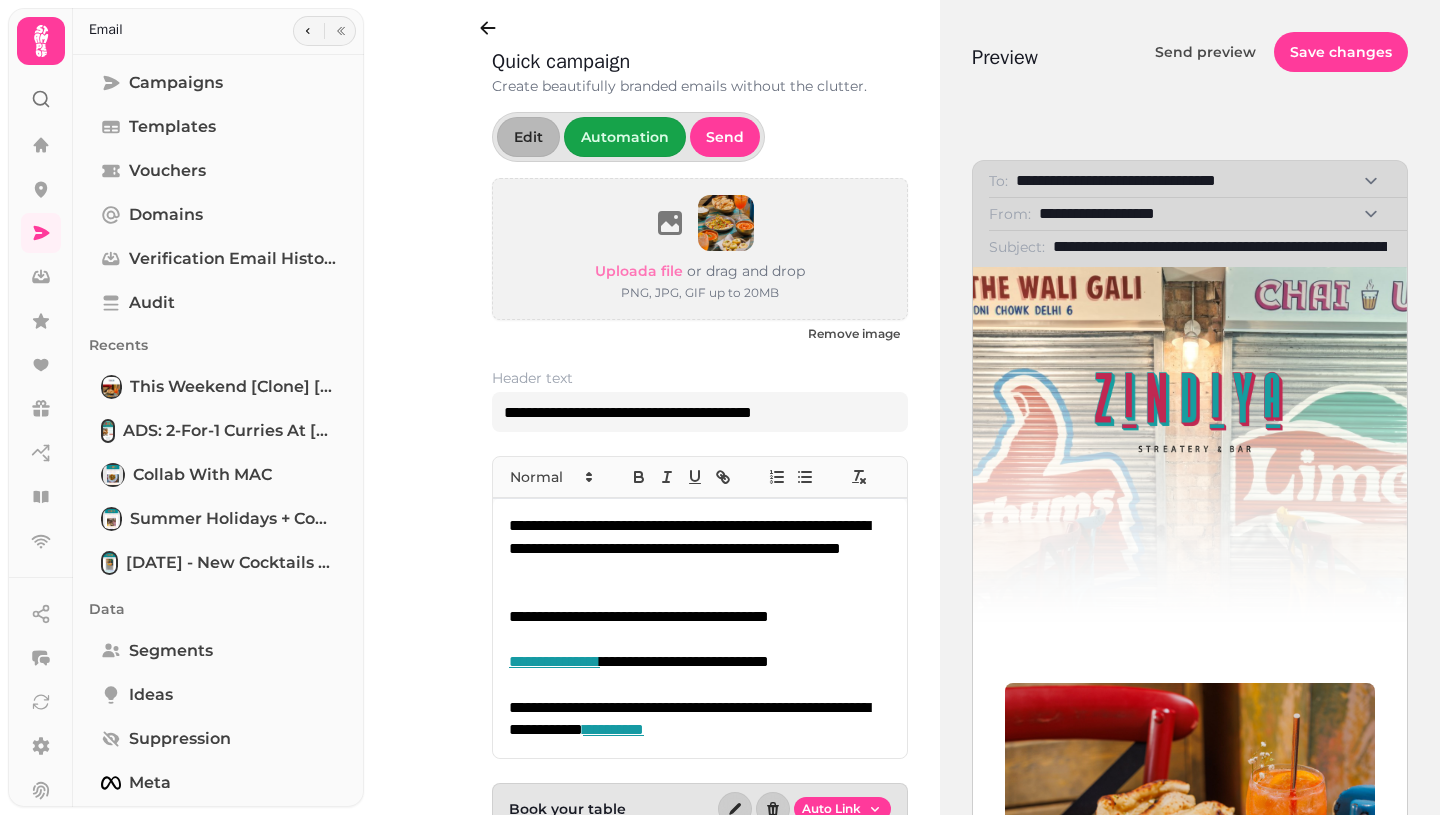 drag, startPoint x: 1230, startPoint y: 241, endPoint x: 755, endPoint y: 240, distance: 475.00104 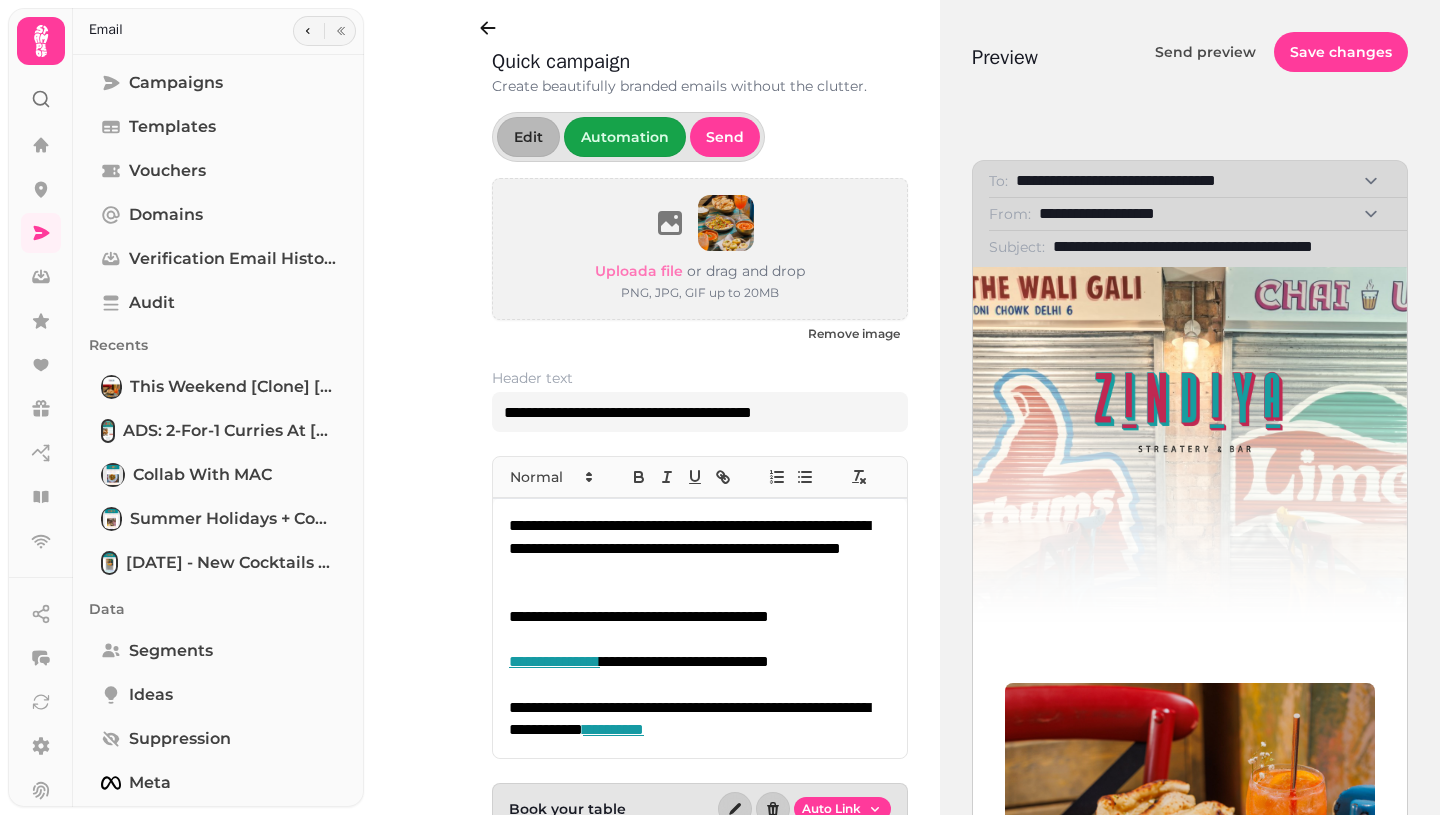 scroll, scrollTop: 0, scrollLeft: 17, axis: horizontal 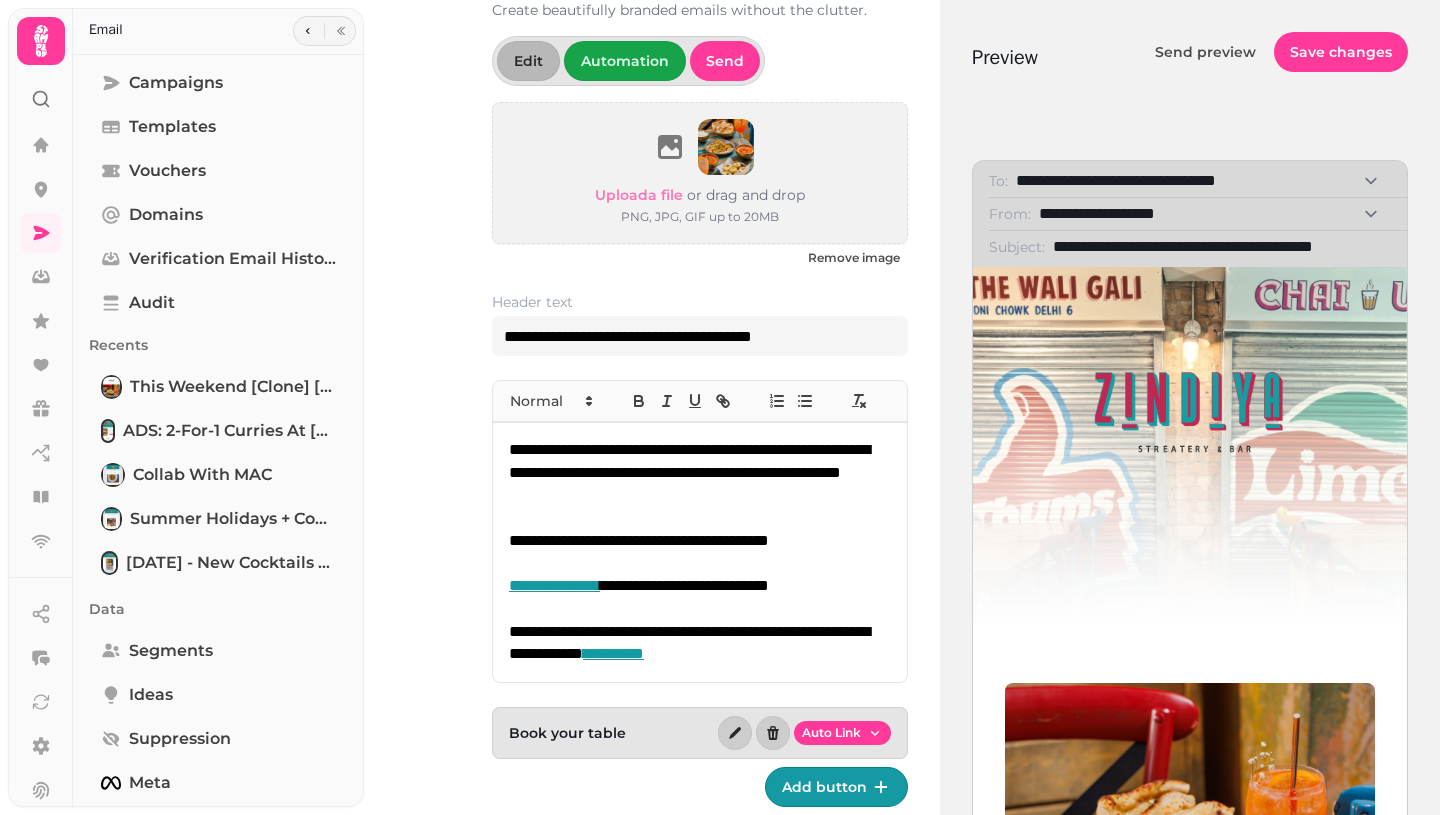 type on "**********" 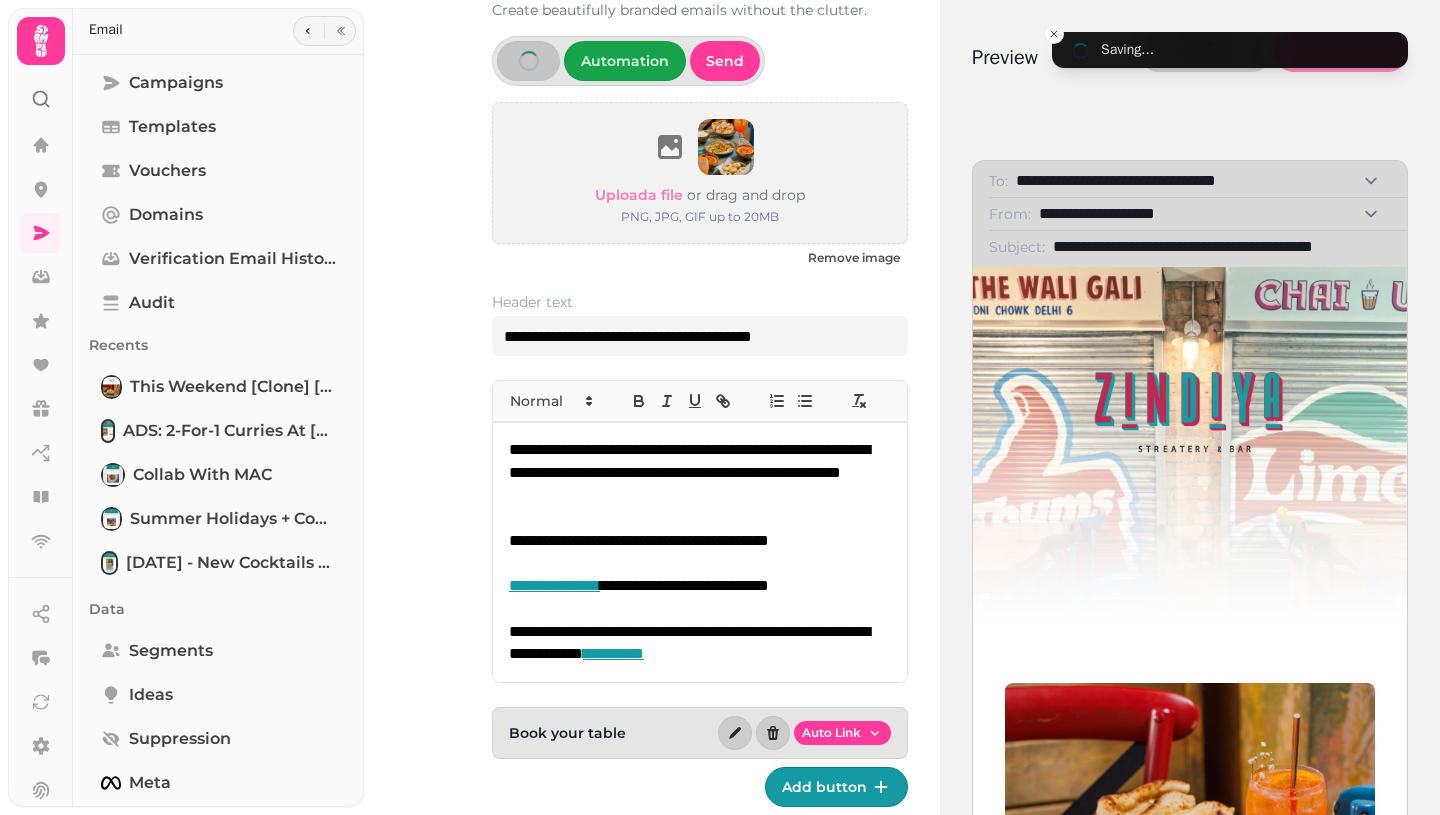 scroll, scrollTop: 0, scrollLeft: 0, axis: both 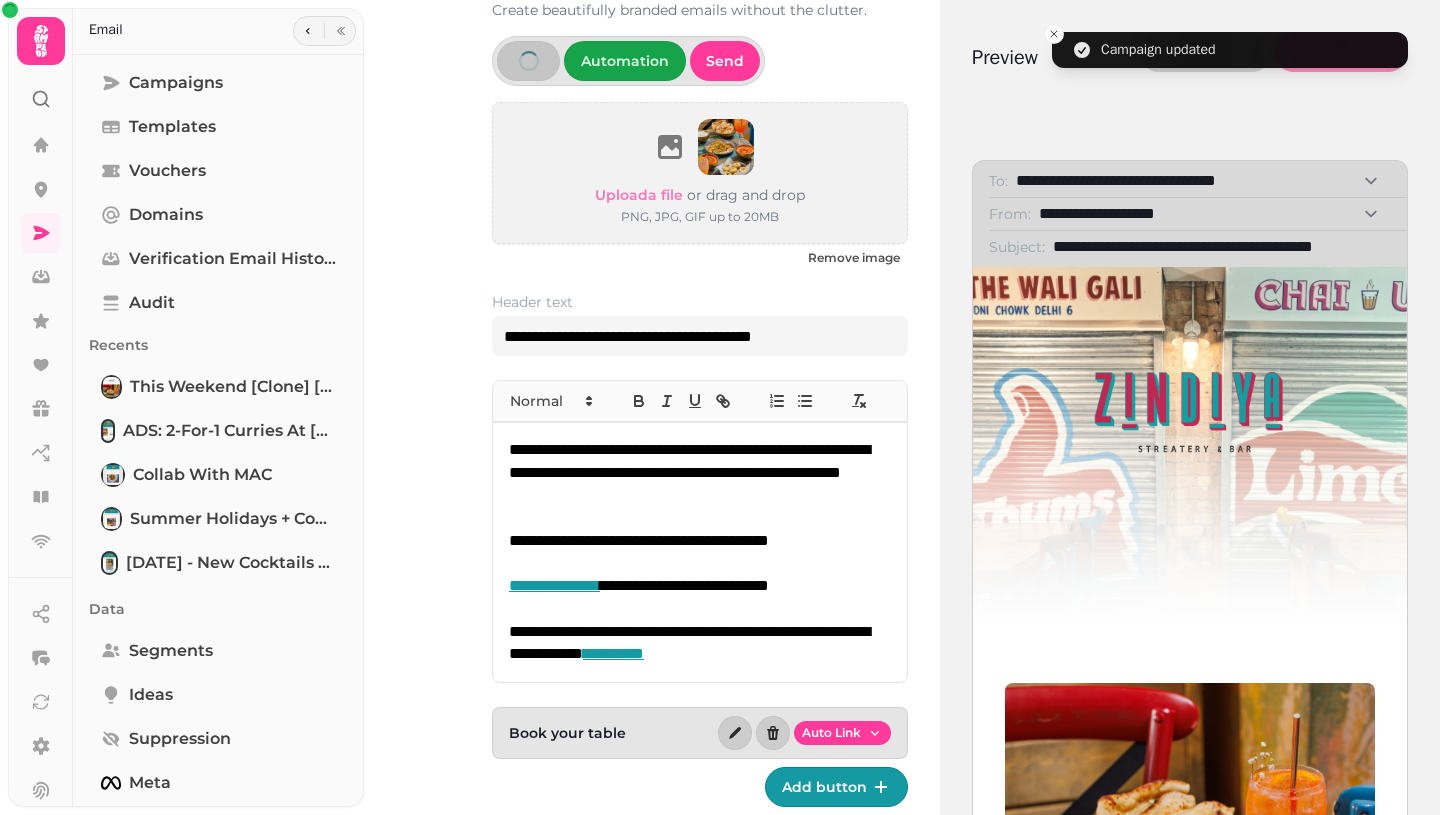 select on "**********" 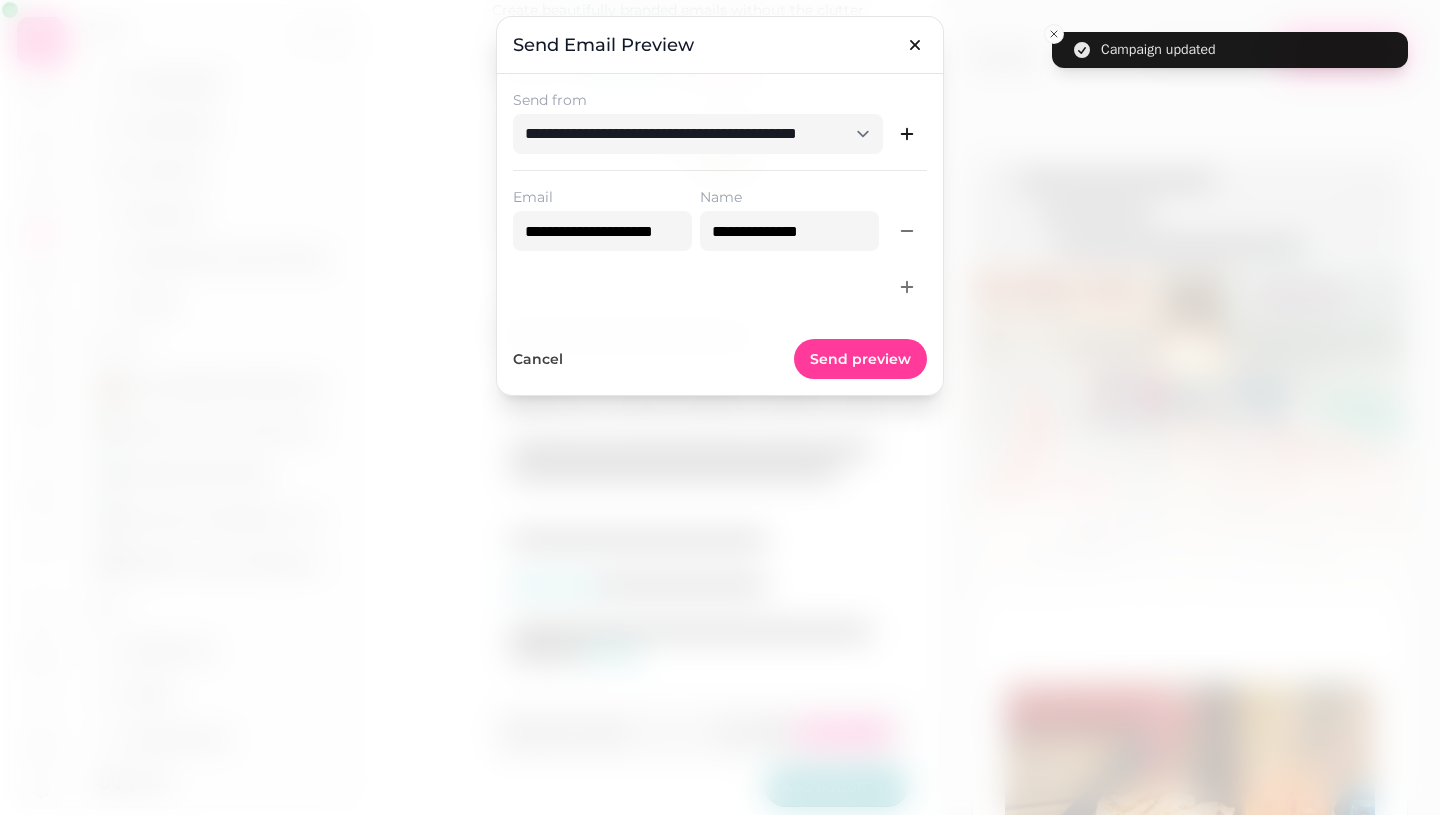 click on "Send preview" at bounding box center (860, 359) 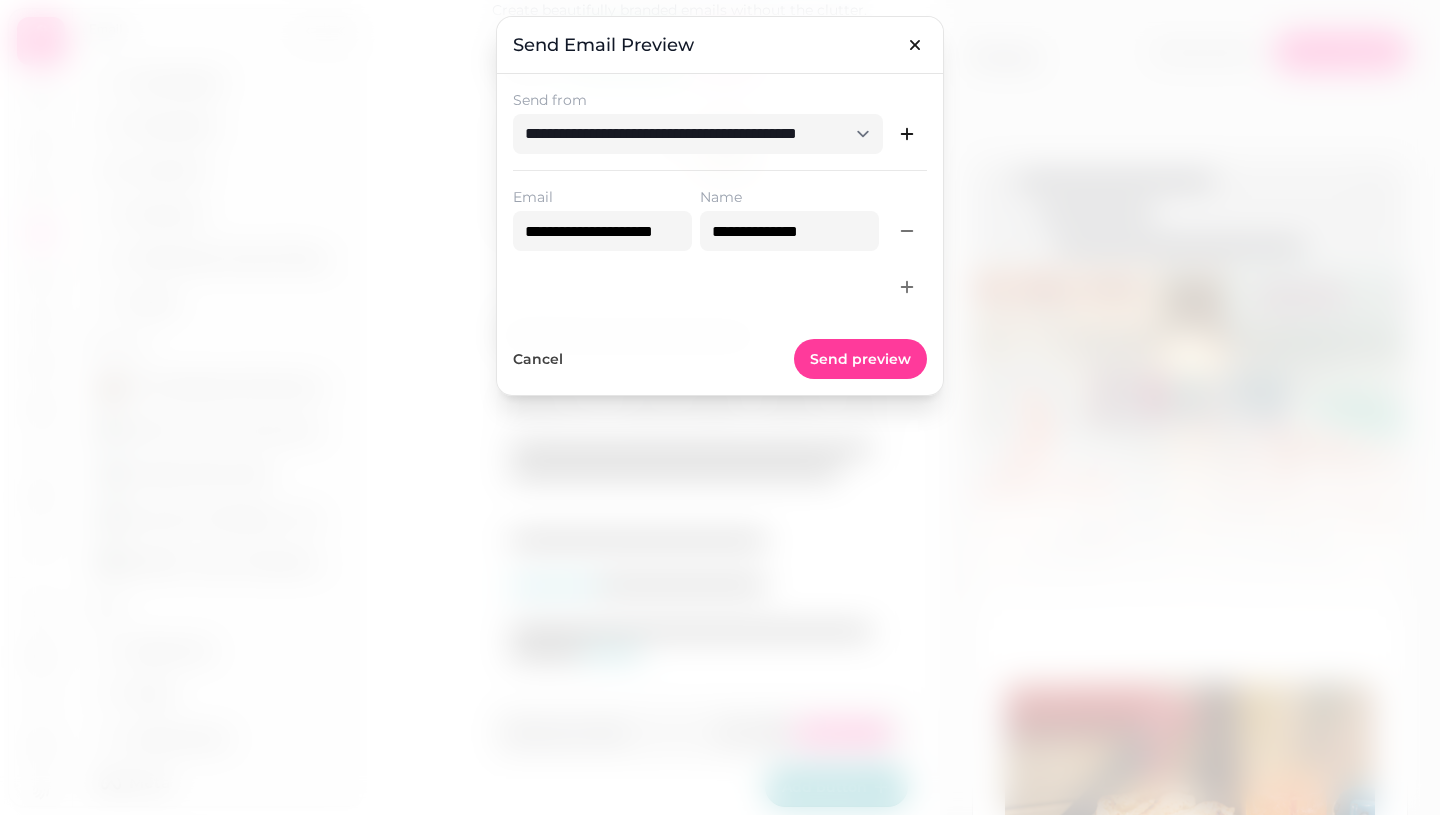 click on "Send preview" at bounding box center (860, 359) 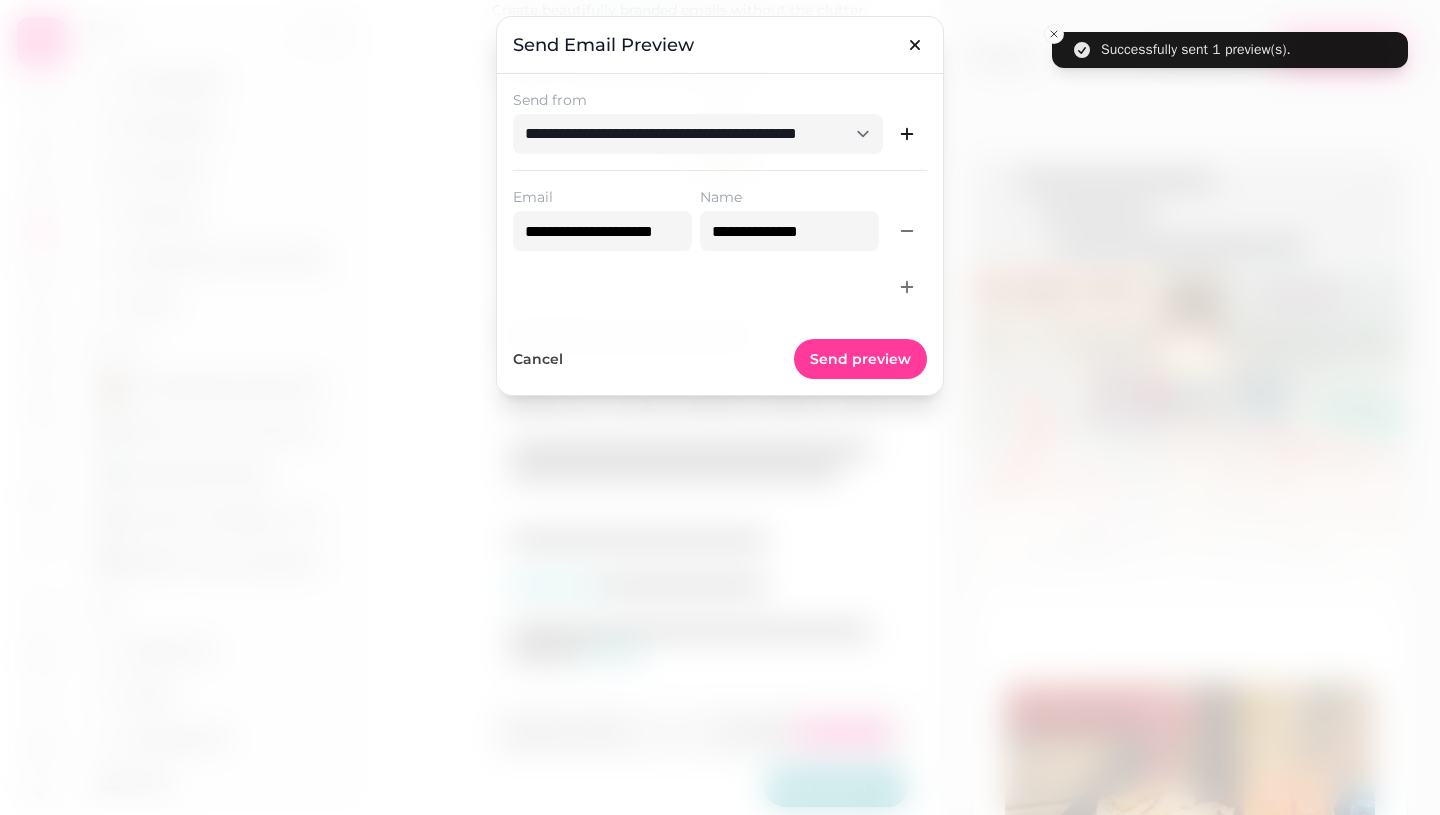 click 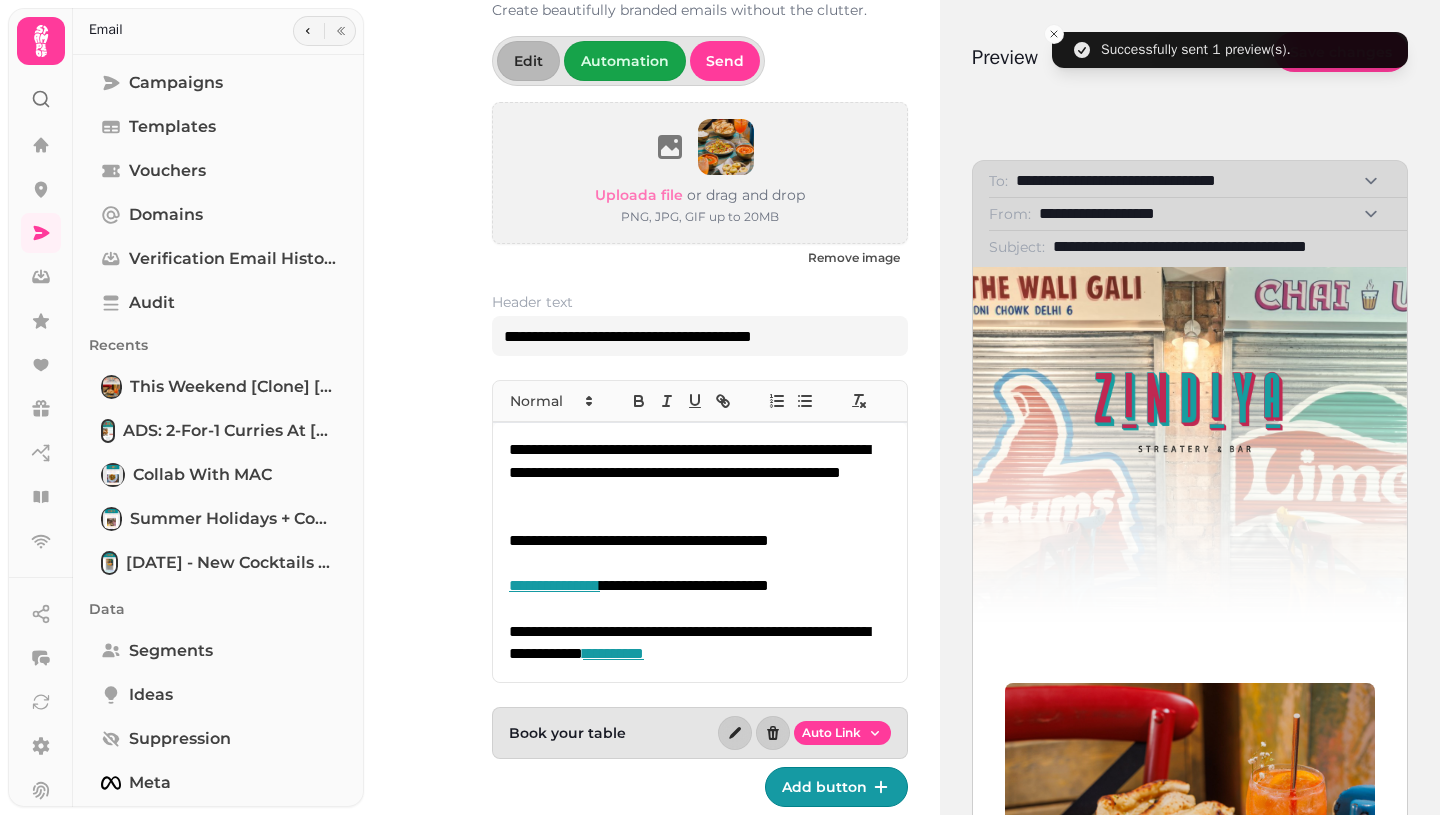 click on "Send" at bounding box center [725, 61] 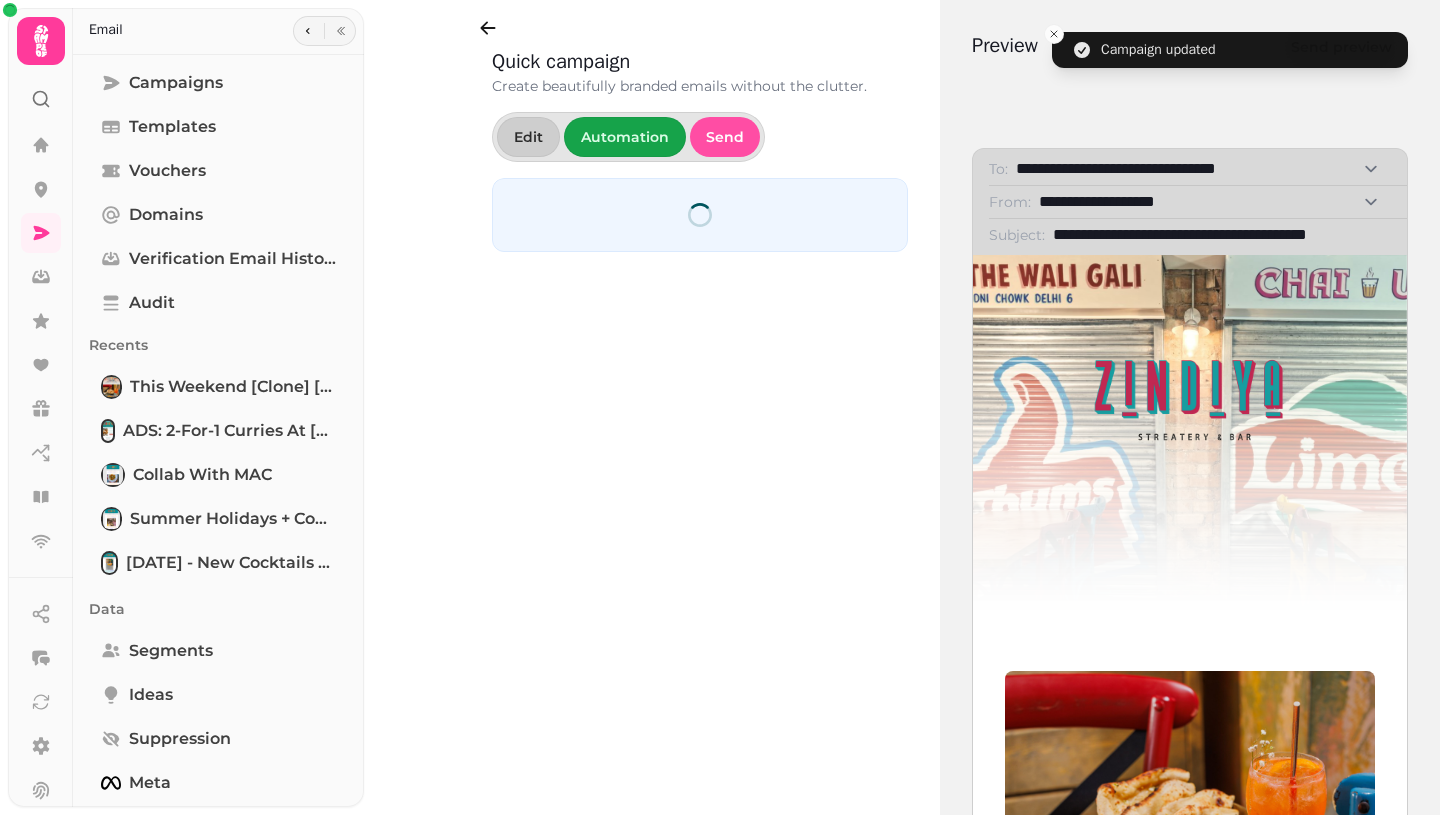scroll, scrollTop: 0, scrollLeft: 0, axis: both 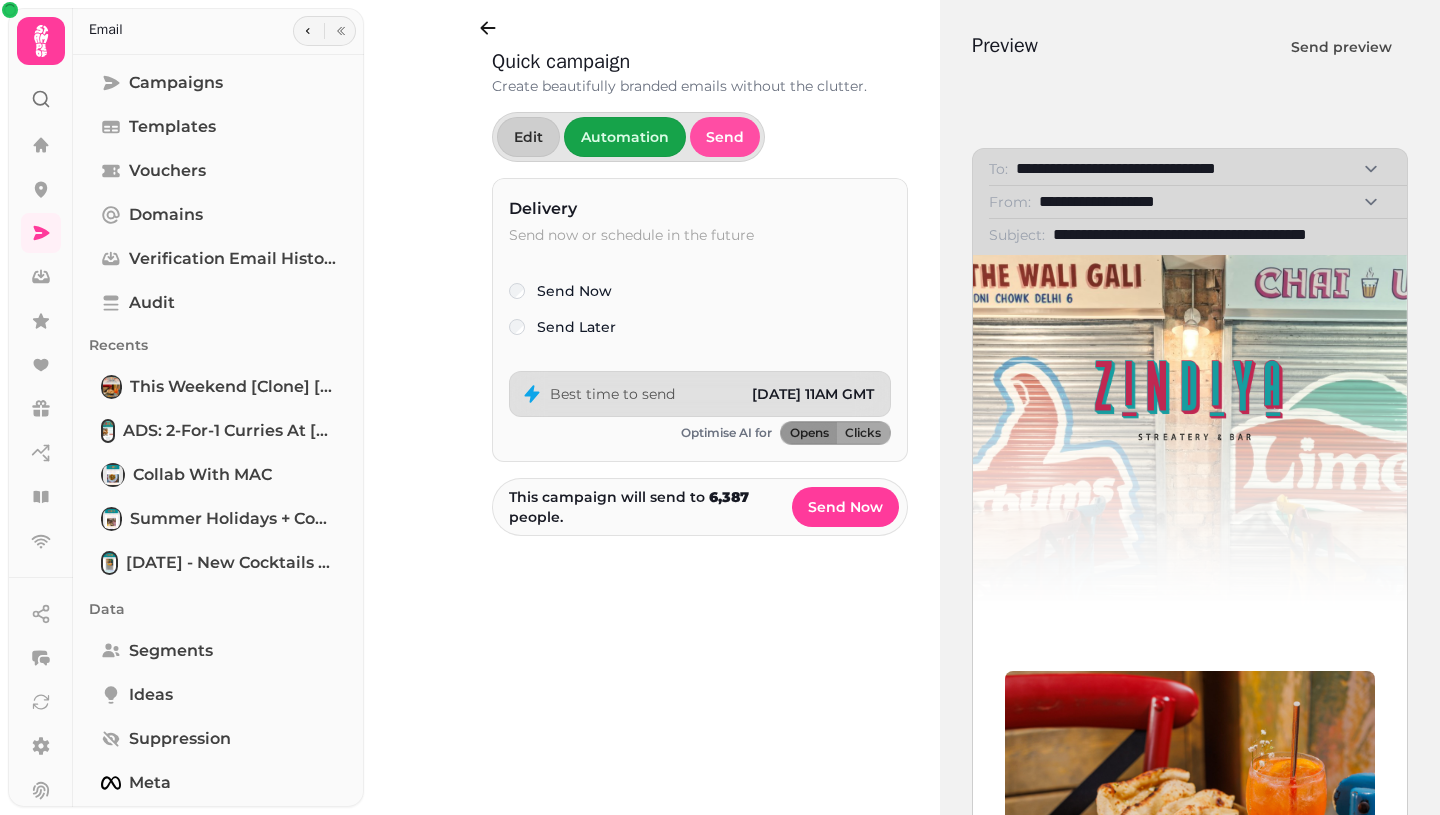 drag, startPoint x: 1055, startPoint y: 233, endPoint x: 1439, endPoint y: 214, distance: 384.46976 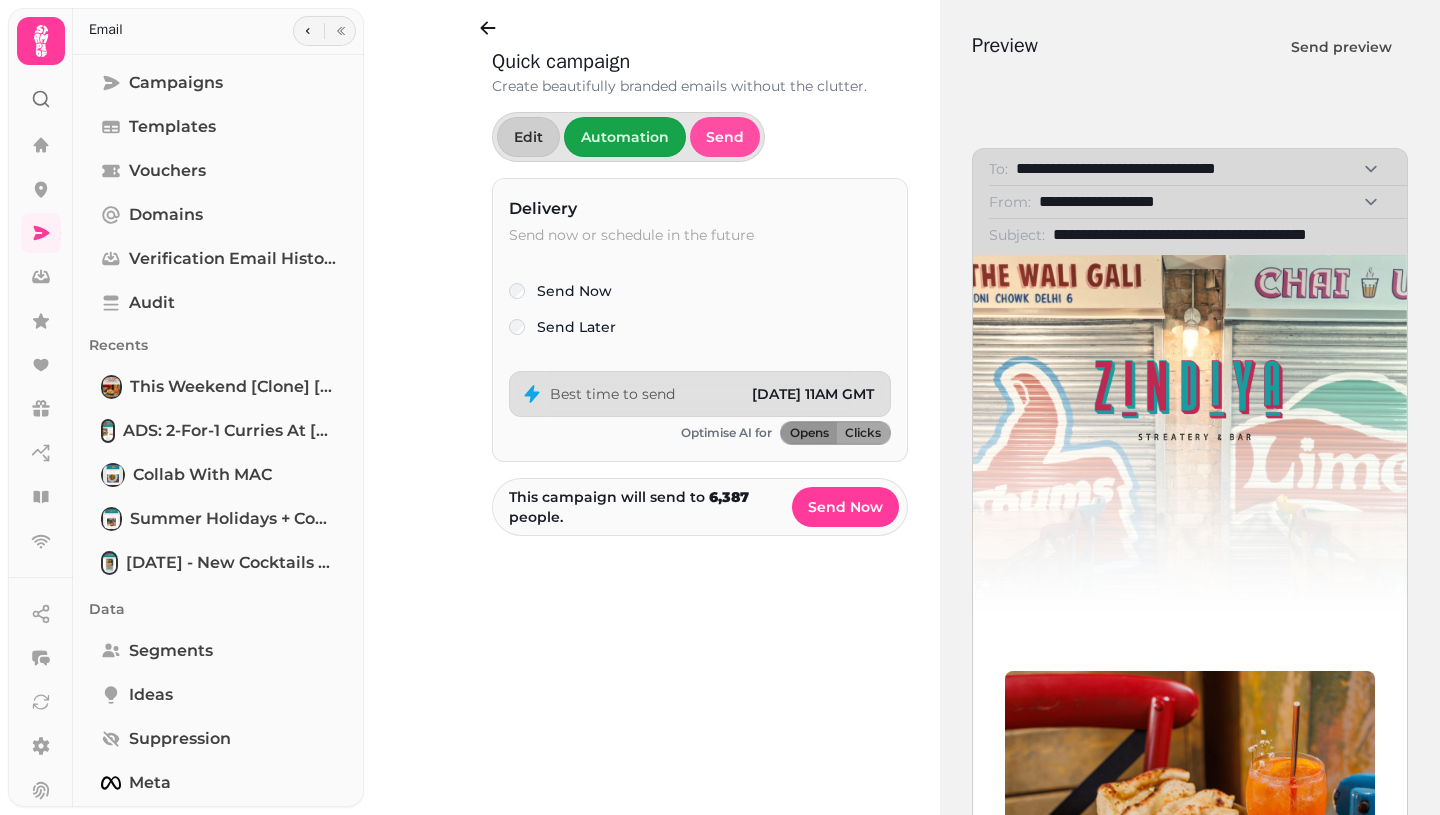 paste 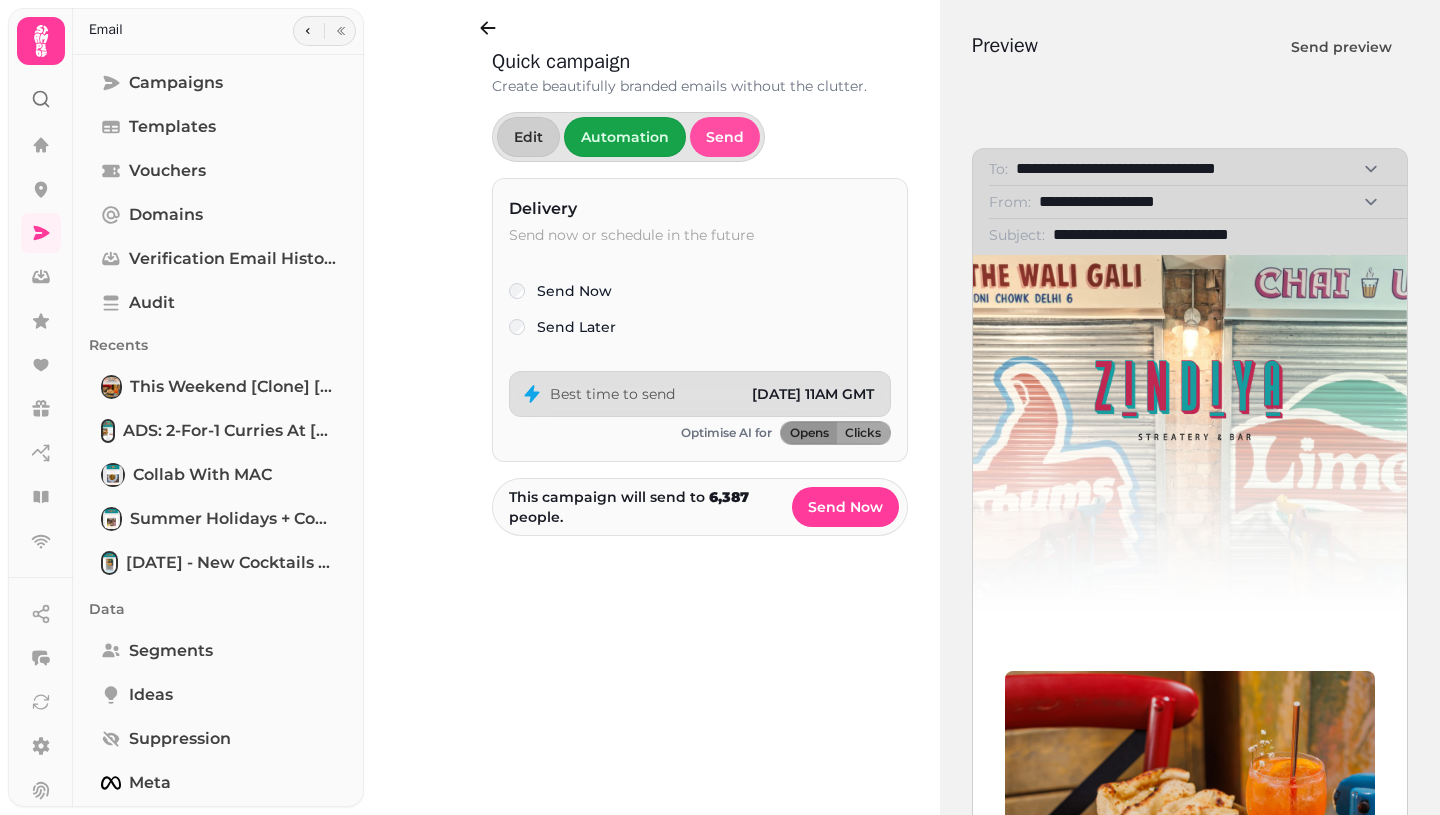 scroll, scrollTop: 0, scrollLeft: 0, axis: both 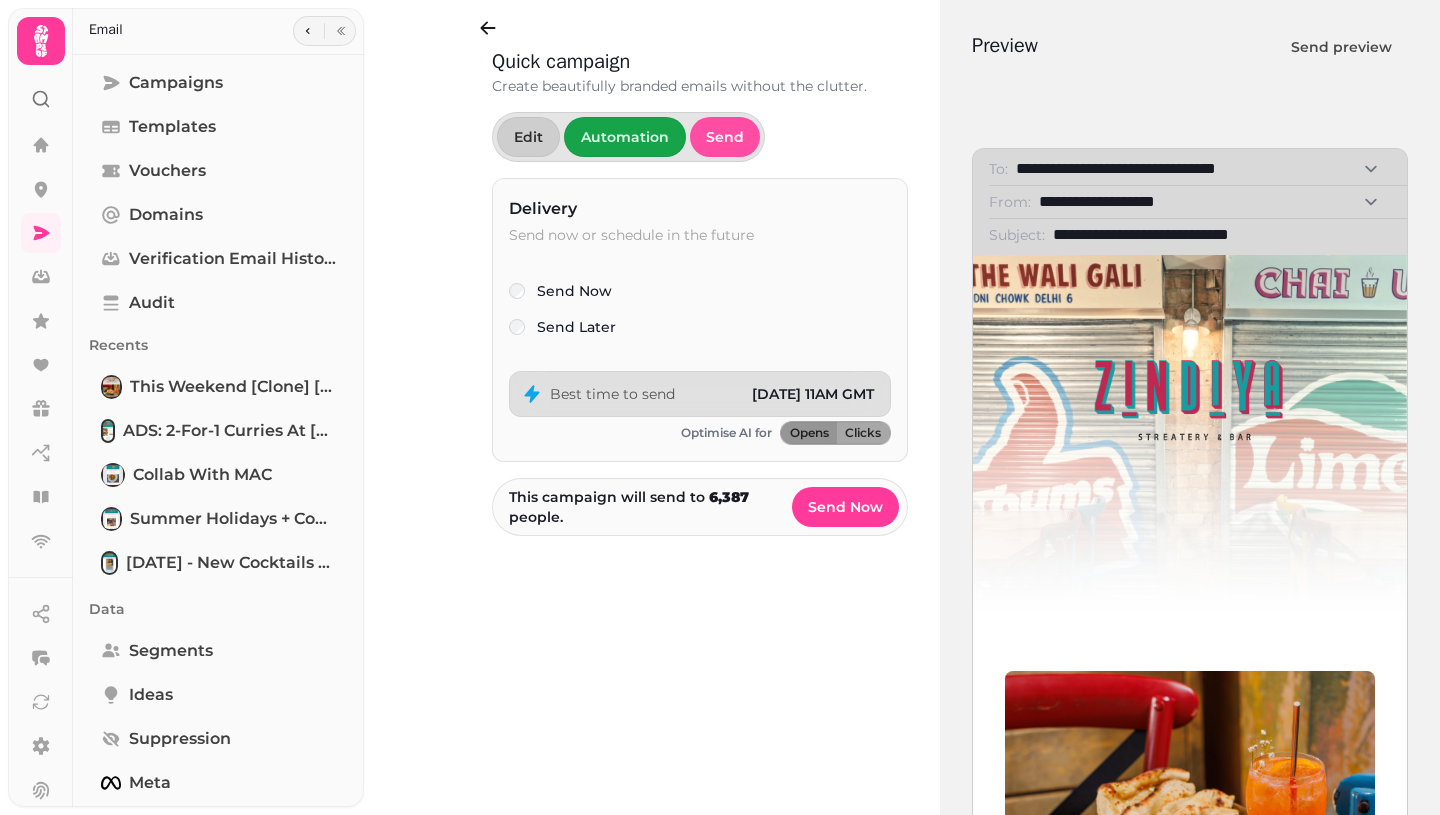 click on "**********" at bounding box center (1220, 235) 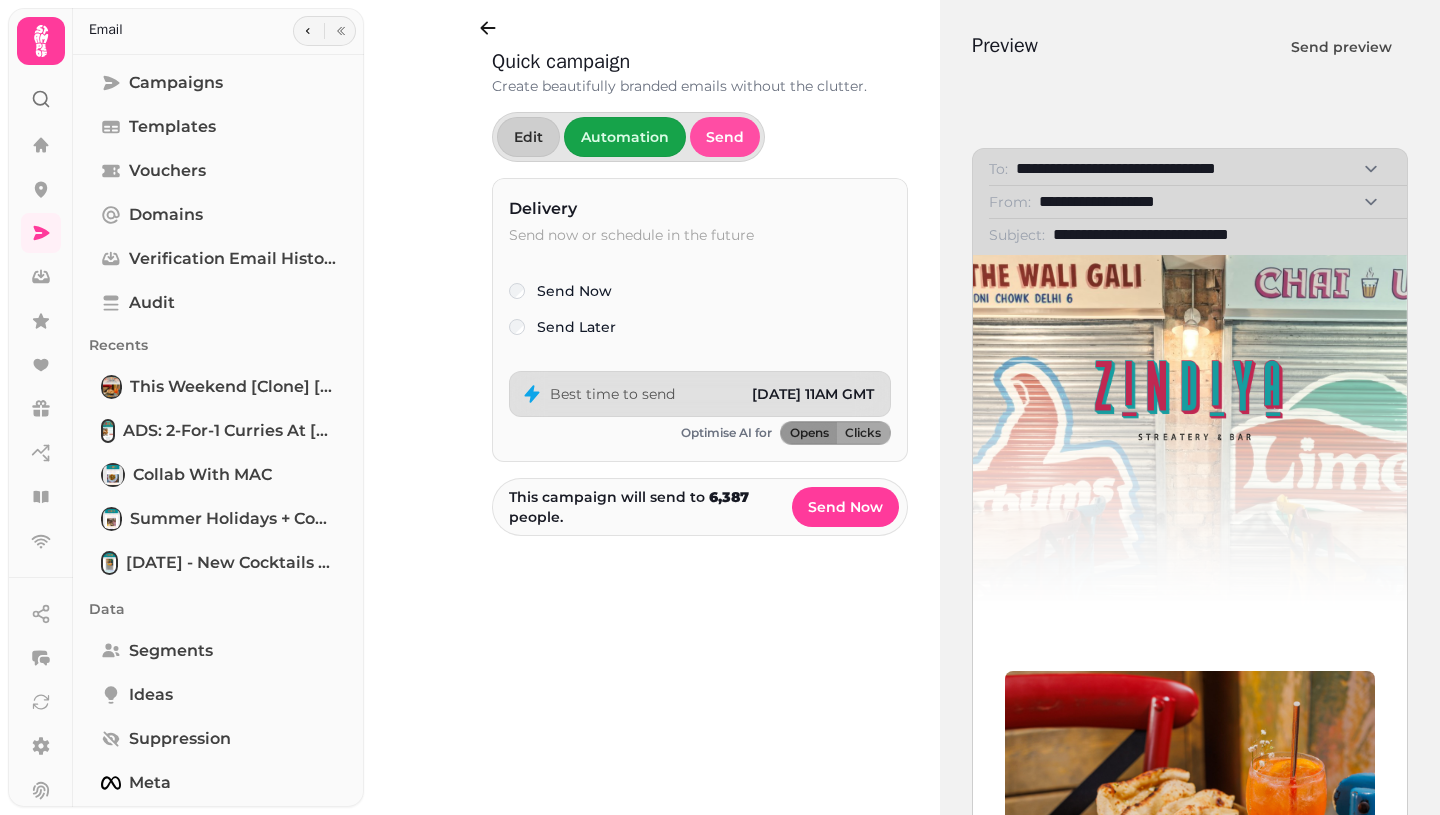 click on "Send Now" at bounding box center (845, 507) 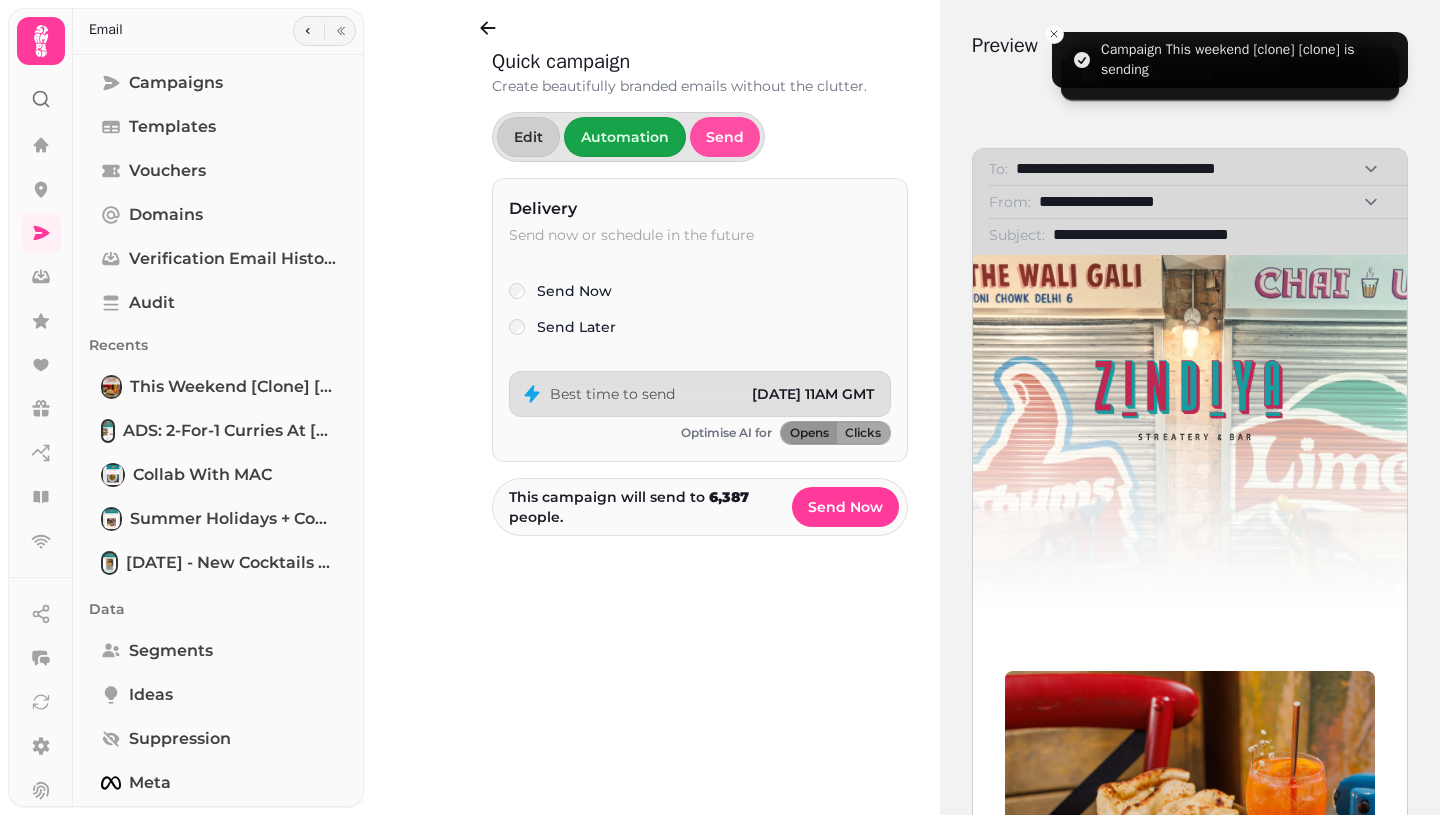 type on "**********" 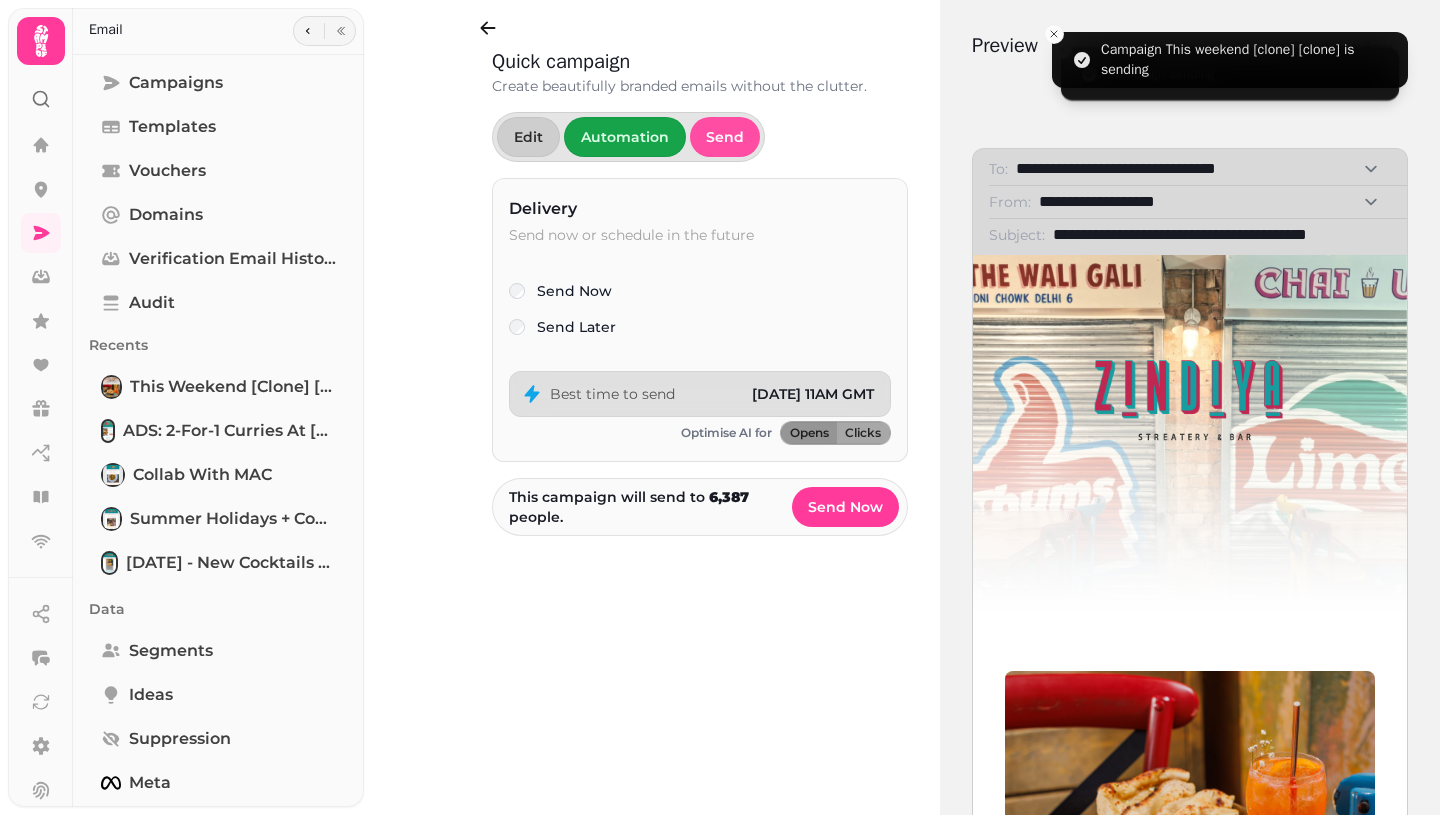 select on "**" 